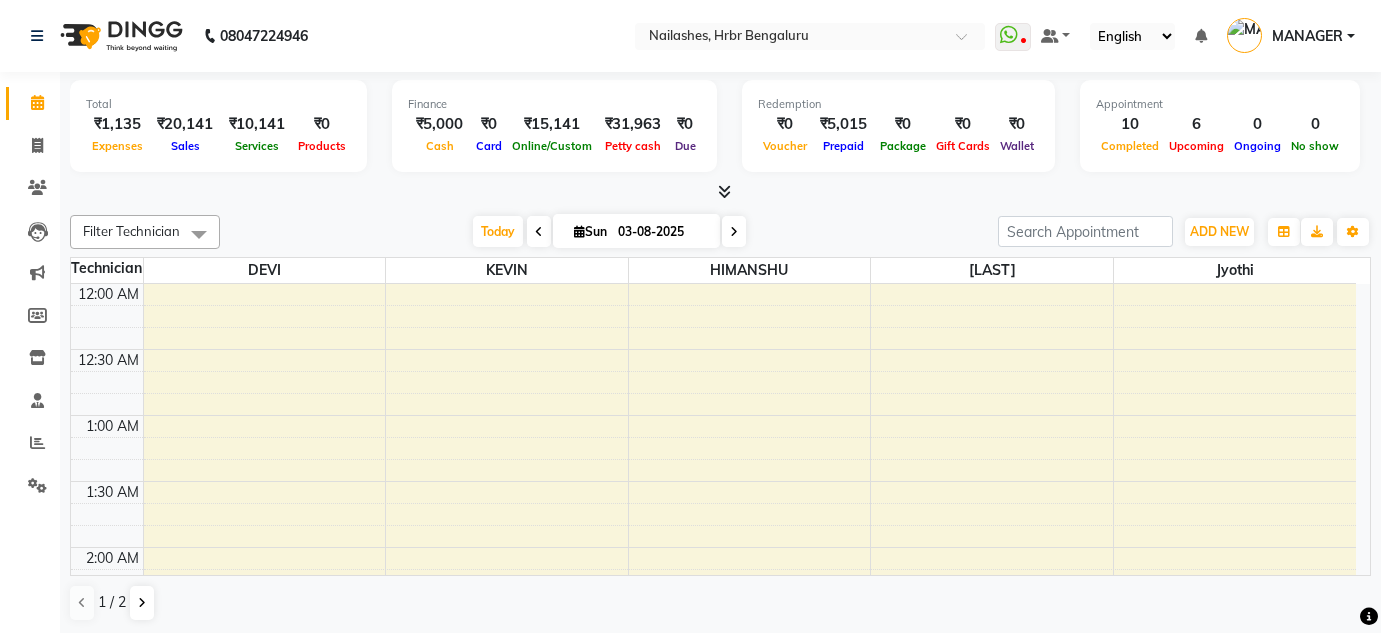 scroll, scrollTop: 0, scrollLeft: 0, axis: both 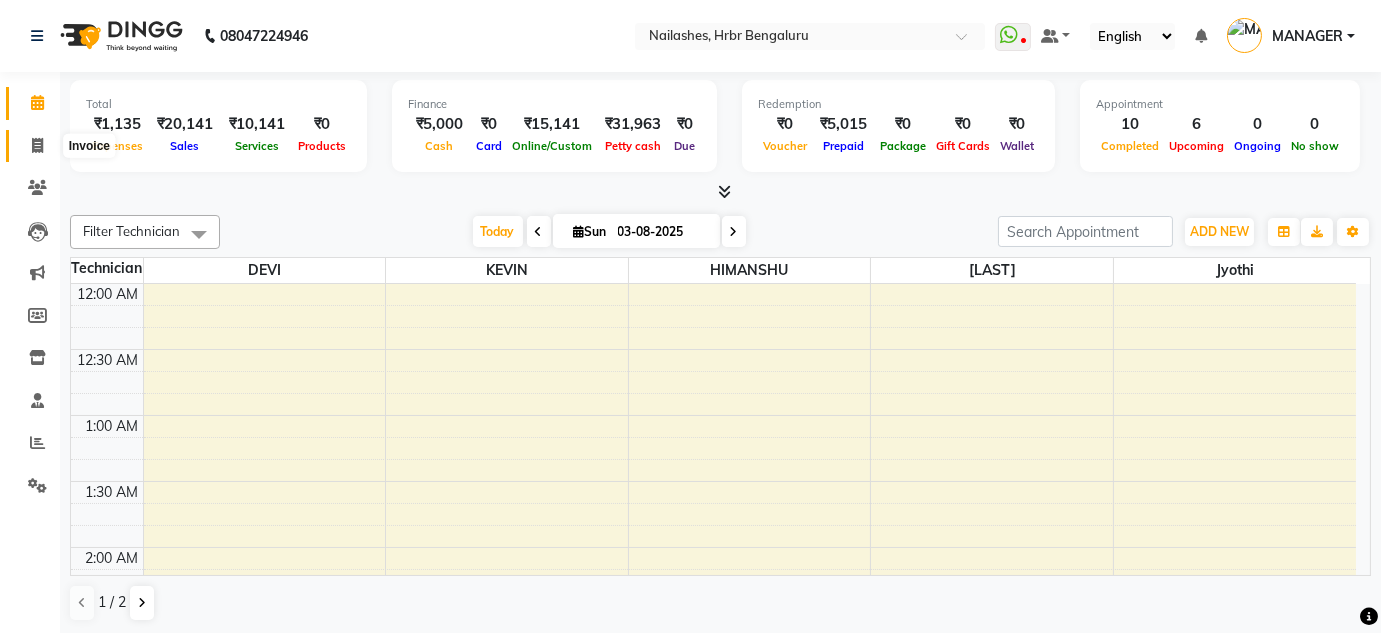 click 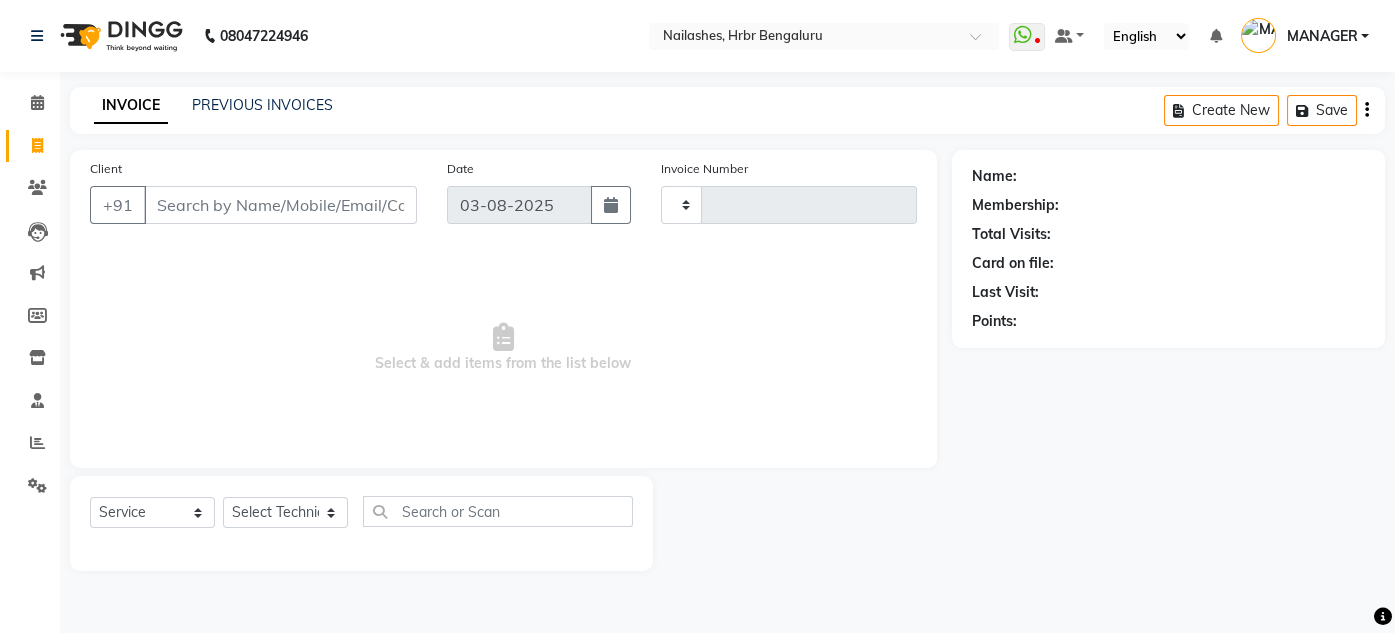 type on "0834" 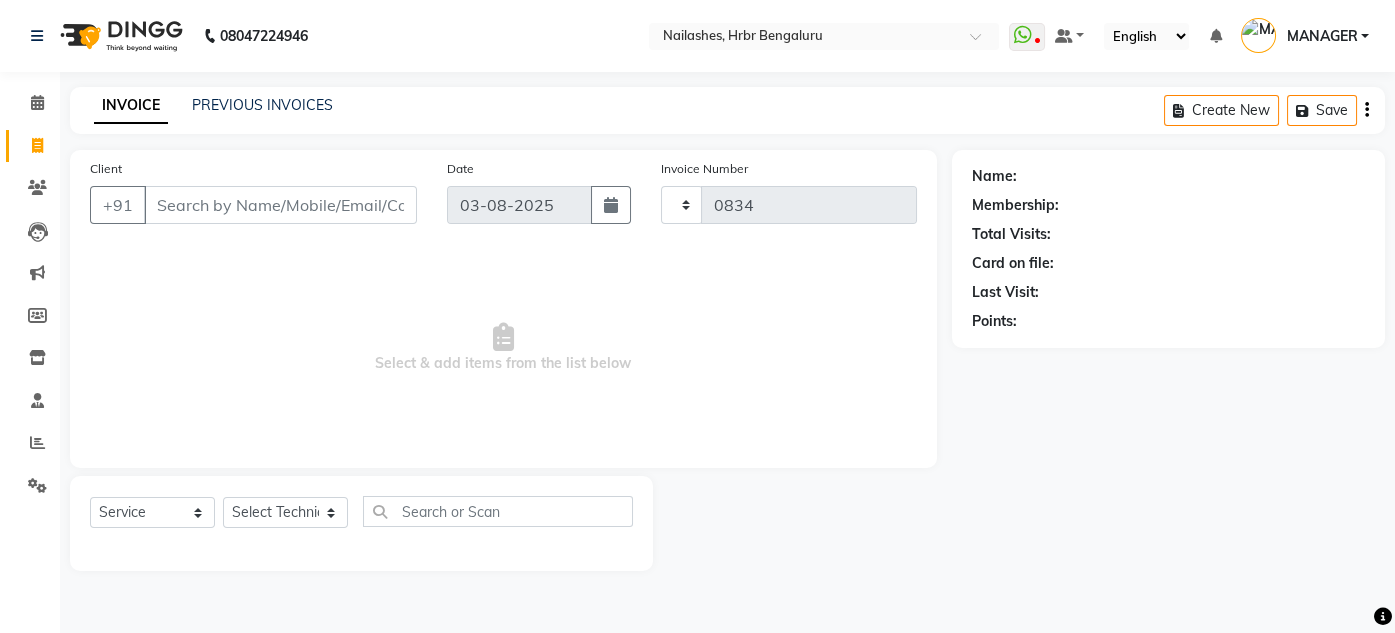 select on "3771" 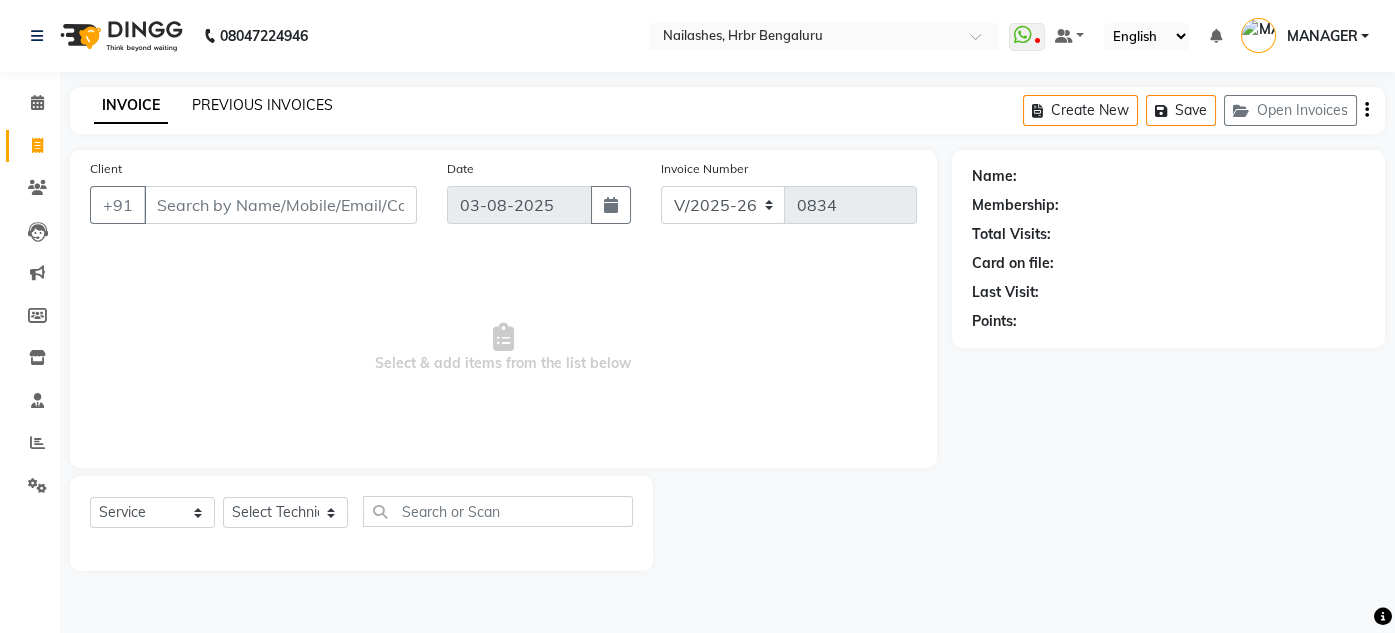 click on "PREVIOUS INVOICES" 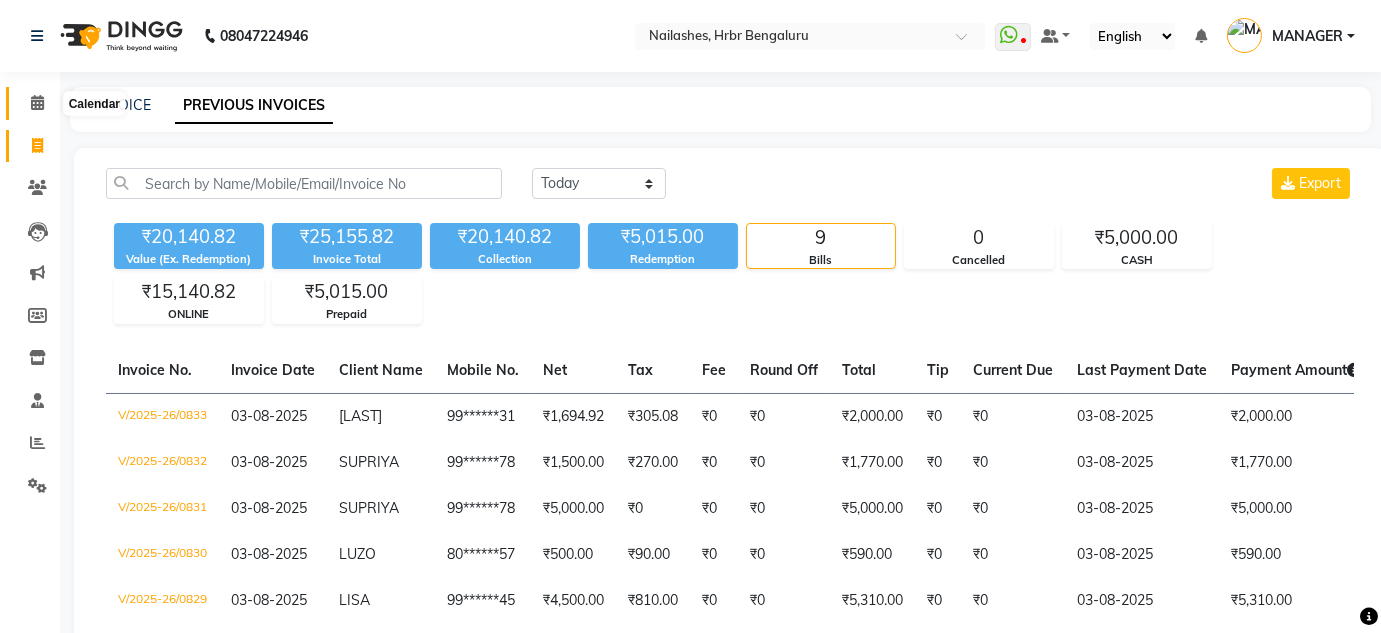 click 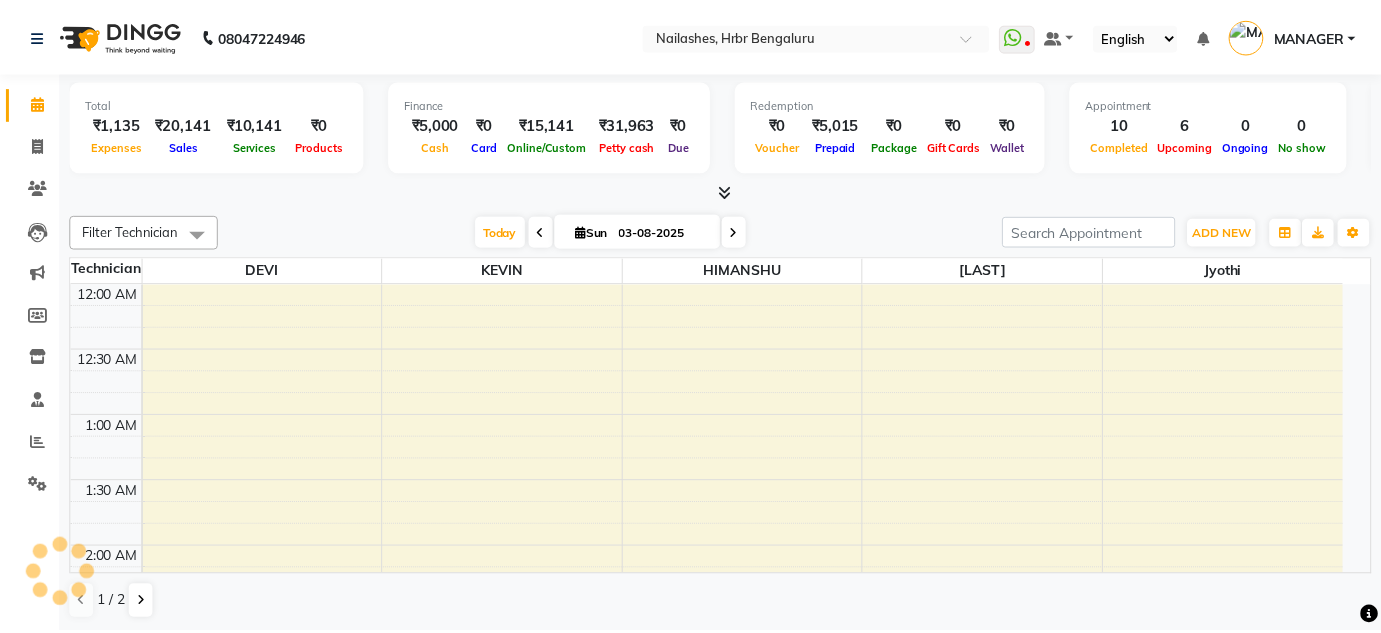 scroll, scrollTop: 2348, scrollLeft: 0, axis: vertical 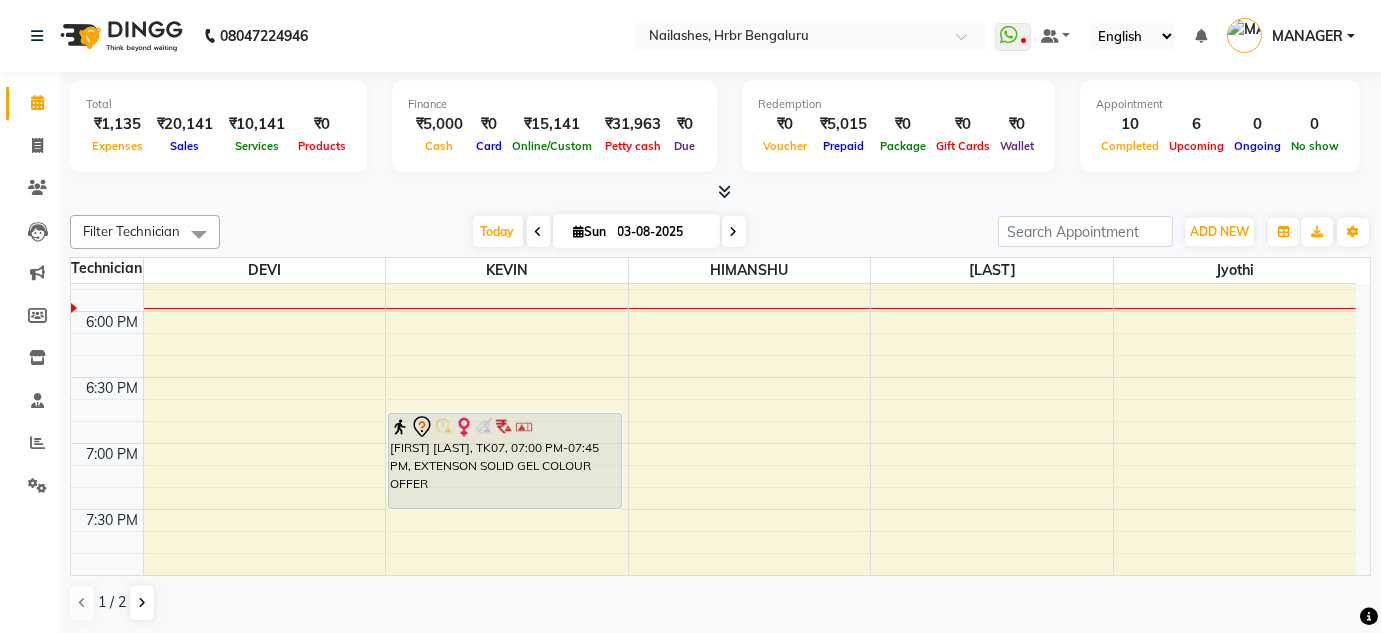 click at bounding box center [734, 232] 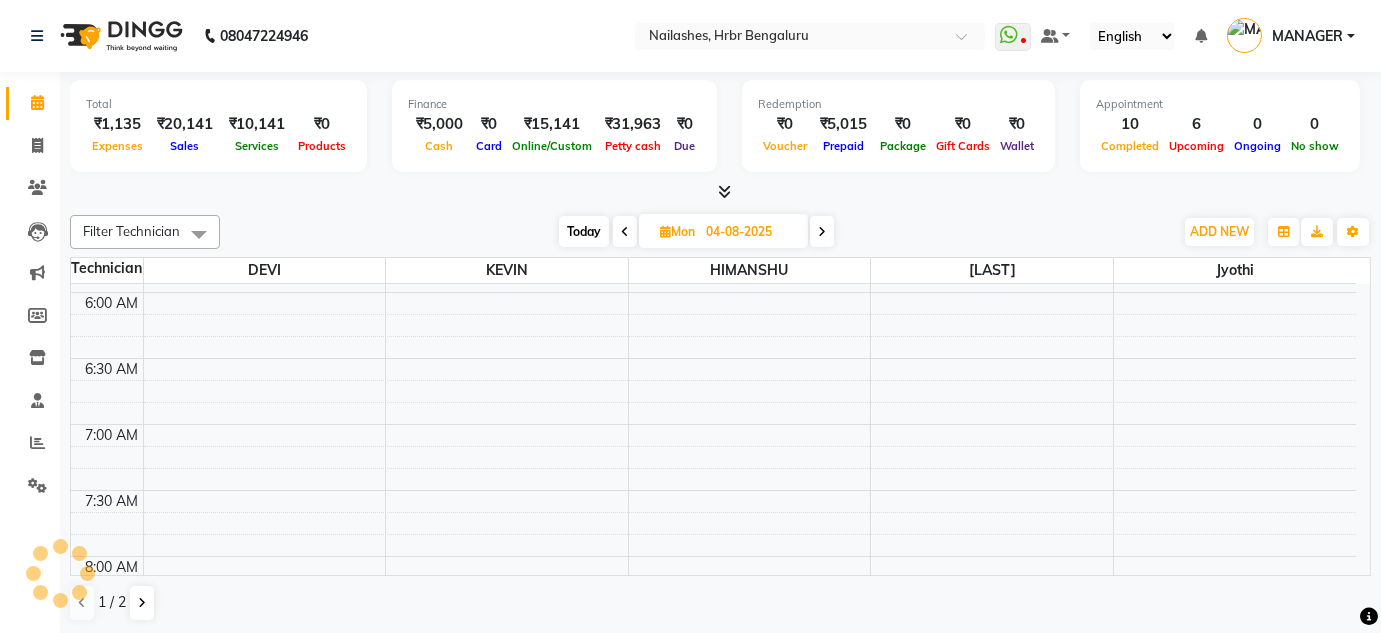 scroll, scrollTop: 2348, scrollLeft: 0, axis: vertical 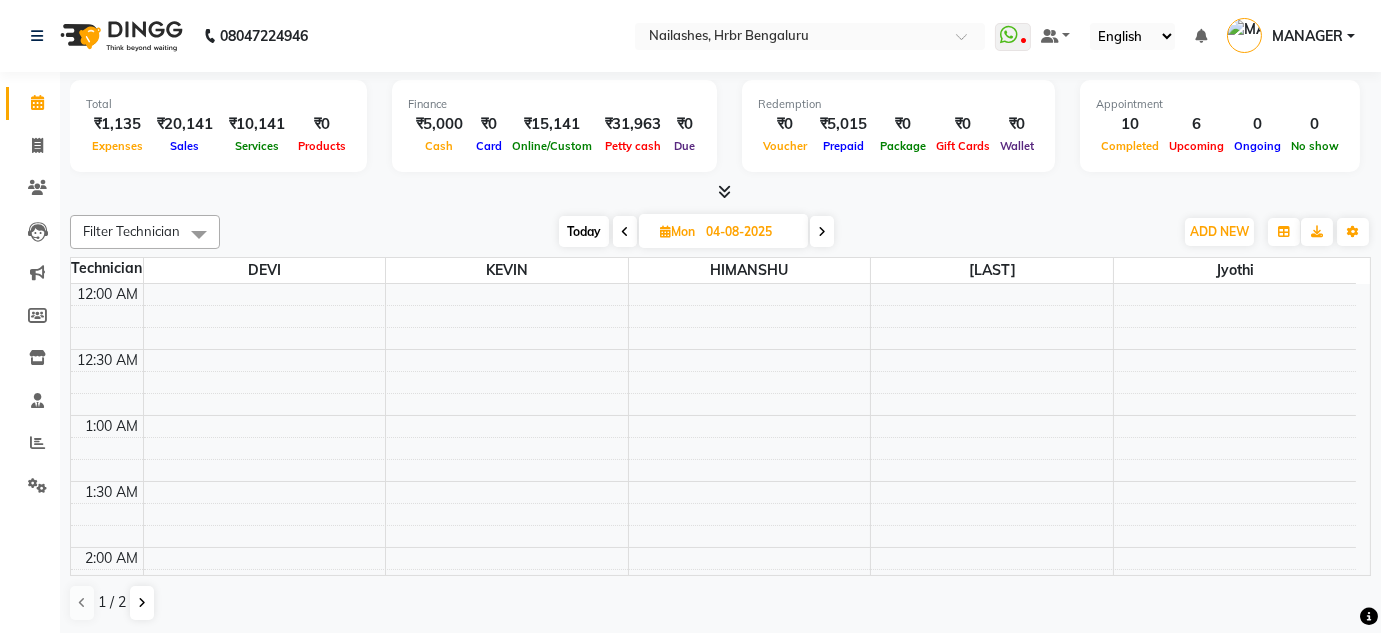 click on "Today" at bounding box center [584, 231] 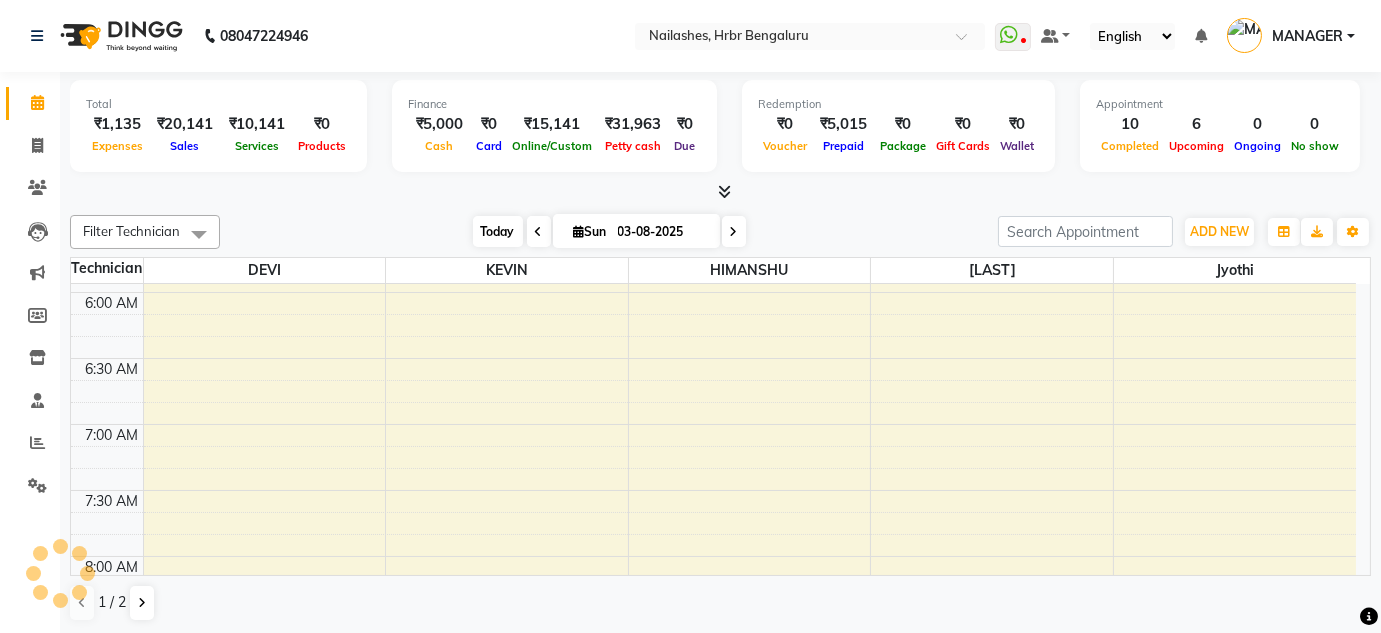 scroll, scrollTop: 2348, scrollLeft: 0, axis: vertical 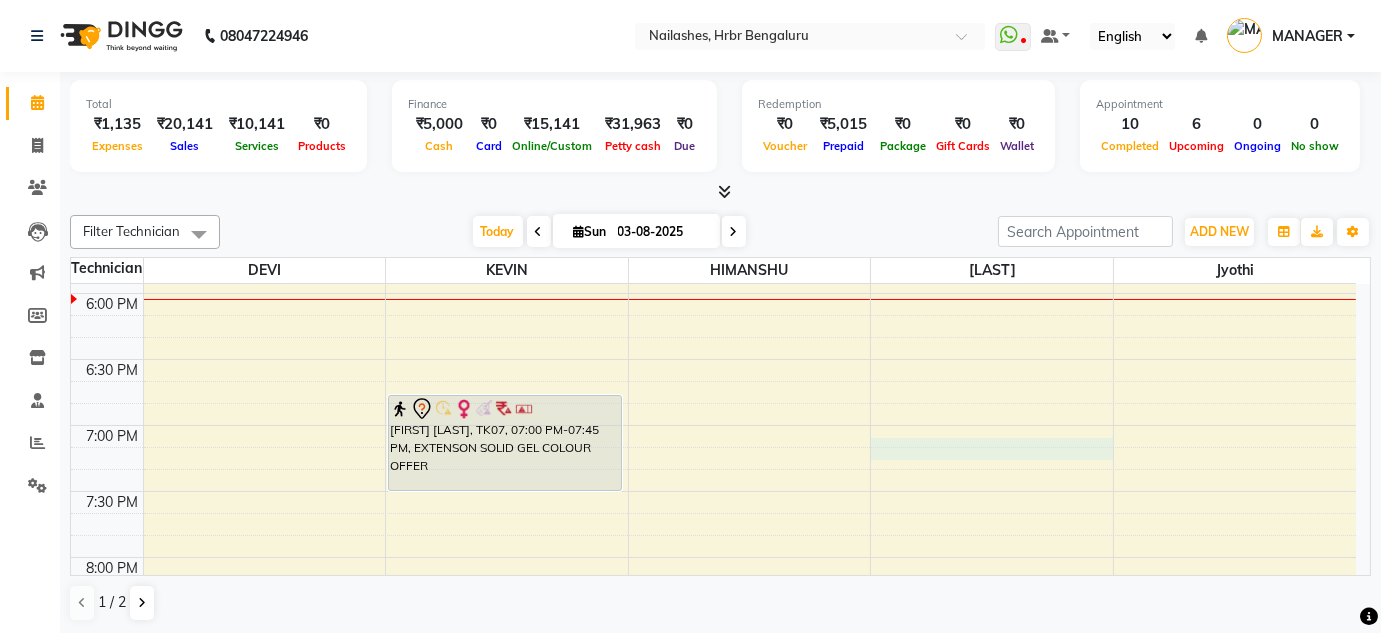 click on "12:00 AM 12:30 AM 1:00 AM 1:30 AM 2:00 AM 2:30 AM 3:00 AM 3:30 AM 4:00 AM 4:30 AM 5:00 AM 5:30 AM 6:00 AM 6:30 AM 7:00 AM 7:30 AM 8:00 AM 8:30 AM 9:00 AM 9:30 AM 10:00 AM 10:30 AM 11:00 AM 11:30 AM 12:00 PM 12:30 PM 1:00 PM 1:30 PM 2:00 PM 2:30 PM 3:00 PM 3:30 PM 4:00 PM 4:30 PM 5:00 PM 5:30 PM 6:00 PM 6:30 PM 7:00 PM 7:30 PM 8:00 PM 8:30 PM 9:00 PM 9:30 PM [FIRST], TK01, 11:30 AM-12:15 PM, EXTENSON SOLID GEL COLOUR OFFER [FIRST], TK05, 11:45 AM-02:45 PM, Nail Extension - Acrylic (Hand) (₹1000),Permanent Nail Paint - Solid Color (Hand) (₹700),Restoration - Removal of Extension (Hand) (₹500) [LAST], TK02, 12:30 PM-01:15 PM, EXTENSON SOLID GEL COLOUR OFFER [LAST], TK11, 02:25 PM-04:25 PM, Refills - Acylic (Hand) (₹800),Permanent Nail Paint - Solid Color (Hand) (₹700) [FIRST], TK06, 04:30 PM-05:15 PM, EXTENSON SOLID GEL COLOUR OFFER [FIRST] [LAST], TK07, 07:00 PM-07:45 PM, EXTENSON SOLID GEL COLOUR OFFER" at bounding box center [713, -631] 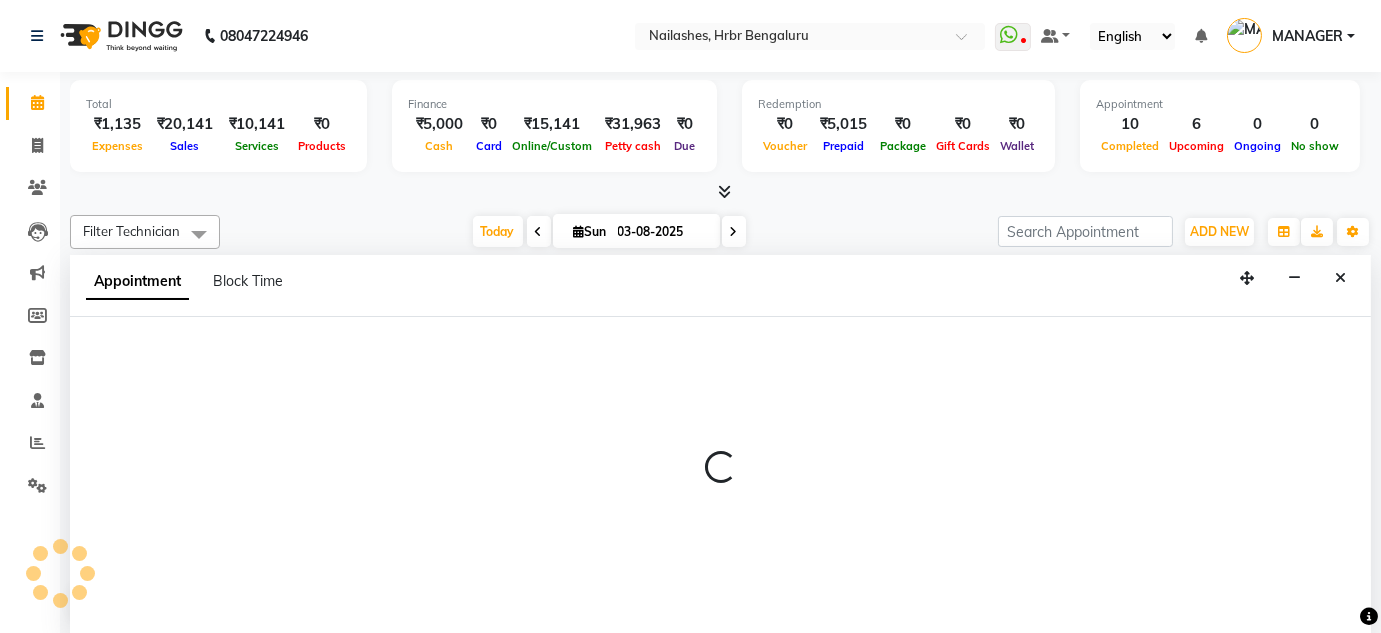 scroll, scrollTop: 1, scrollLeft: 0, axis: vertical 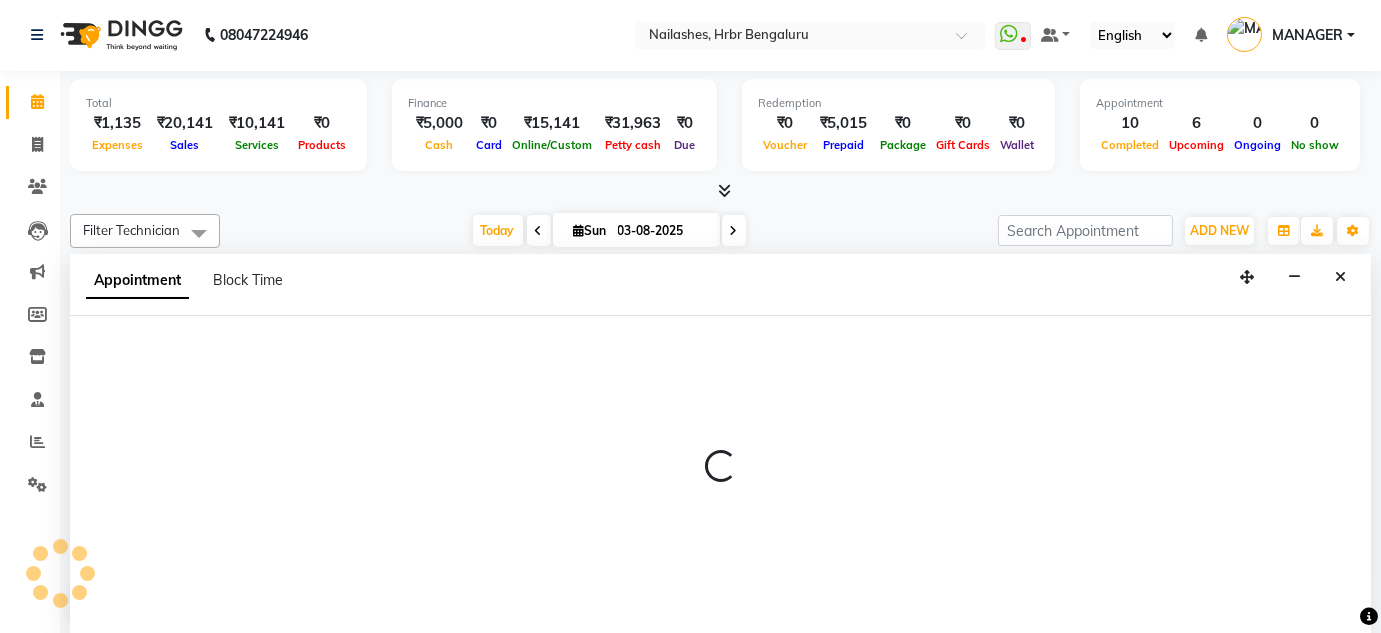 select on "87457" 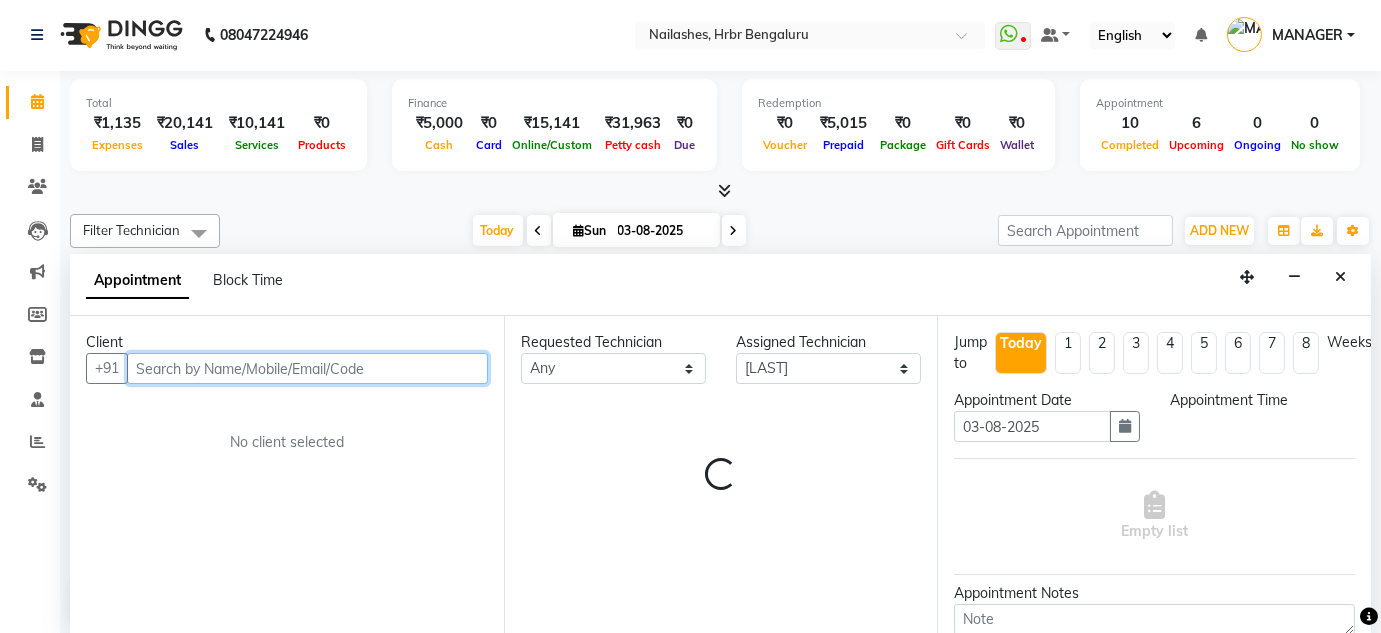 select on "1155" 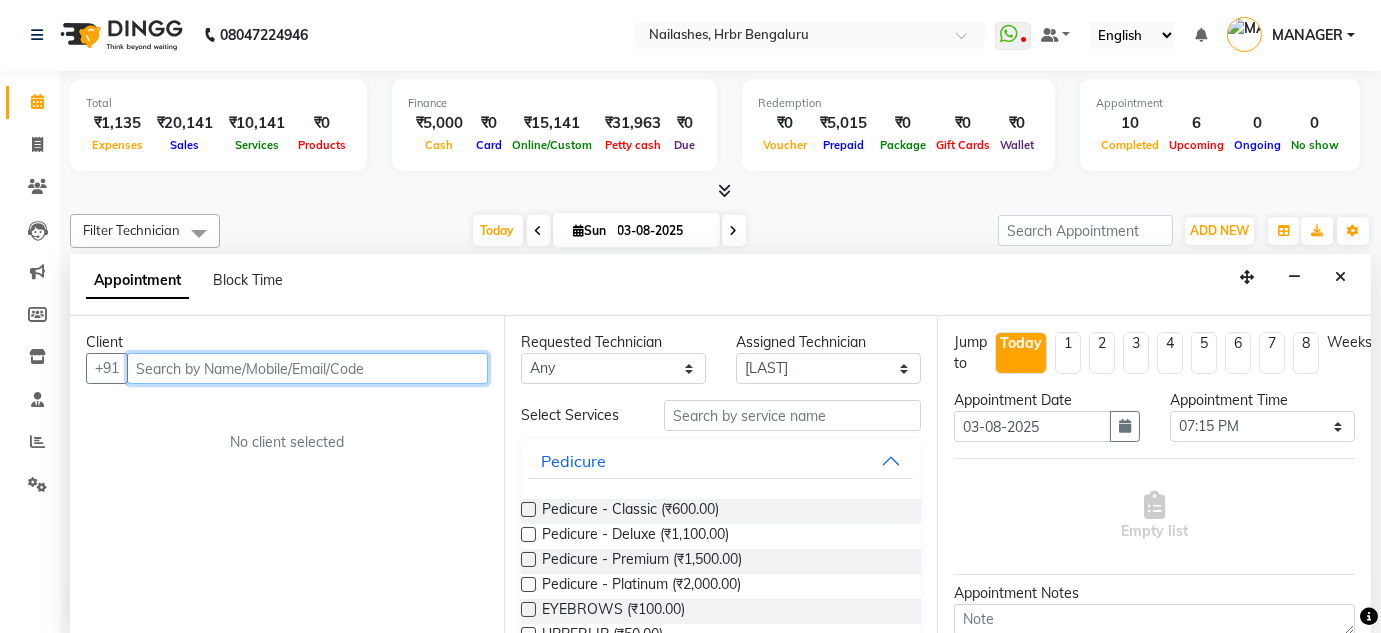 click at bounding box center (307, 368) 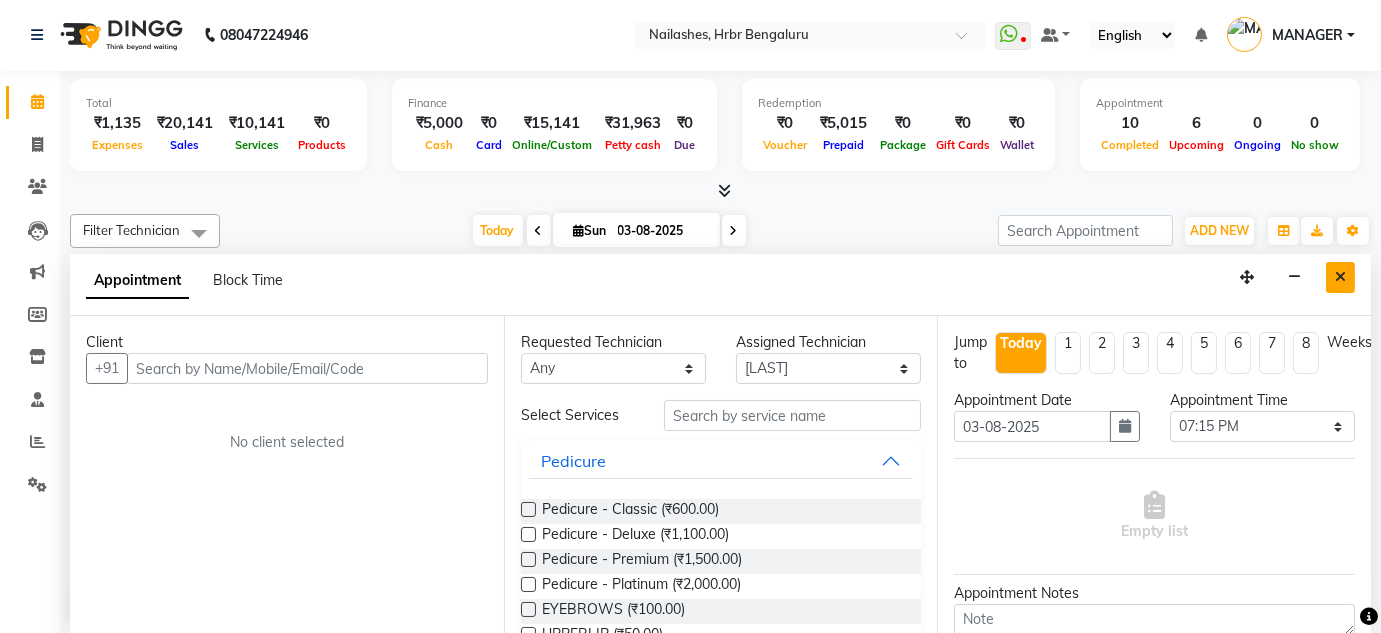 click at bounding box center (1340, 277) 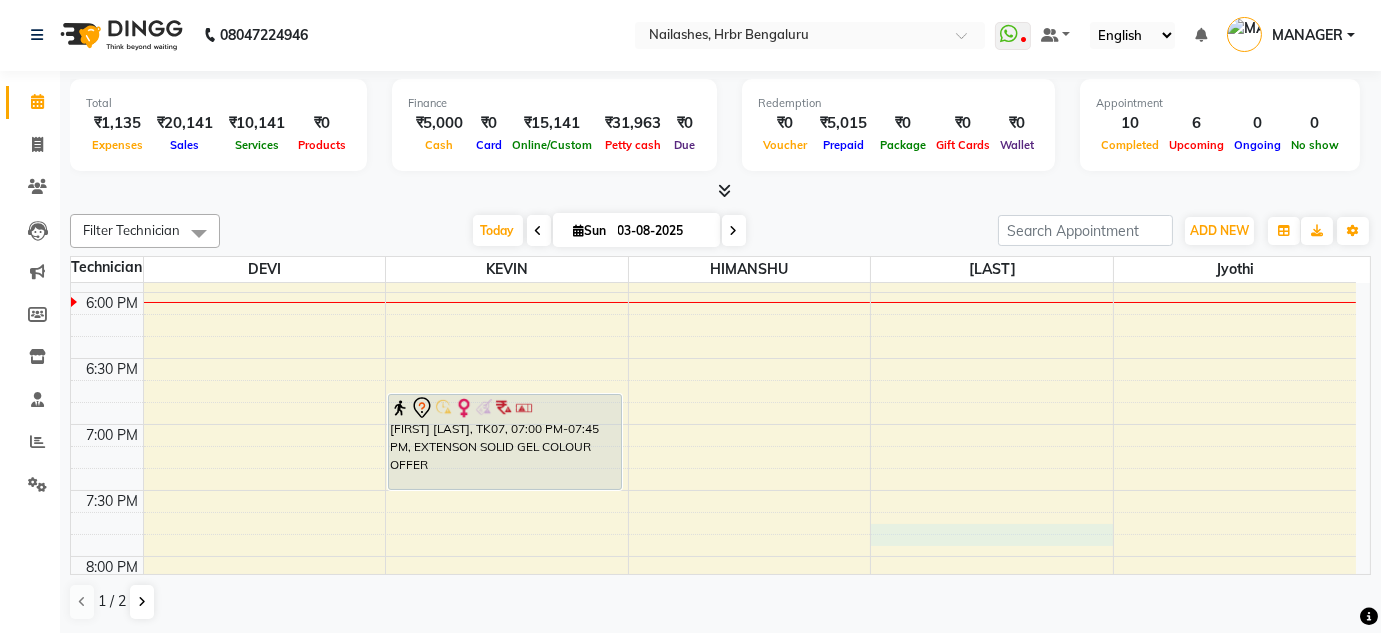 click on "12:00 AM 12:30 AM 1:00 AM 1:30 AM 2:00 AM 2:30 AM 3:00 AM 3:30 AM 4:00 AM 4:30 AM 5:00 AM 5:30 AM 6:00 AM 6:30 AM 7:00 AM 7:30 AM 8:00 AM 8:30 AM 9:00 AM 9:30 AM 10:00 AM 10:30 AM 11:00 AM 11:30 AM 12:00 PM 12:30 PM 1:00 PM 1:30 PM 2:00 PM 2:30 PM 3:00 PM 3:30 PM 4:00 PM 4:30 PM 5:00 PM 5:30 PM 6:00 PM 6:30 PM 7:00 PM 7:30 PM 8:00 PM 8:30 PM 9:00 PM 9:30 PM [FIRST], TK01, 11:30 AM-12:15 PM, EXTENSON SOLID GEL COLOUR OFFER [FIRST], TK05, 11:45 AM-02:45 PM, Nail Extension - Acrylic (Hand) (₹1000),Permanent Nail Paint - Solid Color (Hand) (₹700),Restoration - Removal of Extension (Hand) (₹500) [LAST], TK02, 12:30 PM-01:15 PM, EXTENSON SOLID GEL COLOUR OFFER [LAST], TK11, 02:25 PM-04:25 PM, Refills - Acylic (Hand) (₹800),Permanent Nail Paint - Solid Color (Hand) (₹700) [FIRST], TK06, 04:30 PM-05:15 PM, EXTENSON SOLID GEL COLOUR OFFER [FIRST] [LAST], TK07, 07:00 PM-07:45 PM, EXTENSON SOLID GEL COLOUR OFFER" at bounding box center (713, -632) 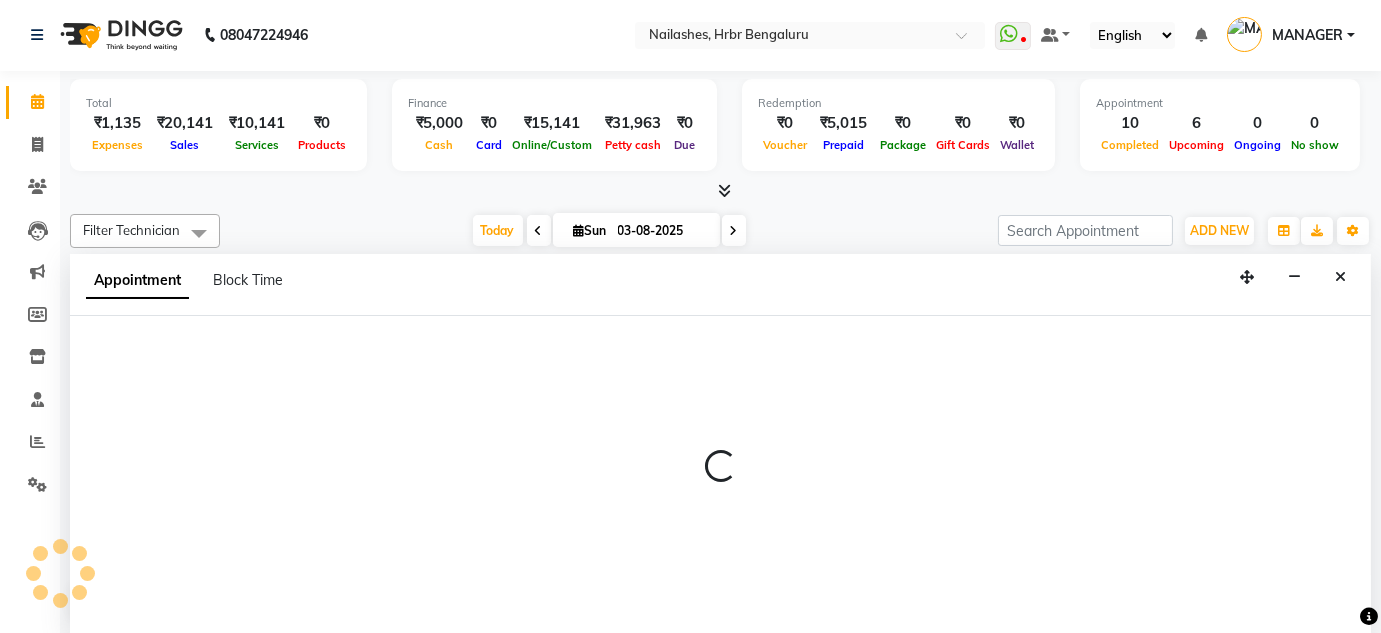 select on "87457" 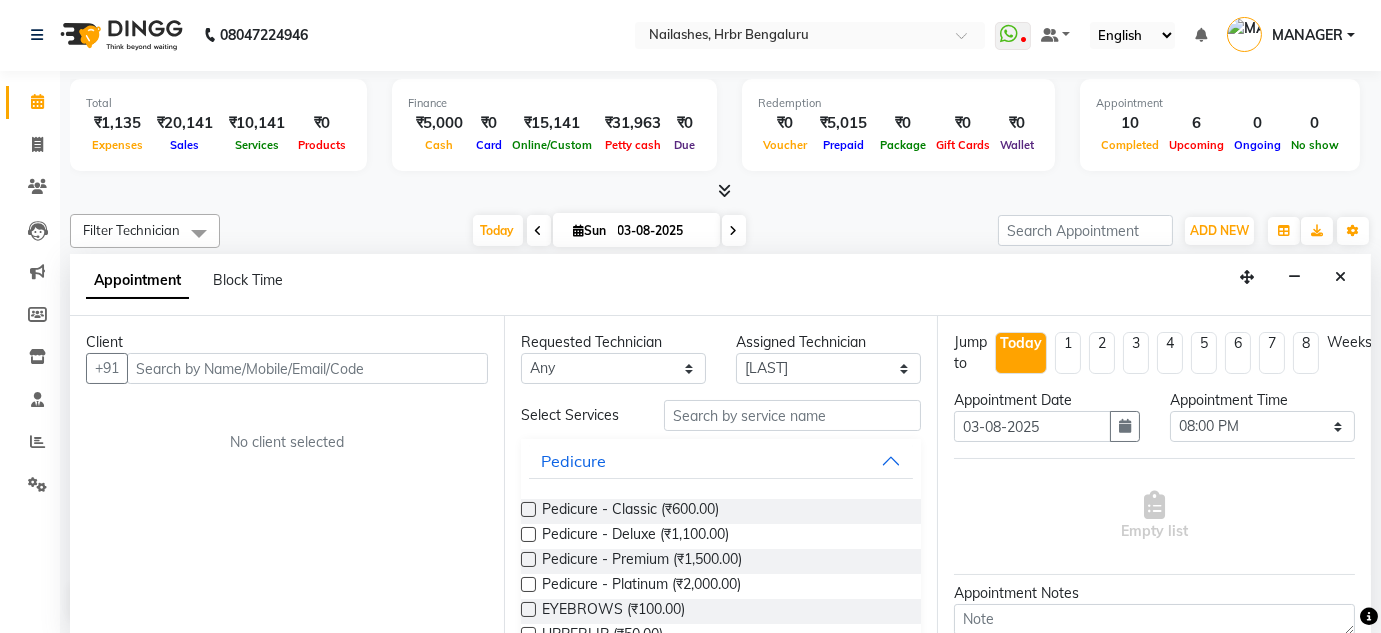 click at bounding box center [307, 368] 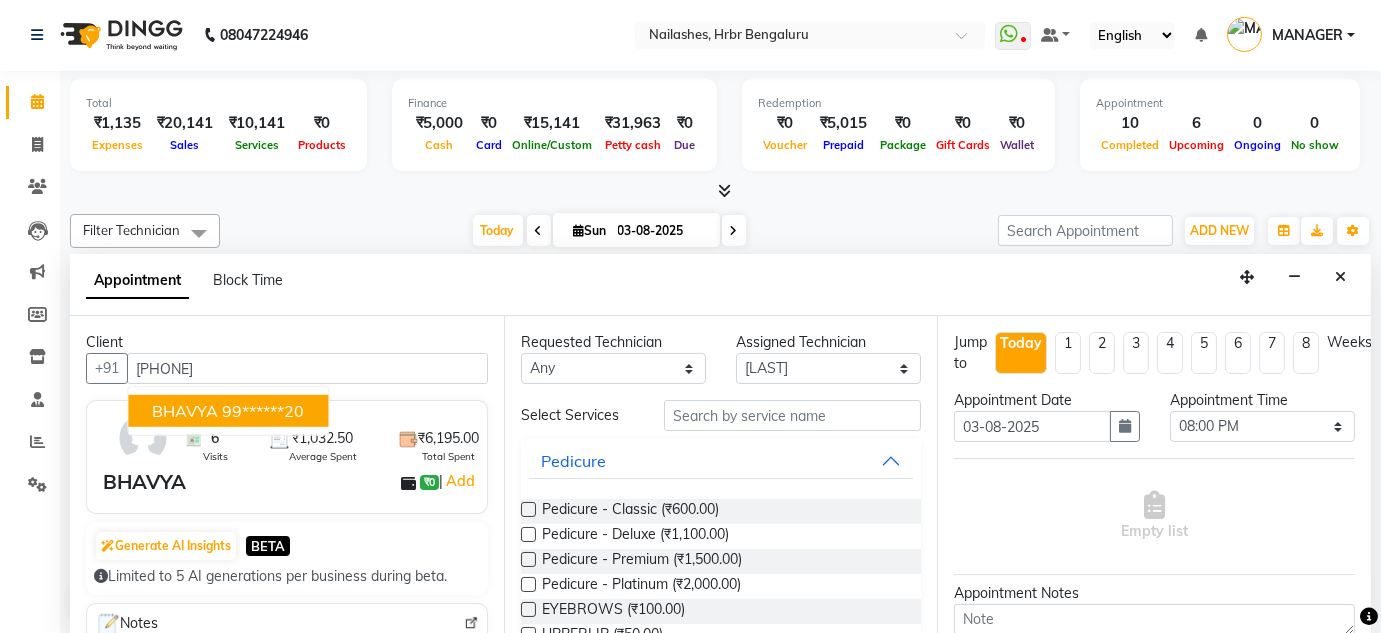 click on "99******20" at bounding box center (263, 411) 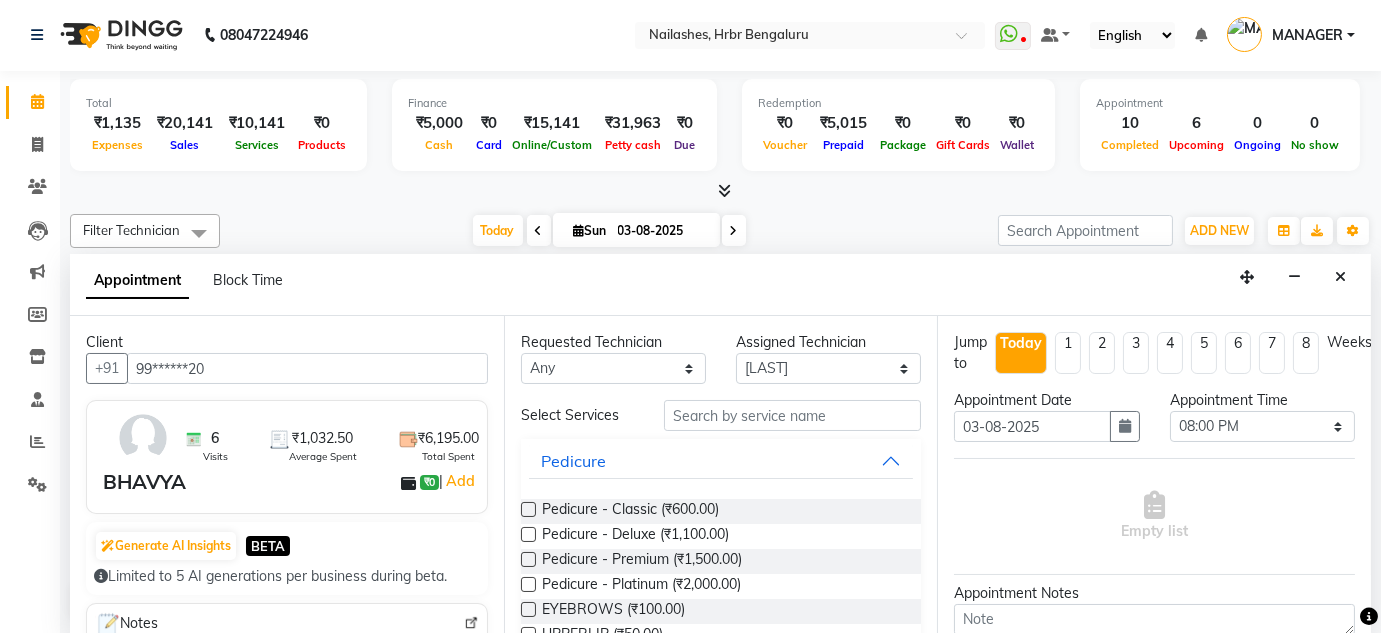type on "99******20" 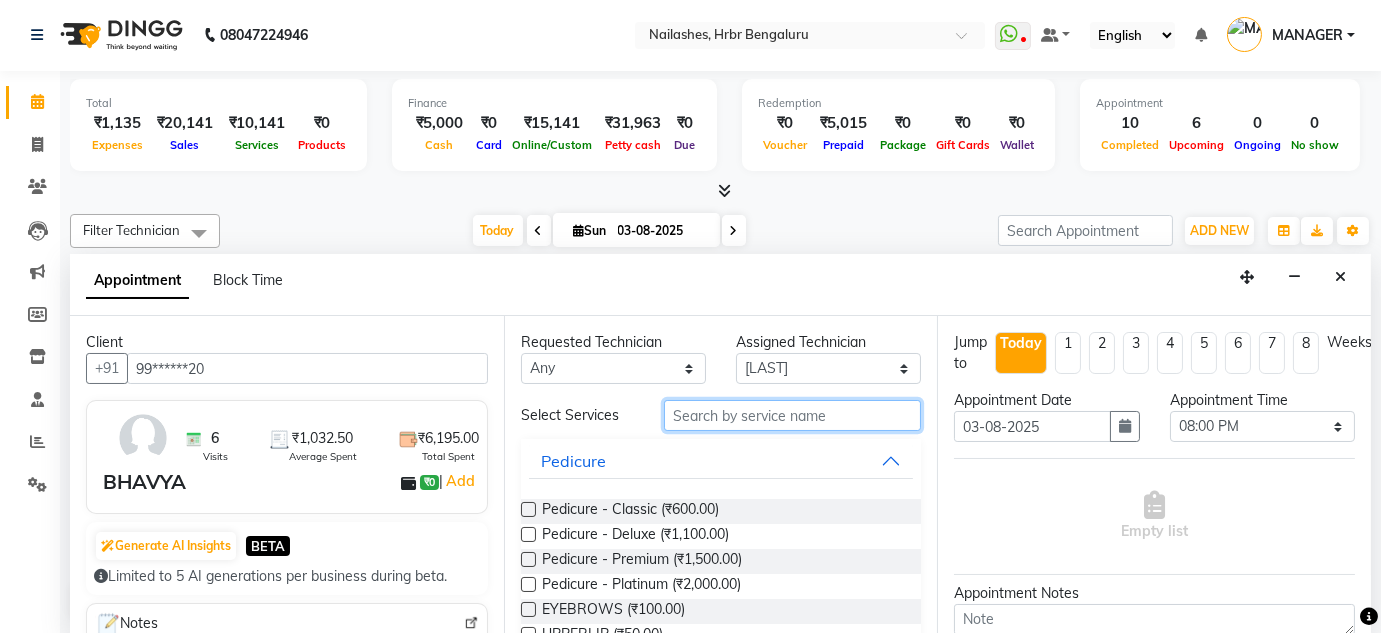 click at bounding box center (792, 415) 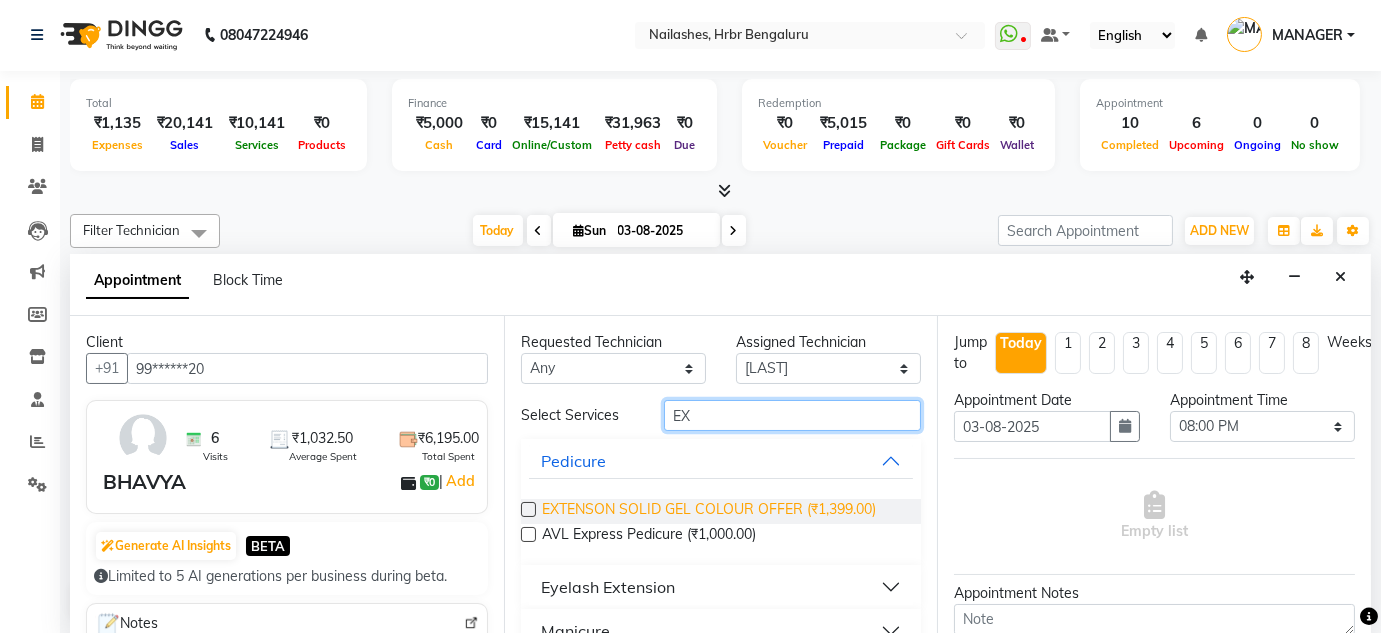 type on "EX" 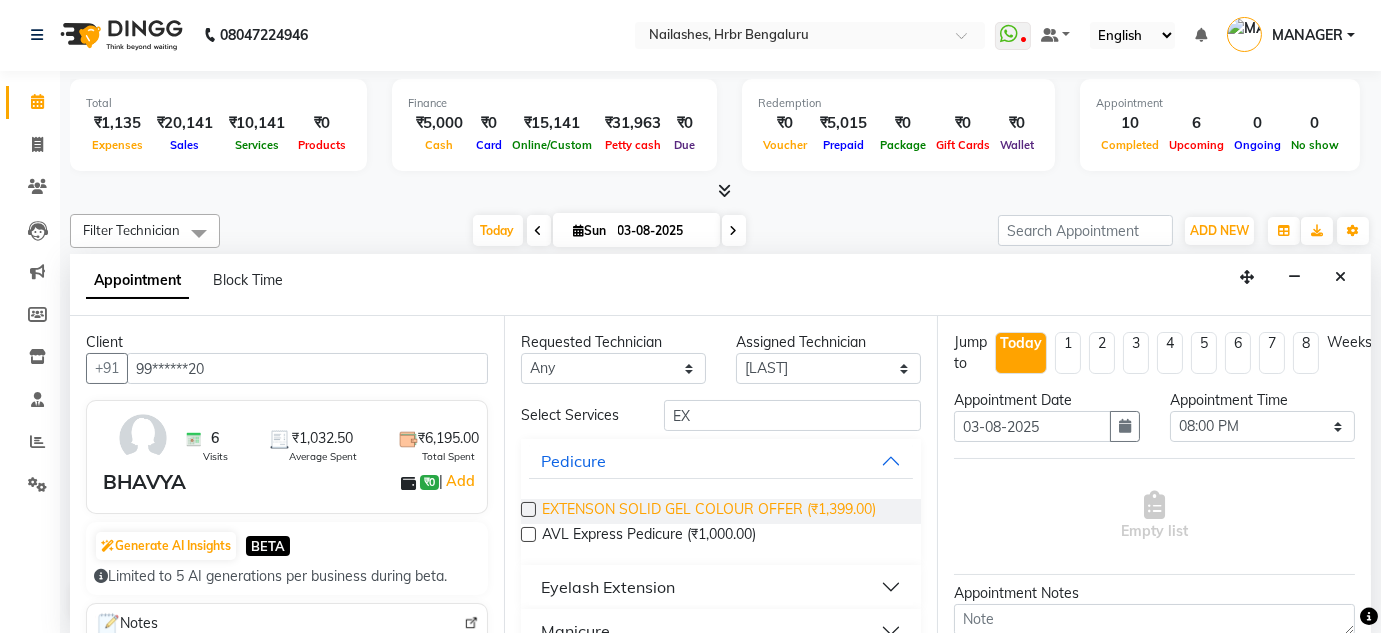 click on "EXTENSON SOLID GEL COLOUR OFFER (₹1,399.00)" at bounding box center [709, 511] 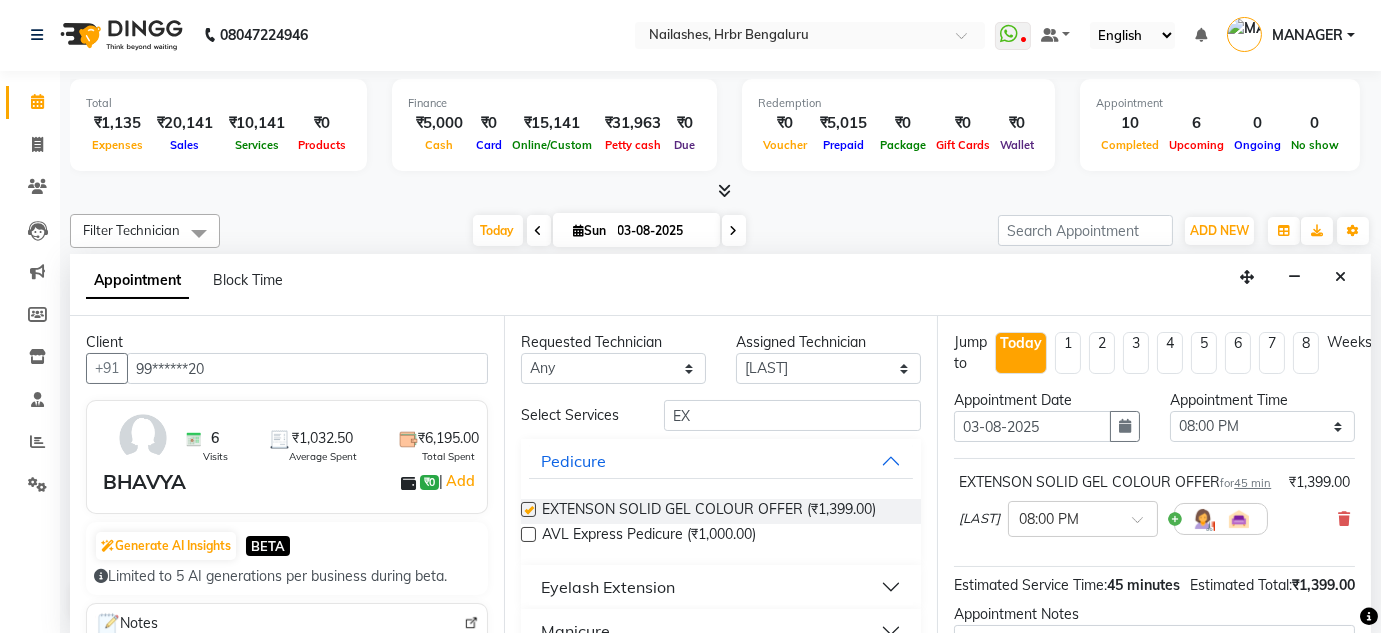 checkbox on "false" 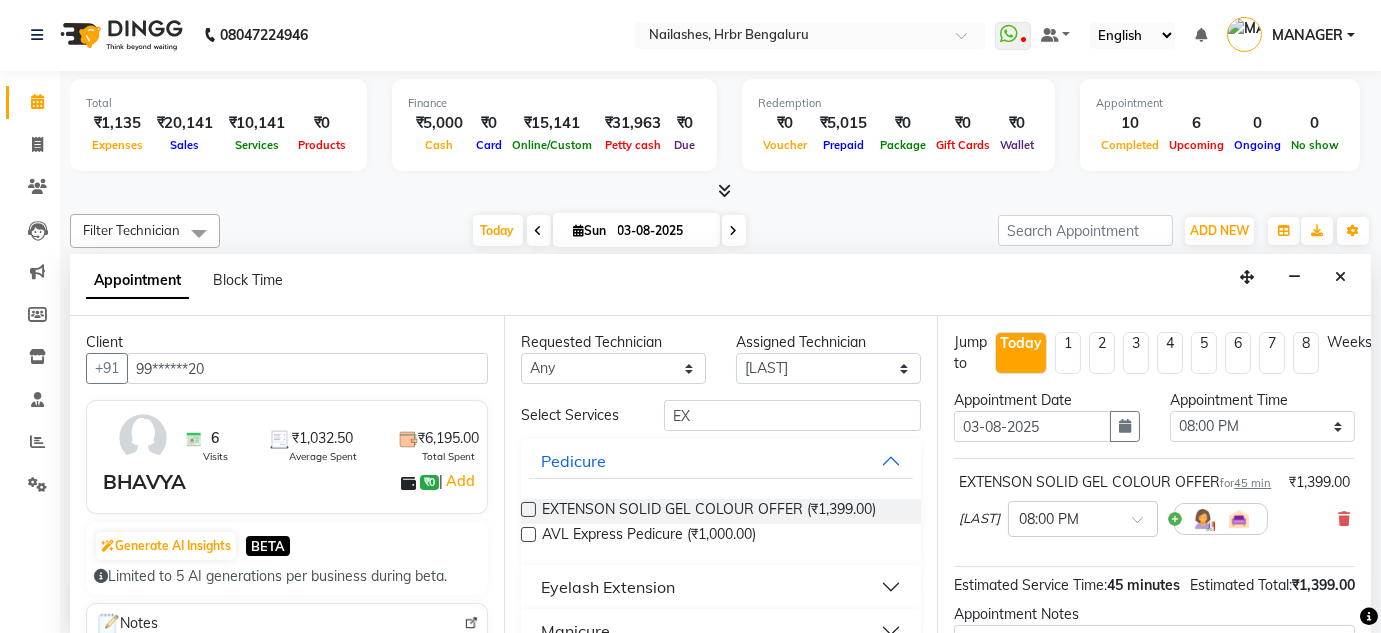 scroll, scrollTop: 249, scrollLeft: 0, axis: vertical 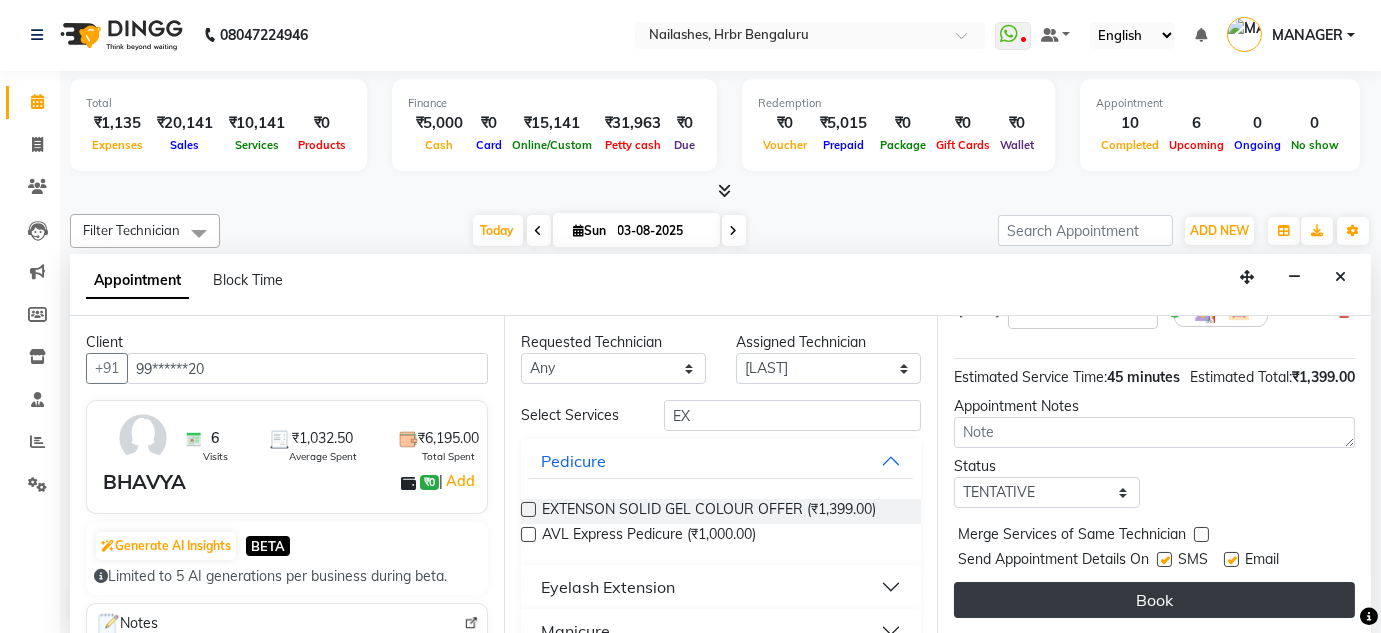 click on "Book" at bounding box center (1154, 600) 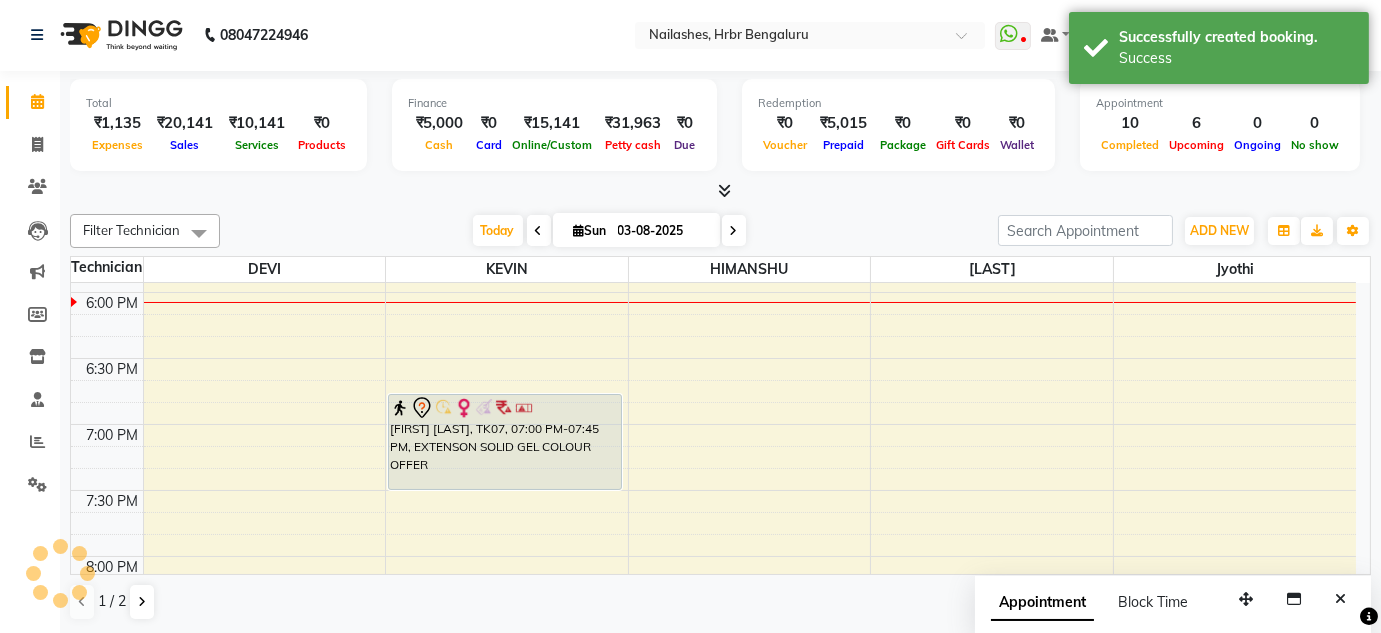 scroll, scrollTop: 0, scrollLeft: 0, axis: both 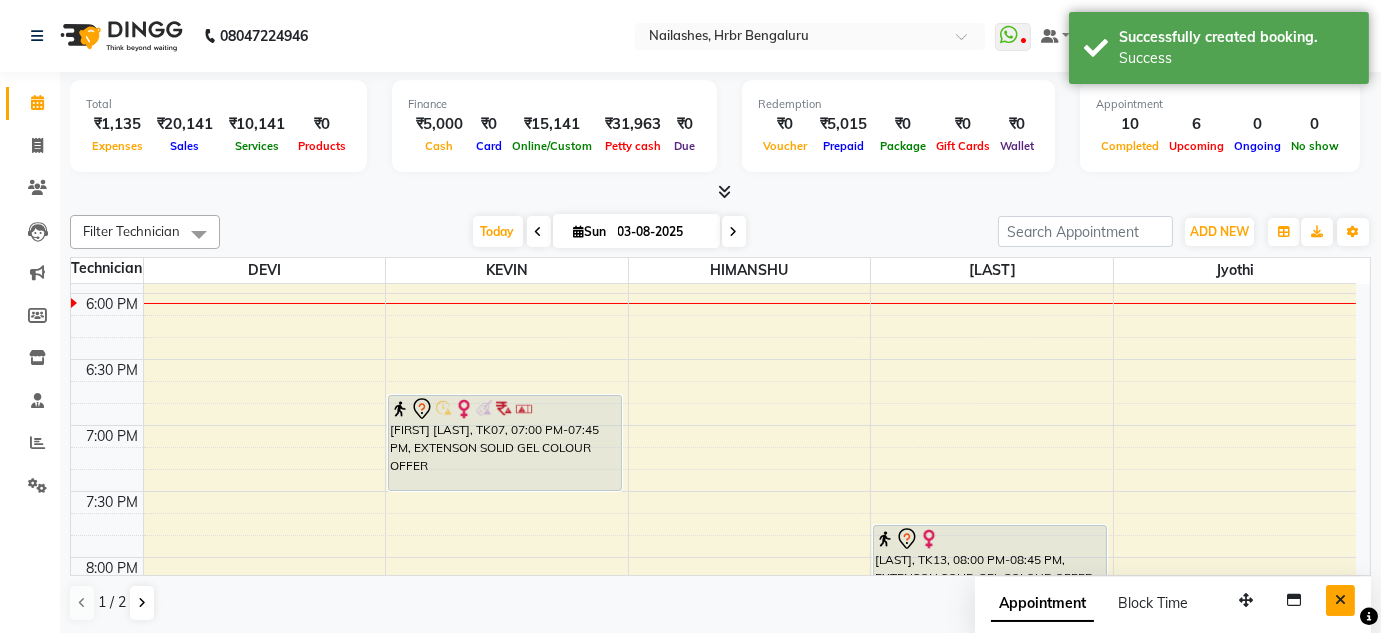 click at bounding box center (1340, 600) 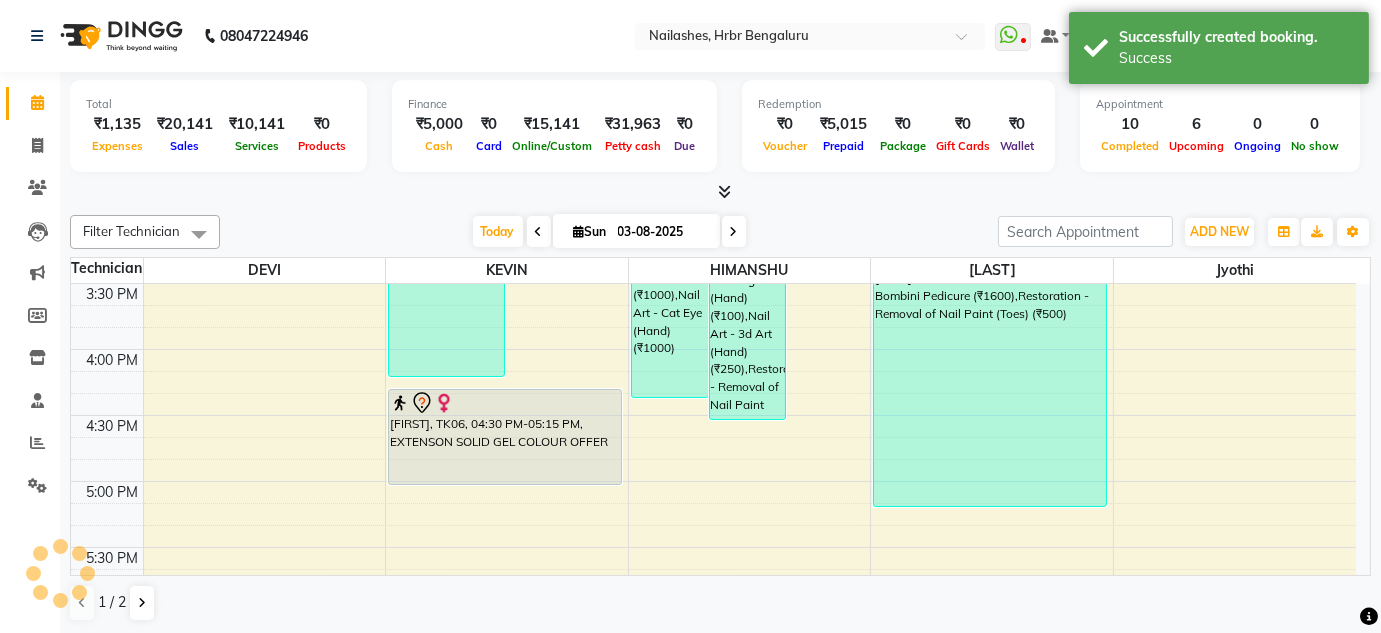 scroll, scrollTop: 2078, scrollLeft: 0, axis: vertical 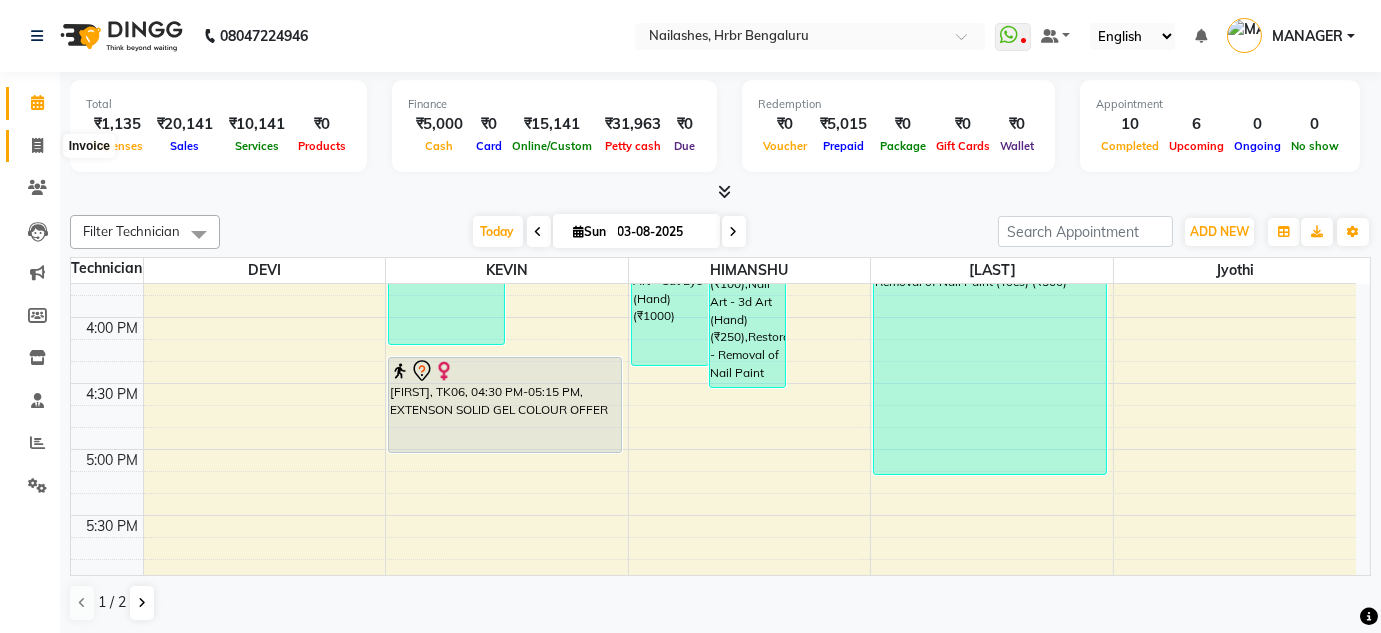 click 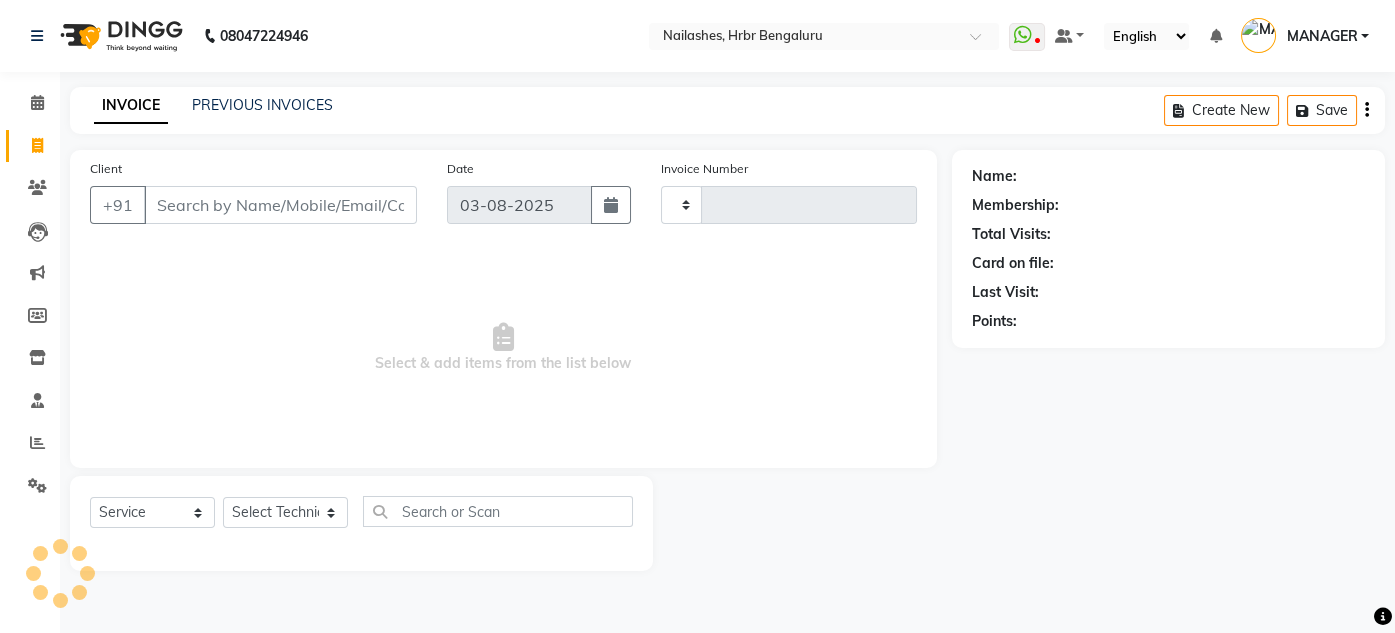 type on "0834" 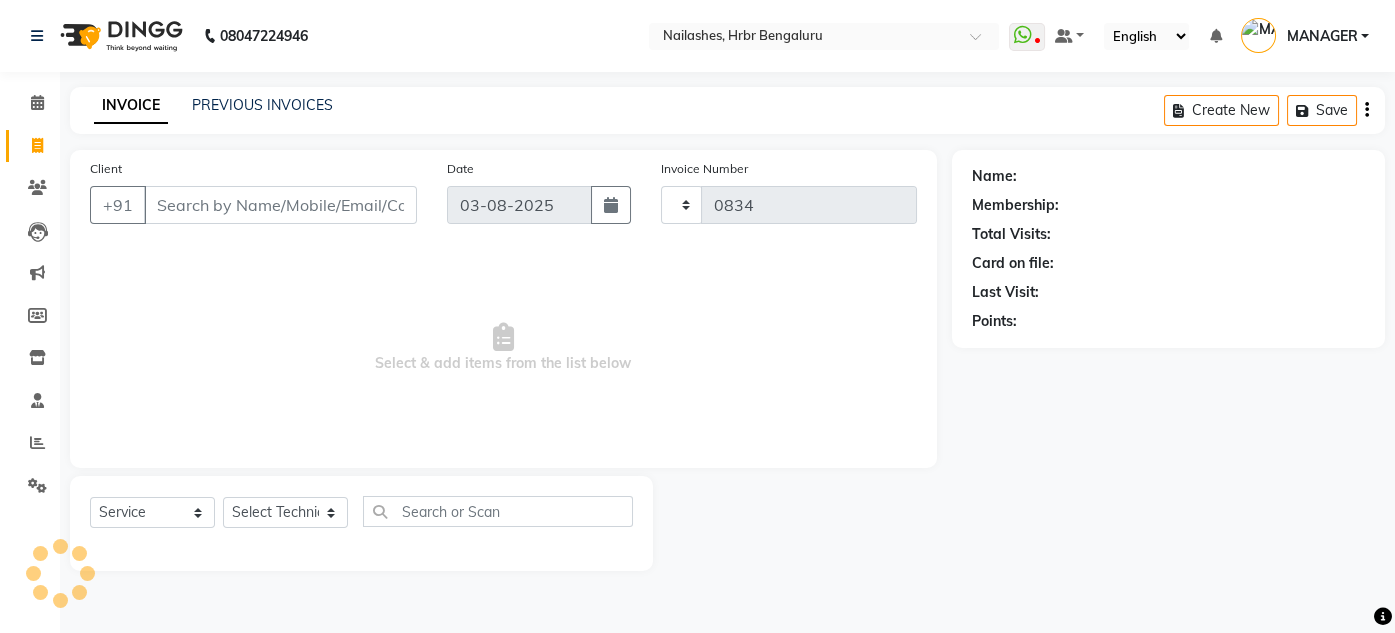 select on "3771" 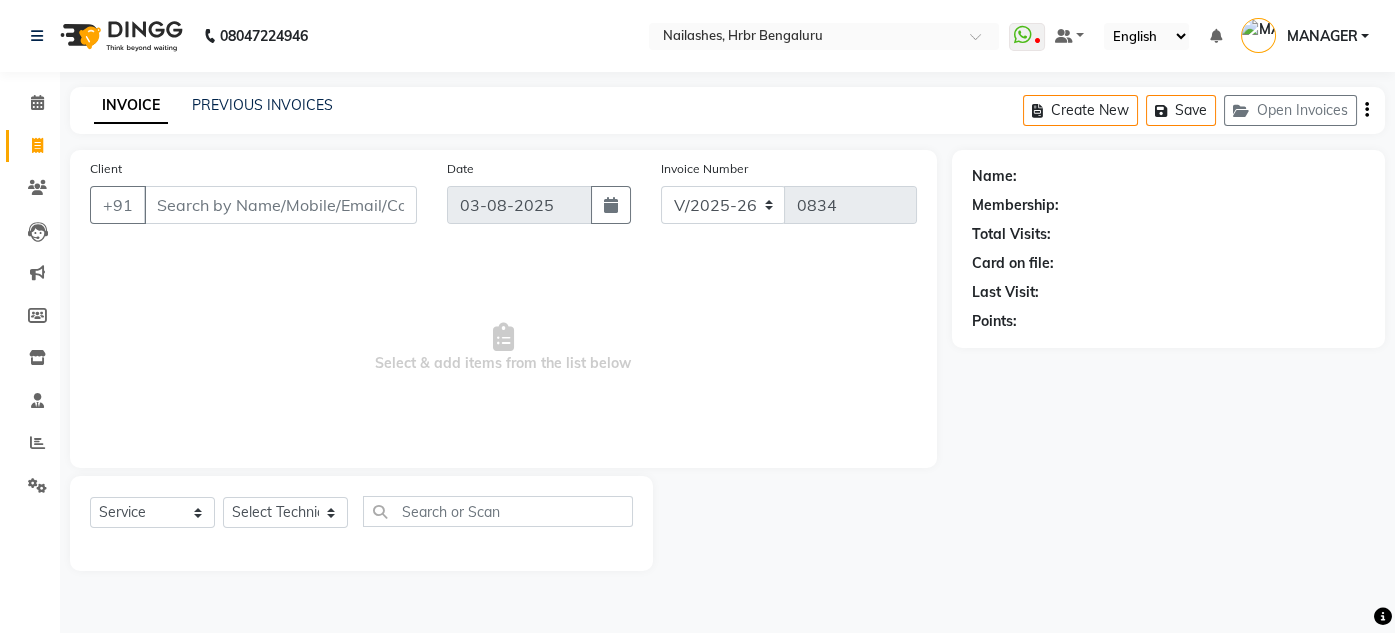 click on "Client" at bounding box center [280, 205] 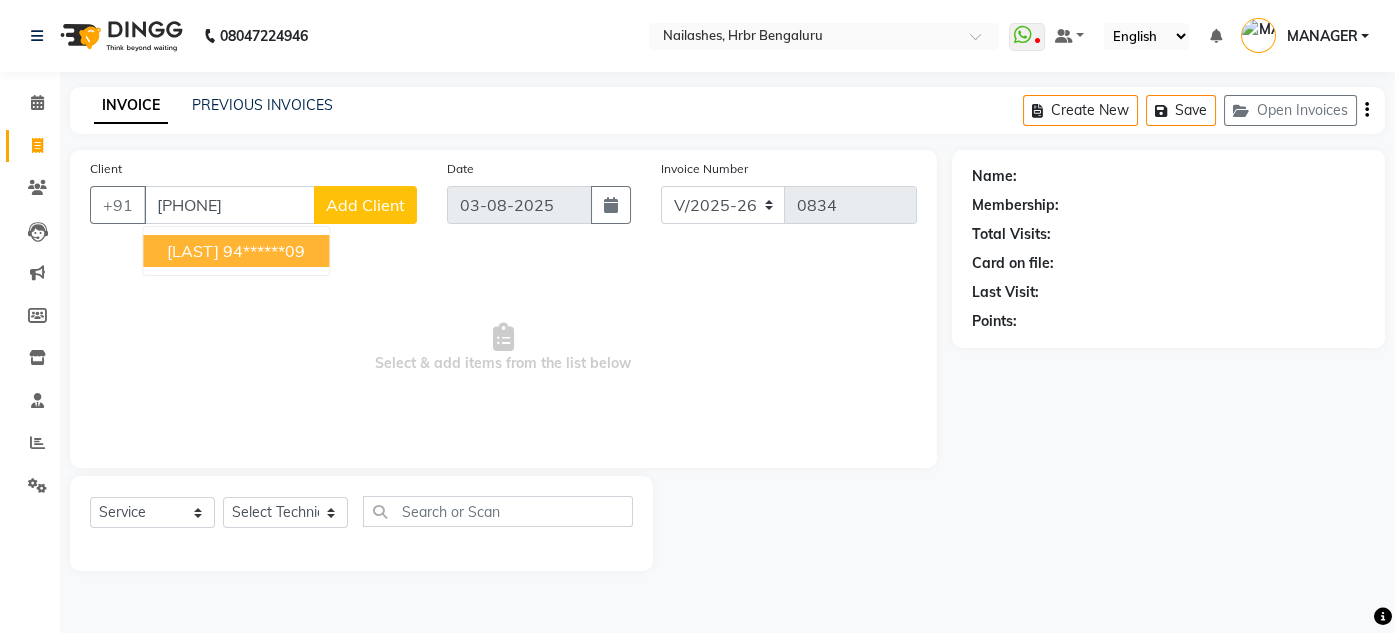click on "[LAST]" at bounding box center [193, 251] 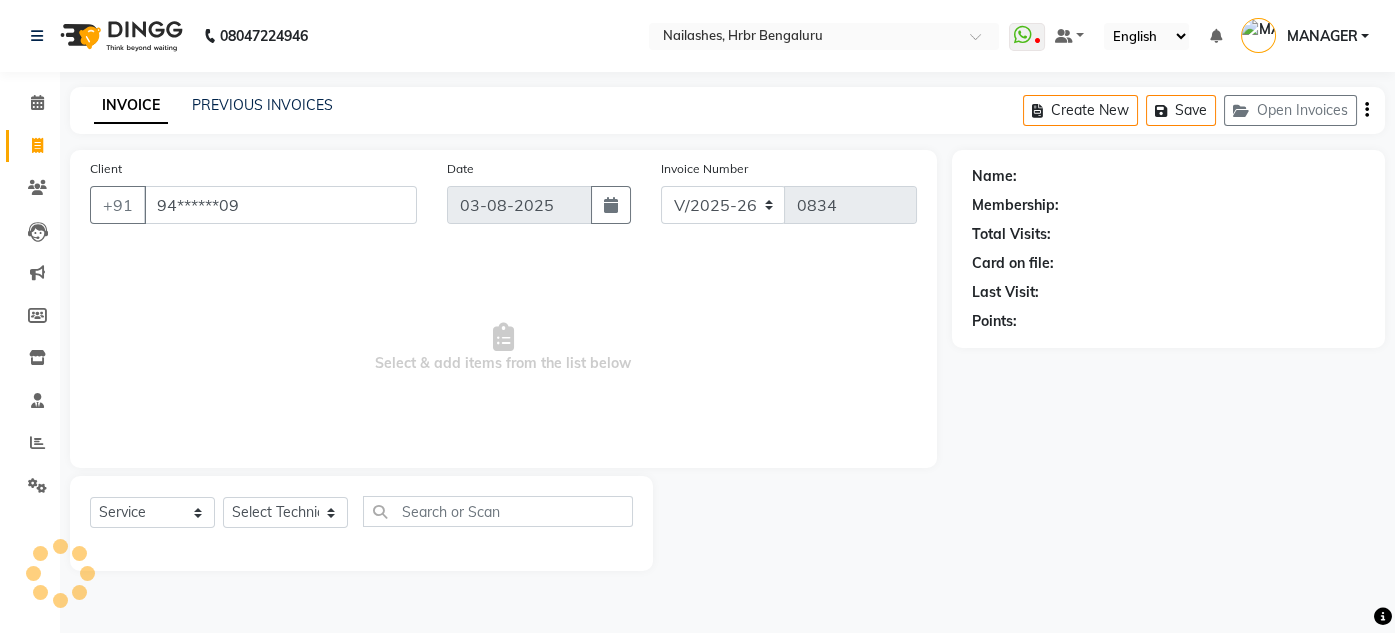 type on "94******09" 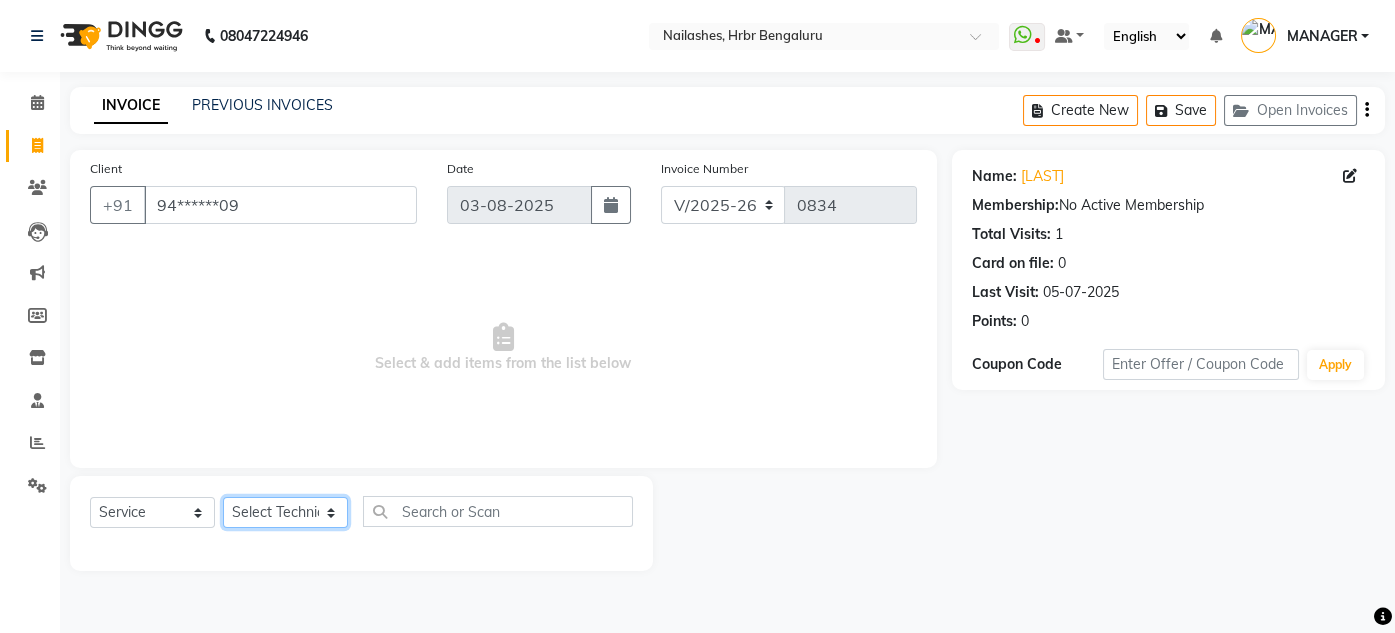 click on "Select Technician [FIRST] [FIRST] [FIRST] [LAST] [FIRST] [FIRST]" 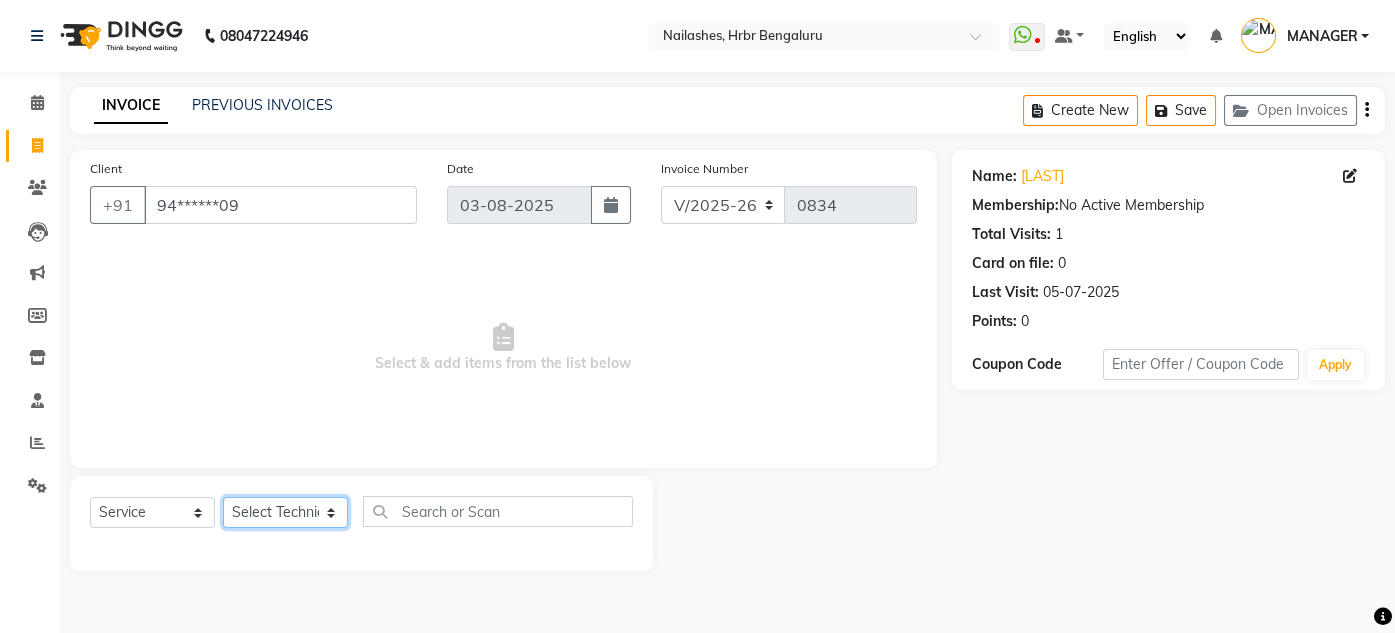 select on "82748" 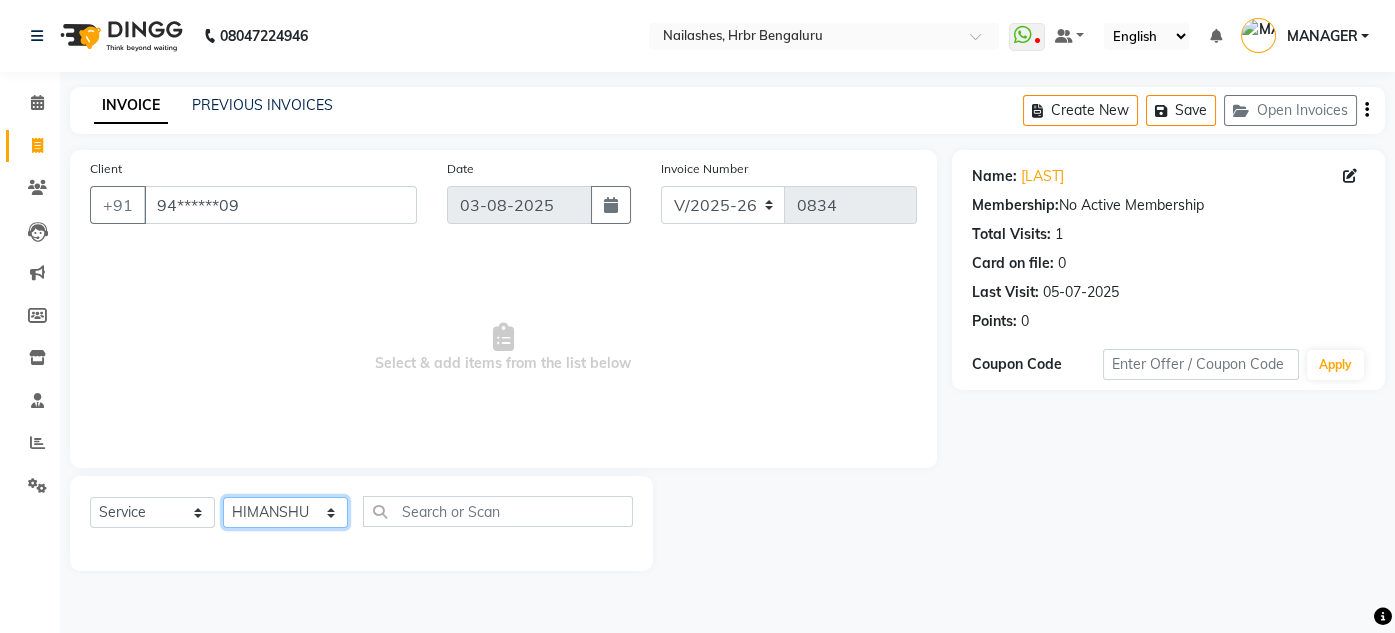 click on "Select Technician [FIRST] [FIRST] [FIRST] [LAST] [FIRST] [FIRST]" 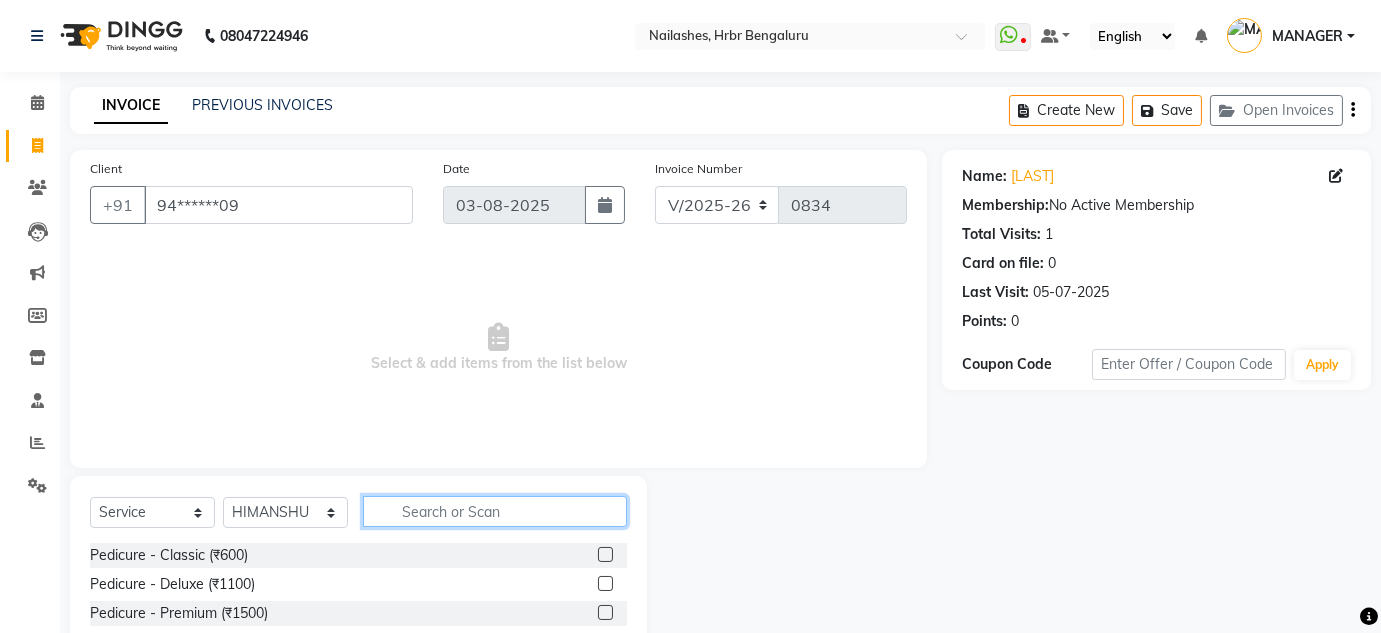 click 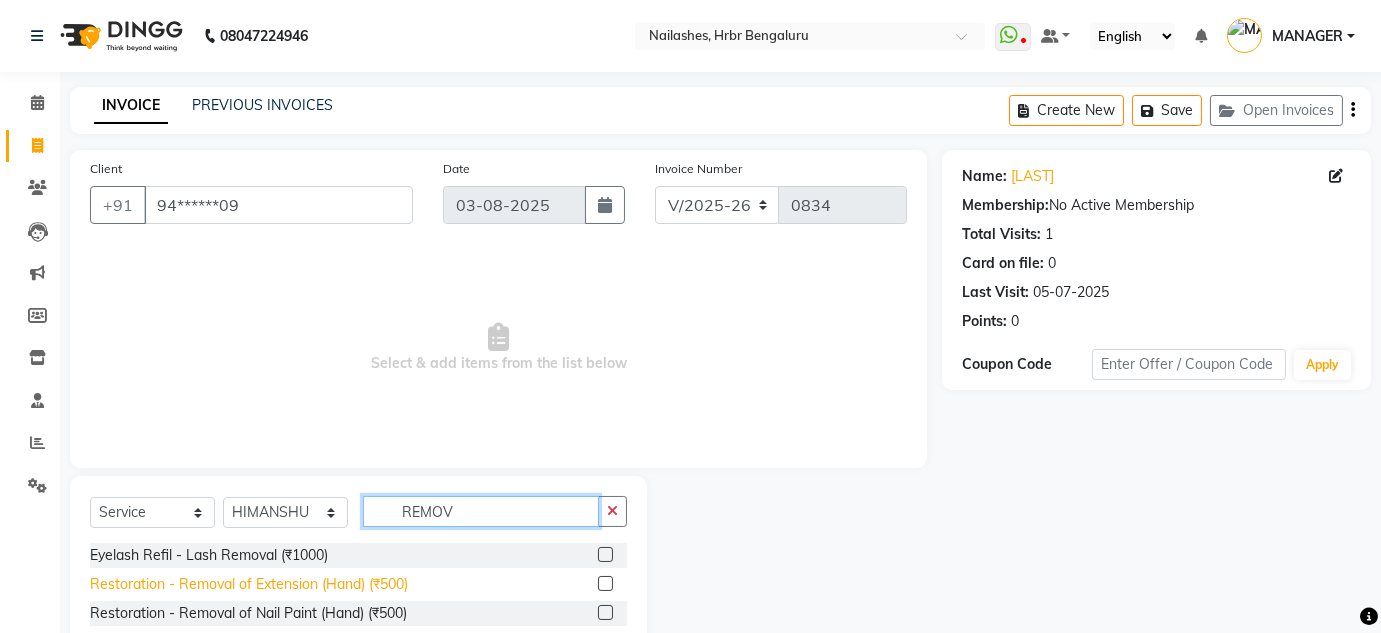 type on "REMOV" 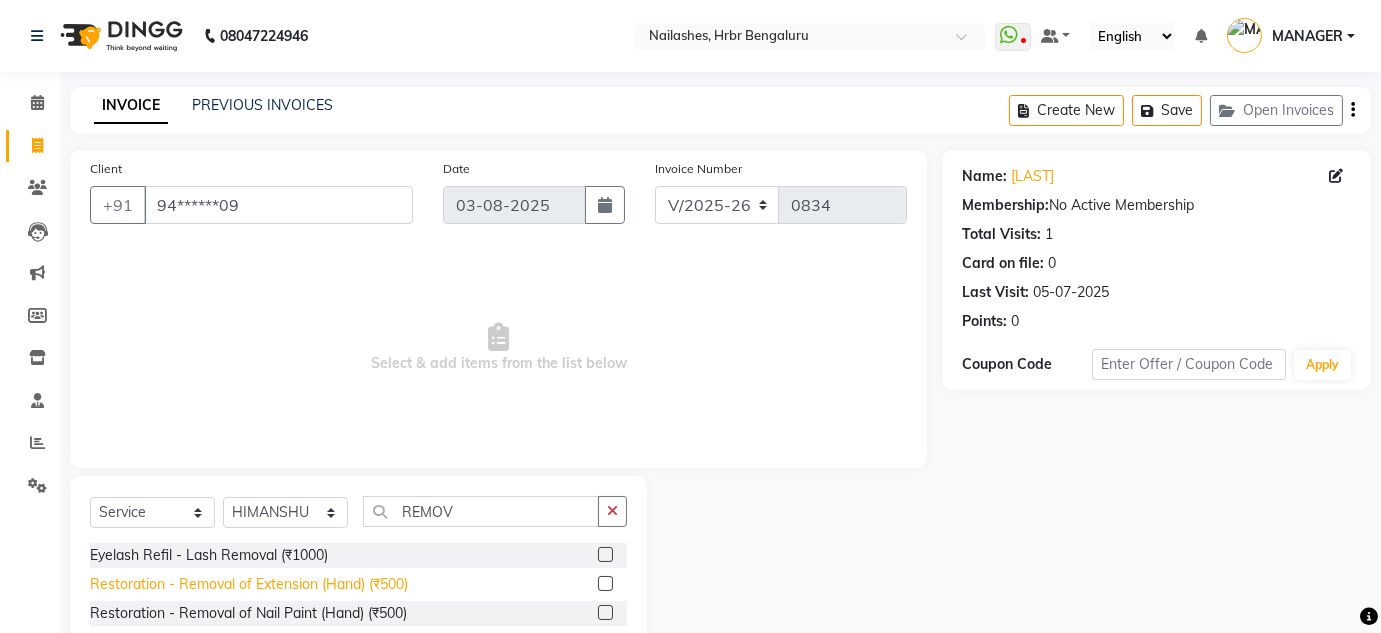 click on "Restoration - Removal of Extension (Hand) (₹500)" 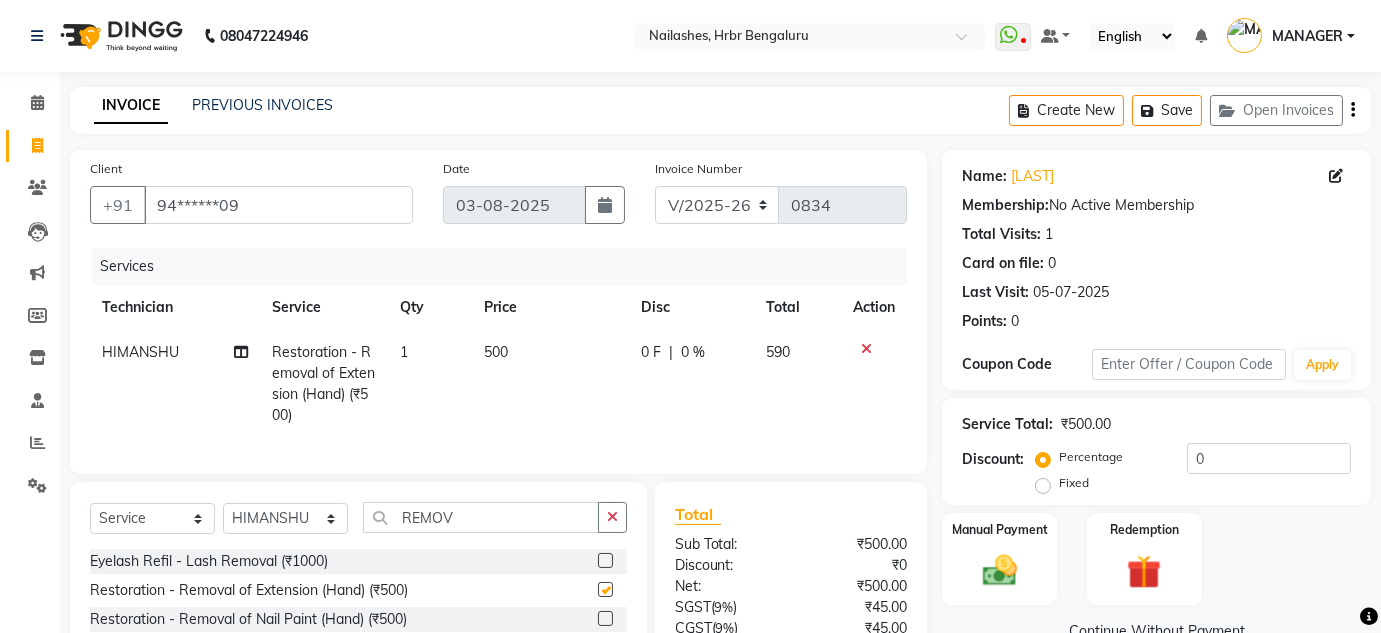 checkbox on "false" 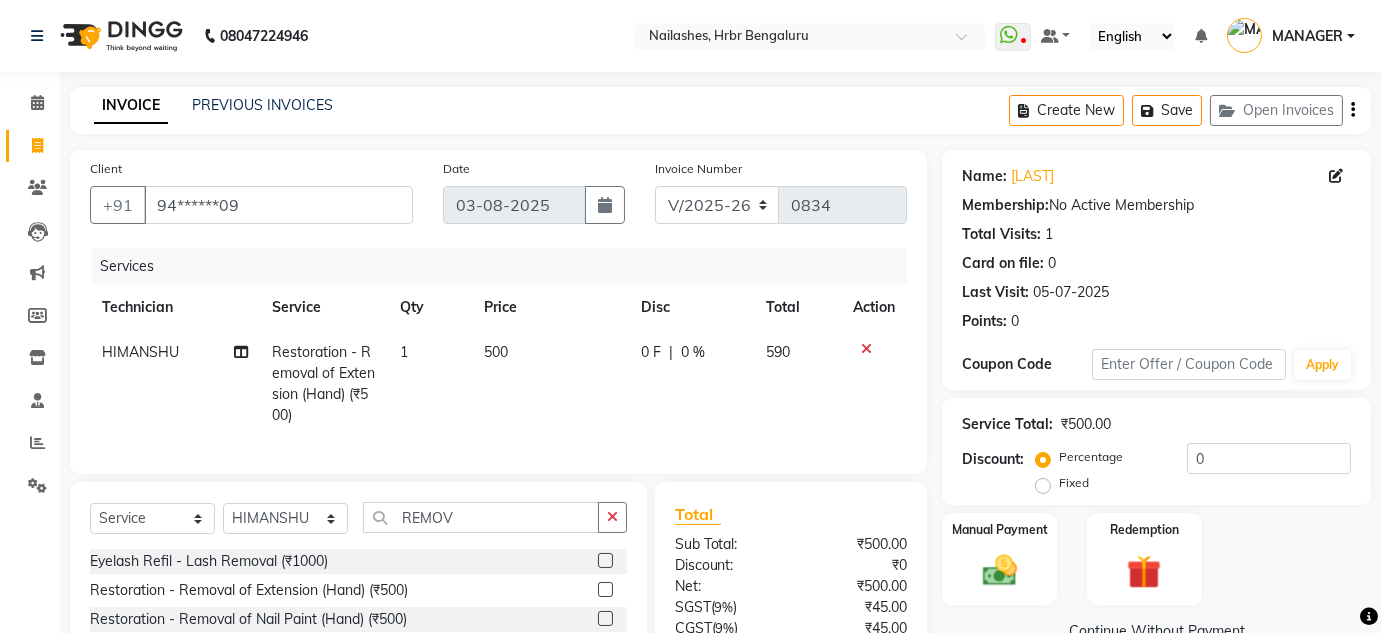 scroll, scrollTop: 187, scrollLeft: 0, axis: vertical 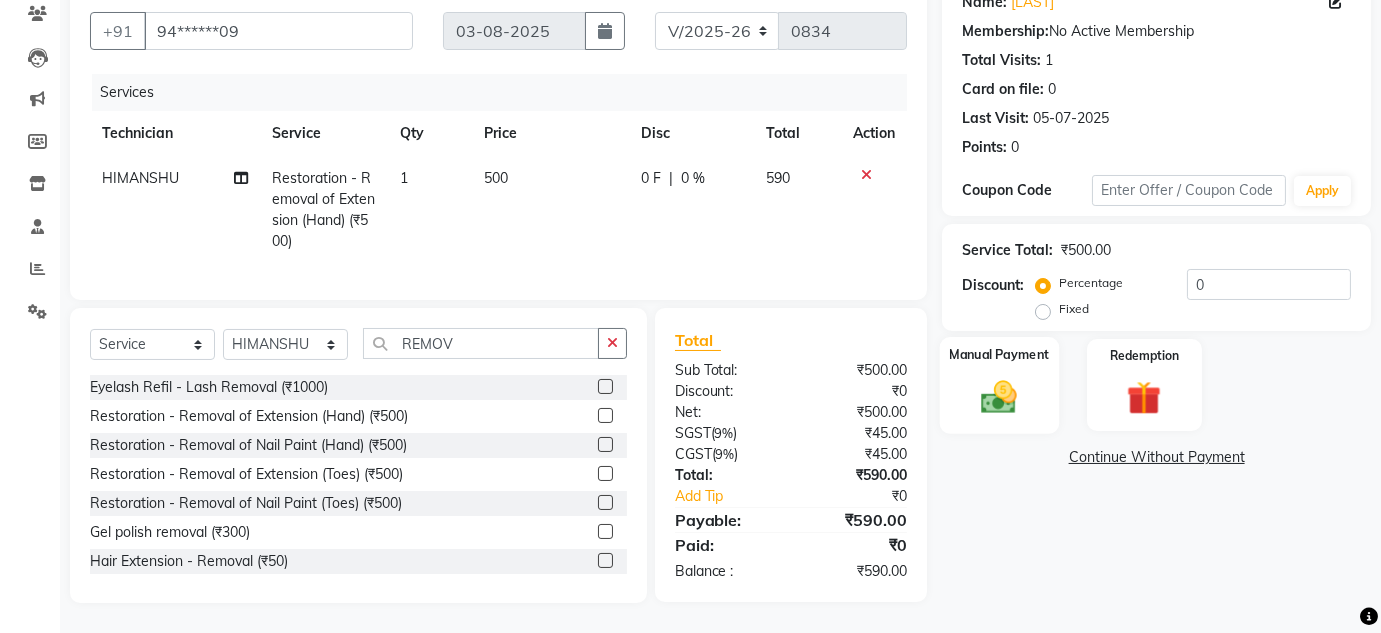 click on "Manual Payment" 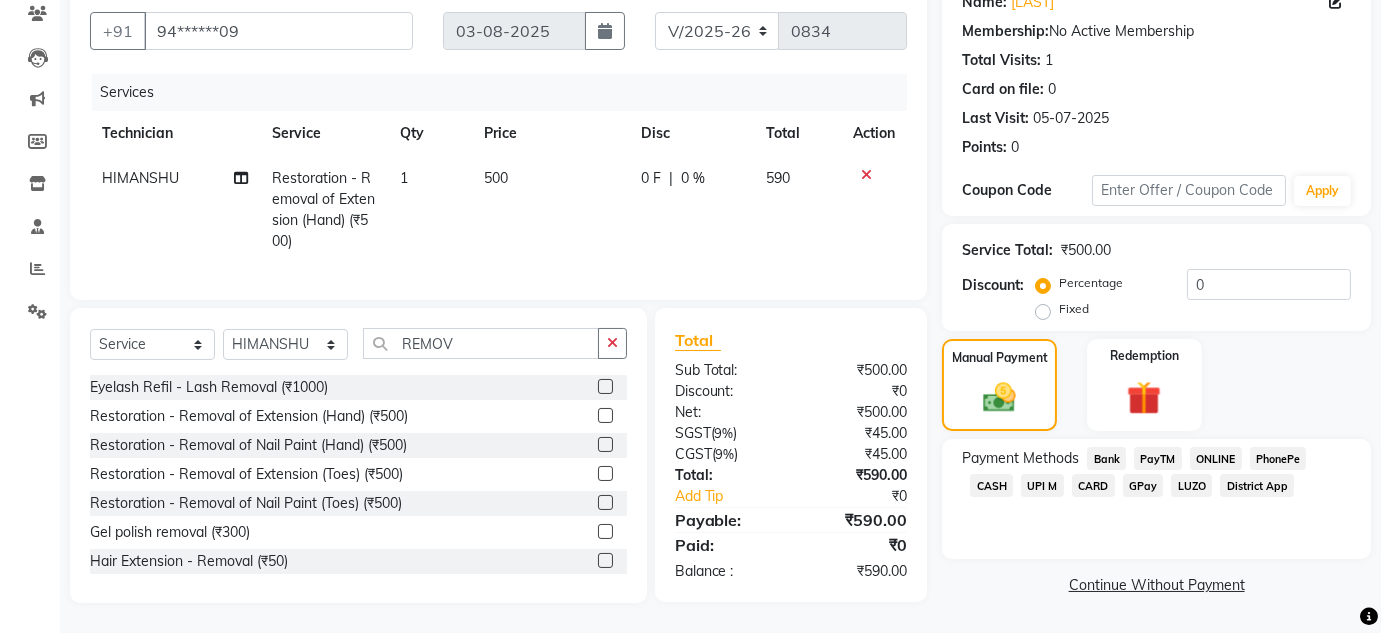 click on "CASH" 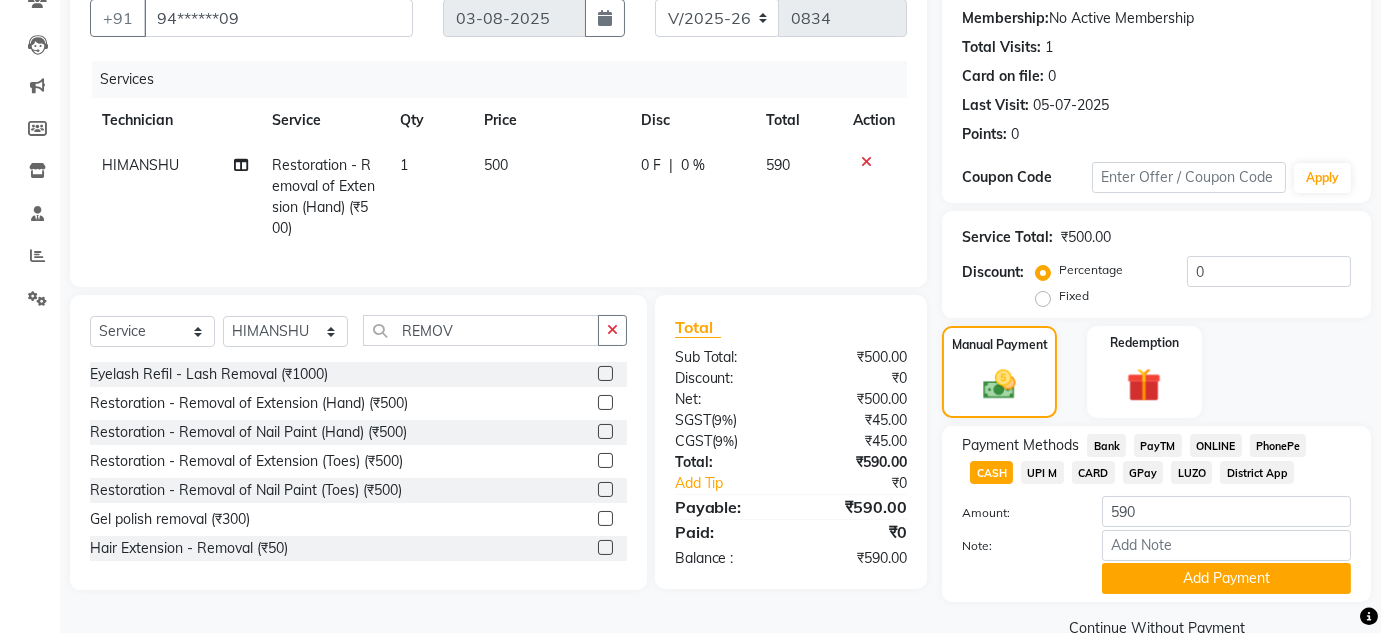 click on "CARD" 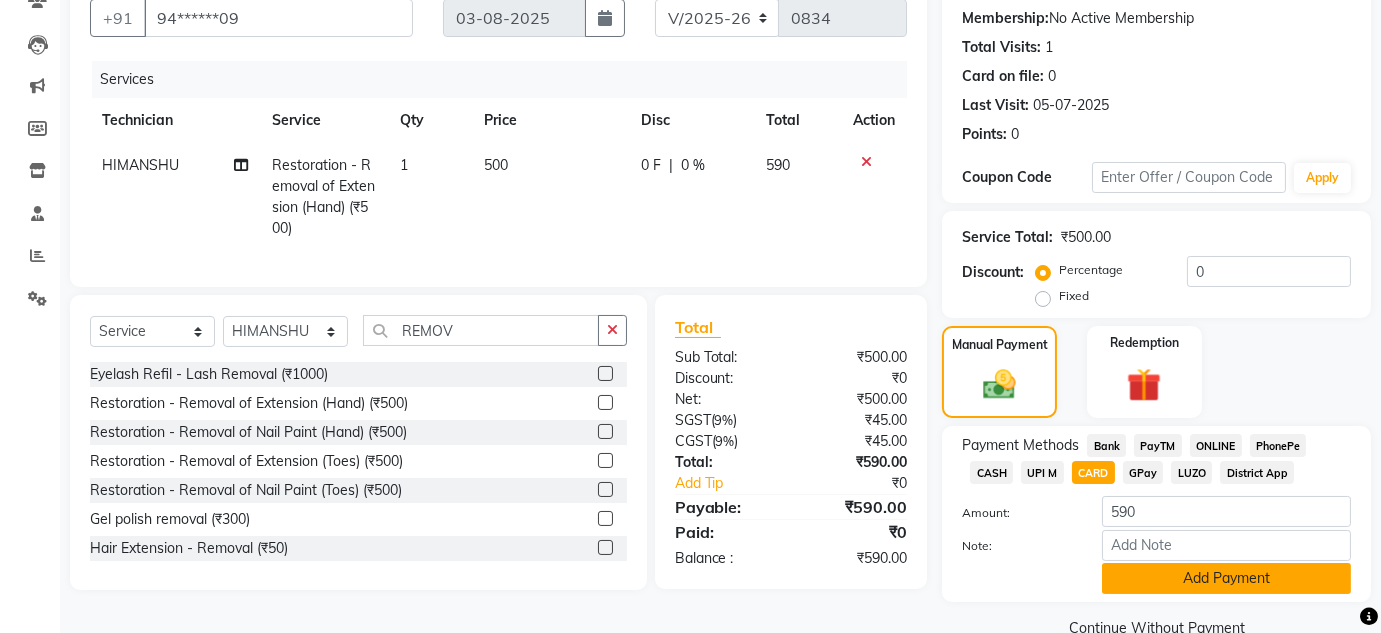 click on "Add Payment" 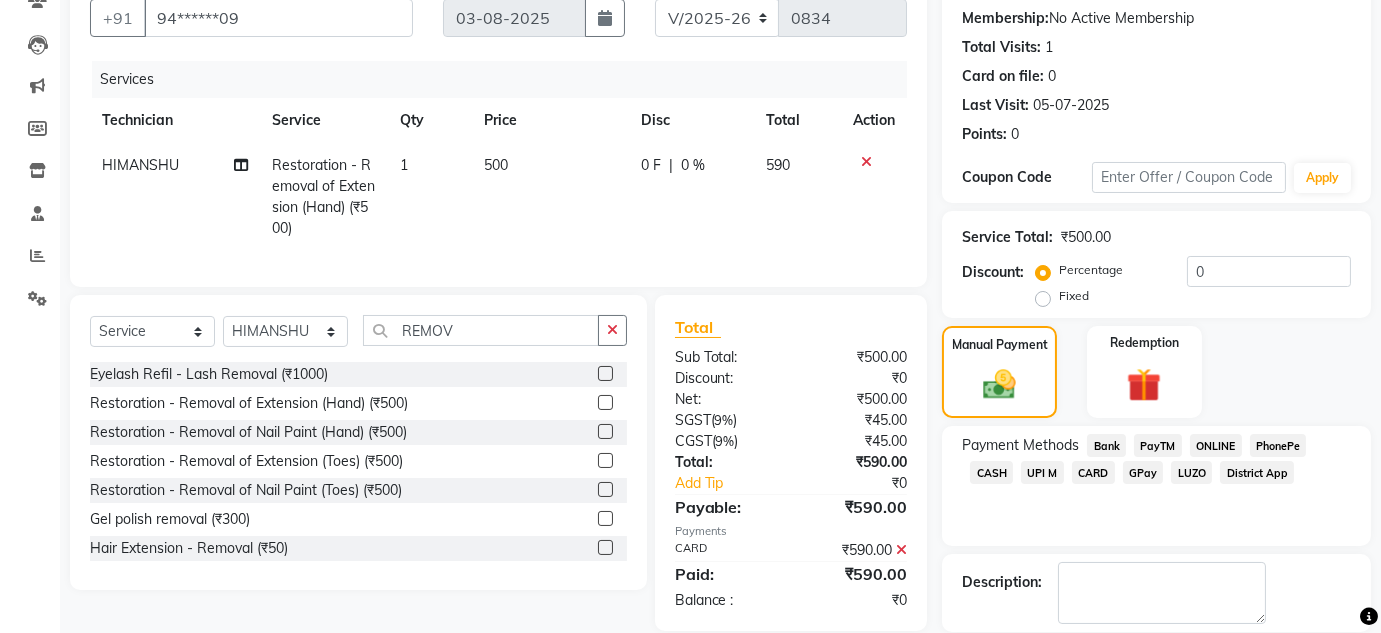 scroll, scrollTop: 282, scrollLeft: 0, axis: vertical 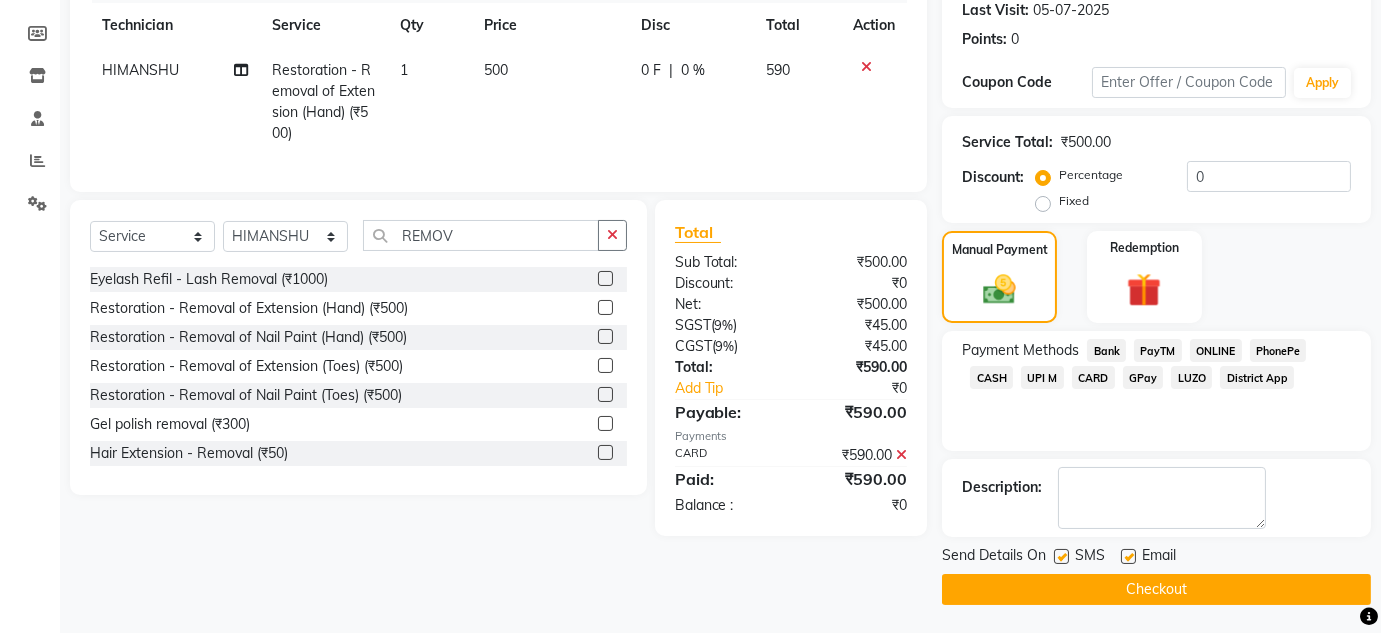 click on "Checkout" 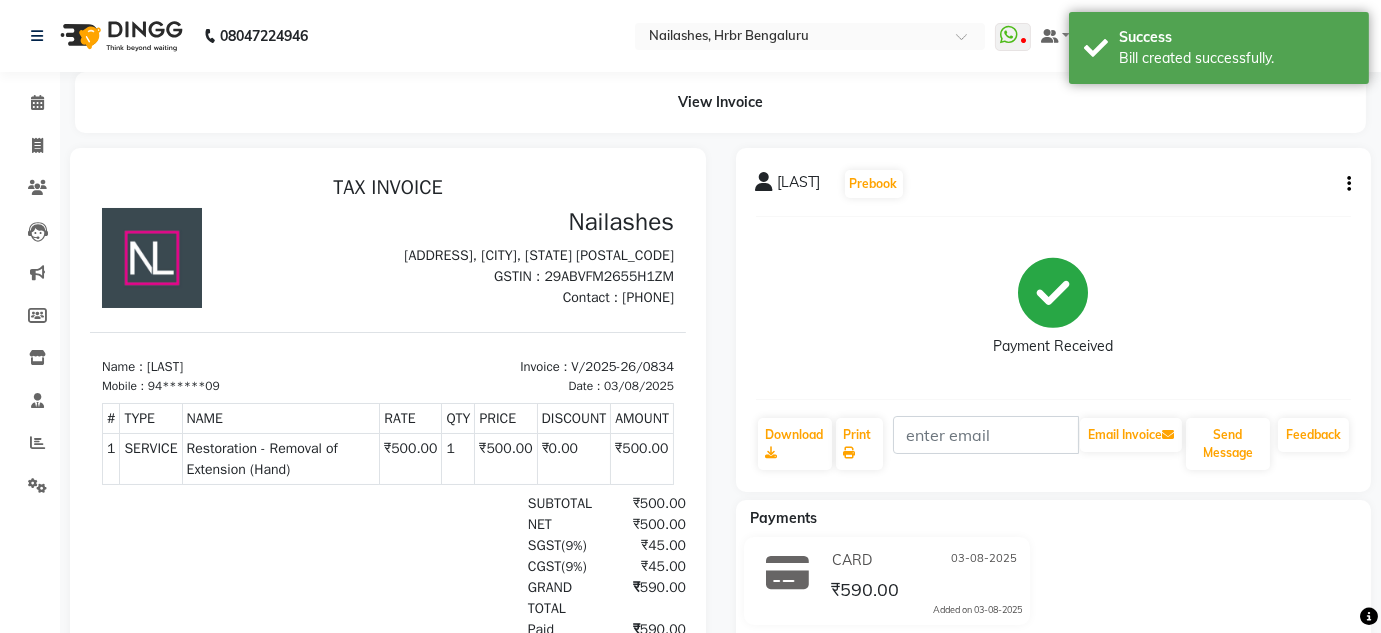 scroll, scrollTop: 0, scrollLeft: 0, axis: both 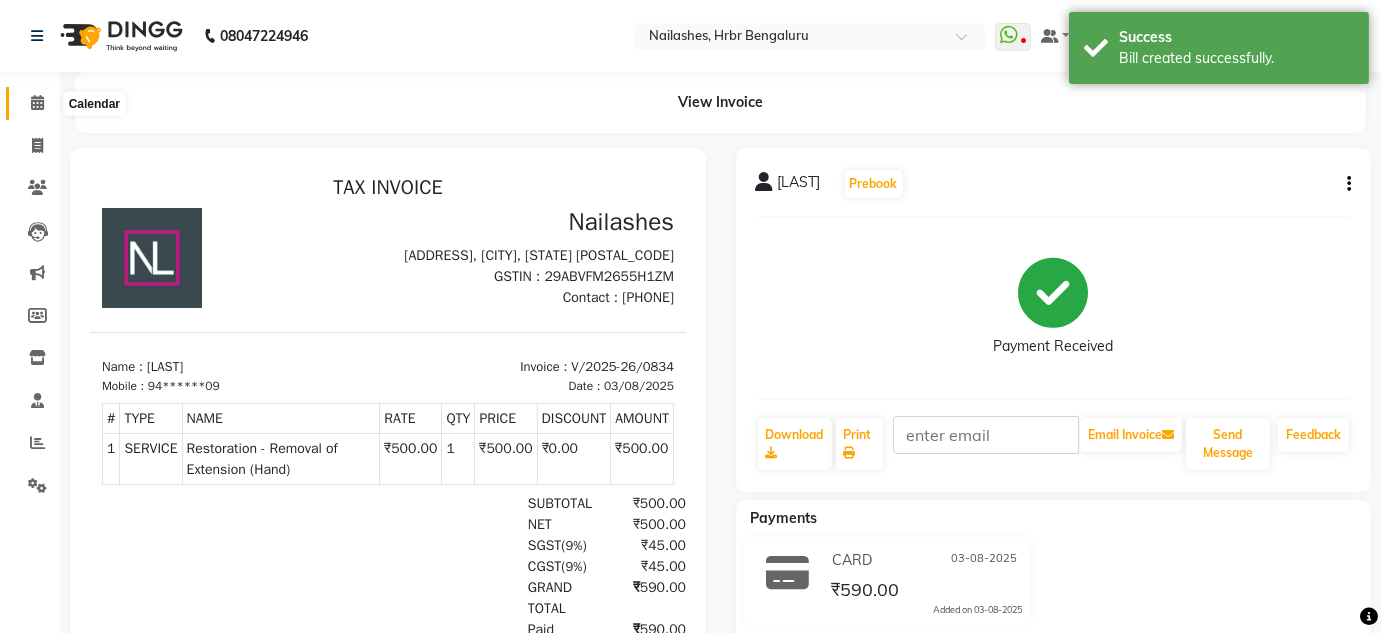 click 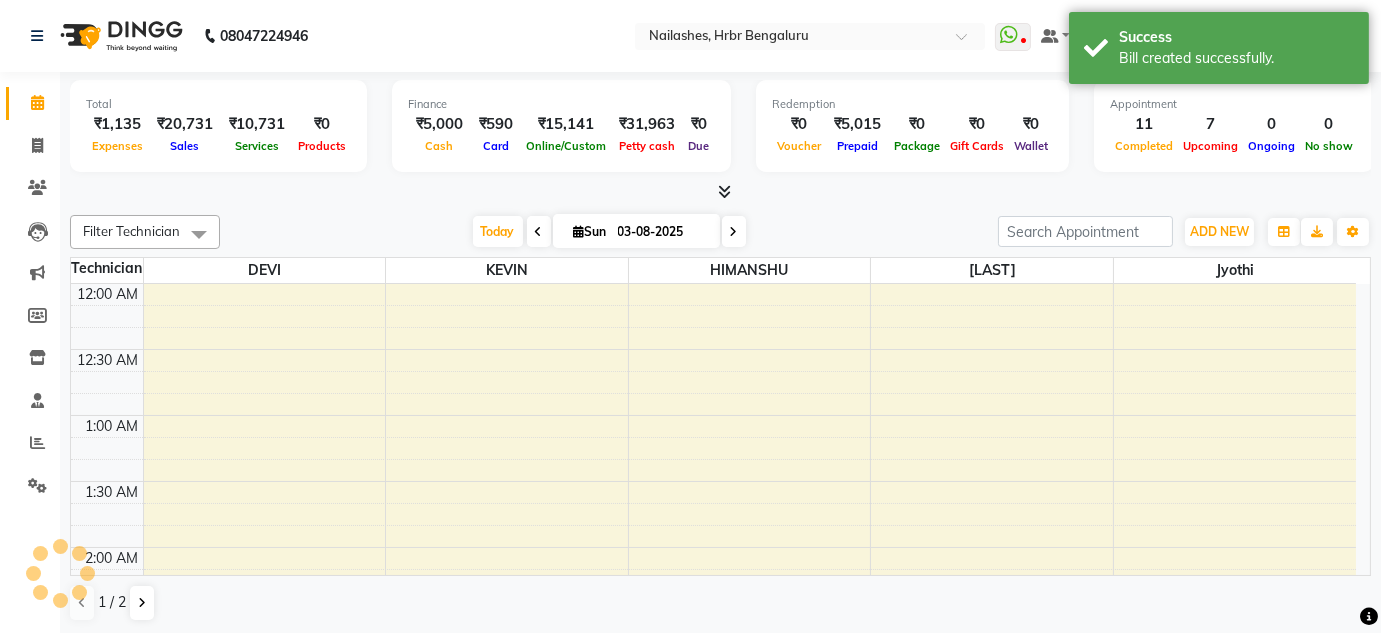 scroll, scrollTop: 783, scrollLeft: 0, axis: vertical 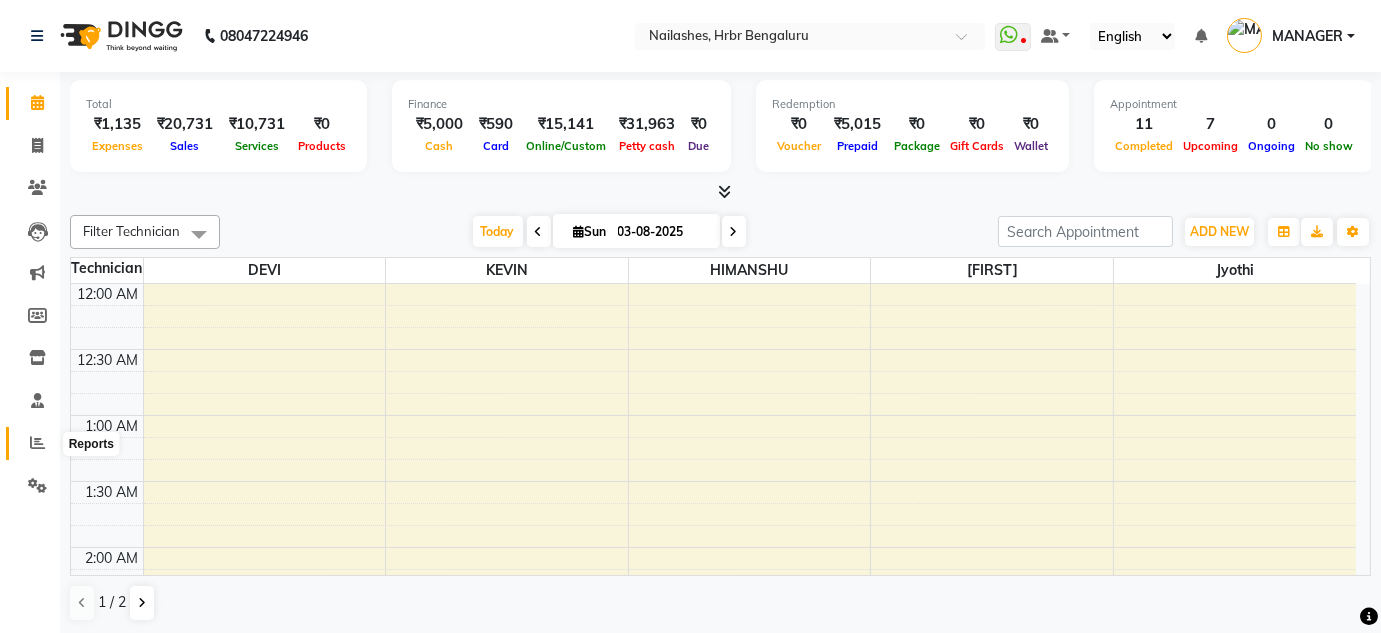 click 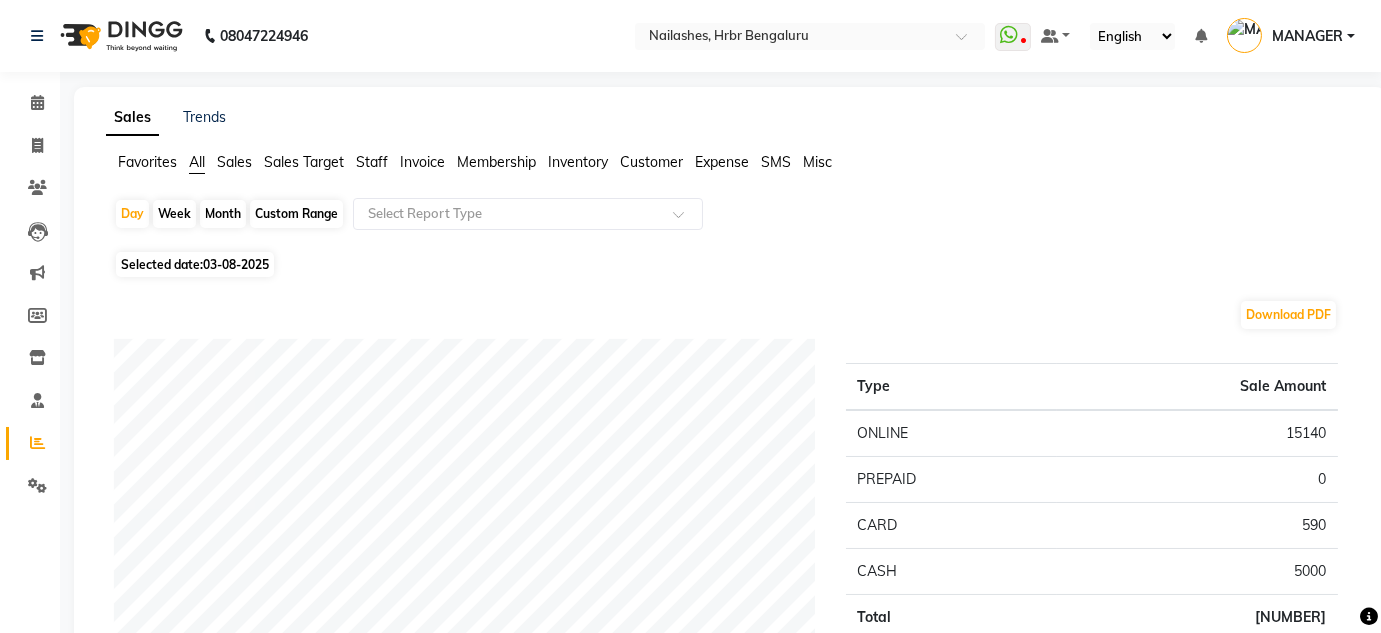 click on "Staff" 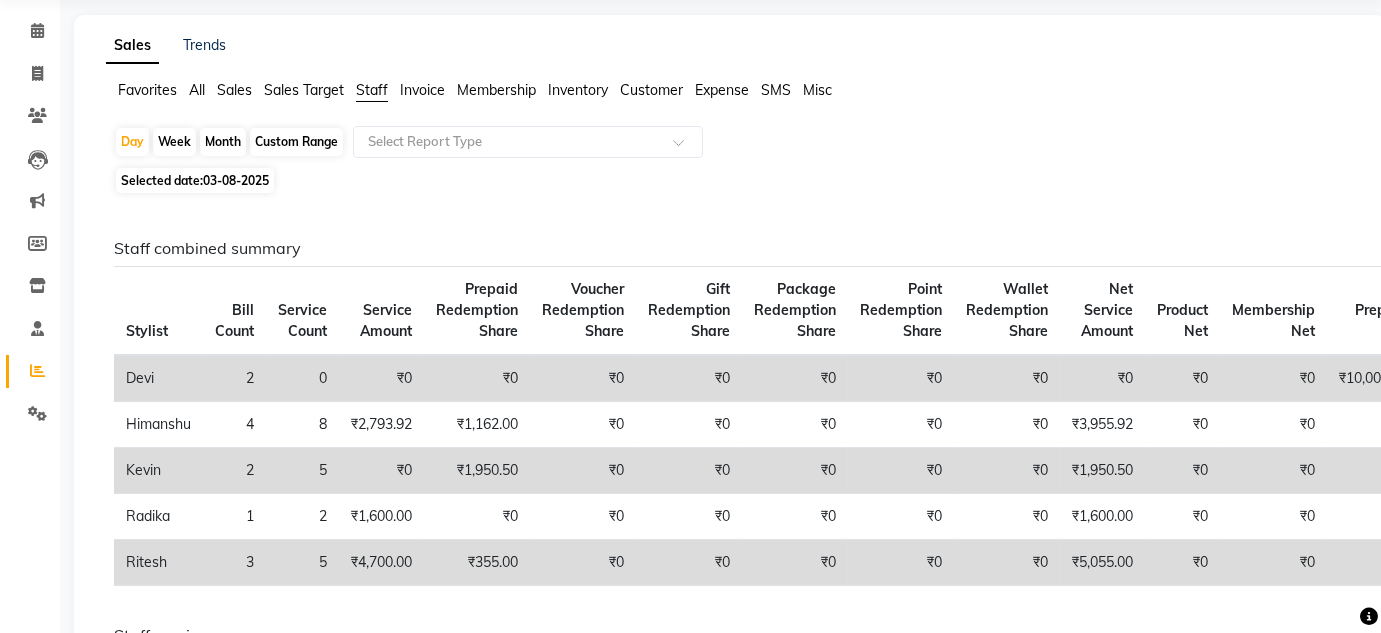 scroll, scrollTop: 72, scrollLeft: 0, axis: vertical 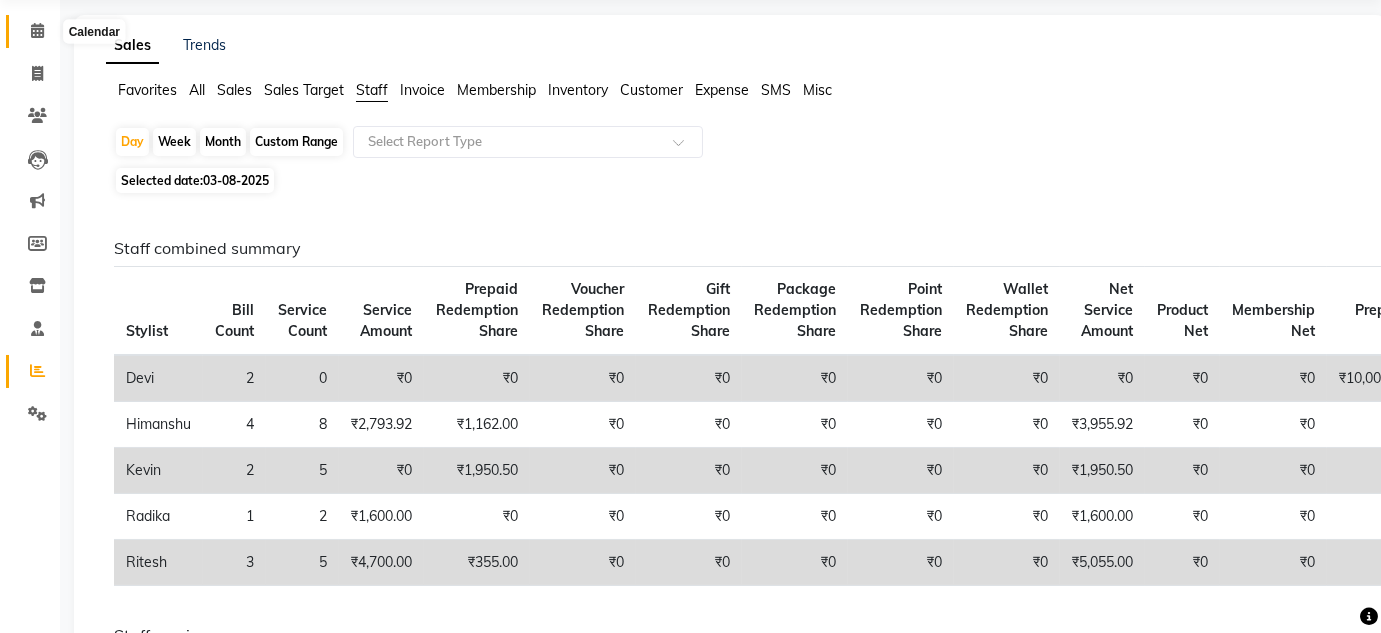 click 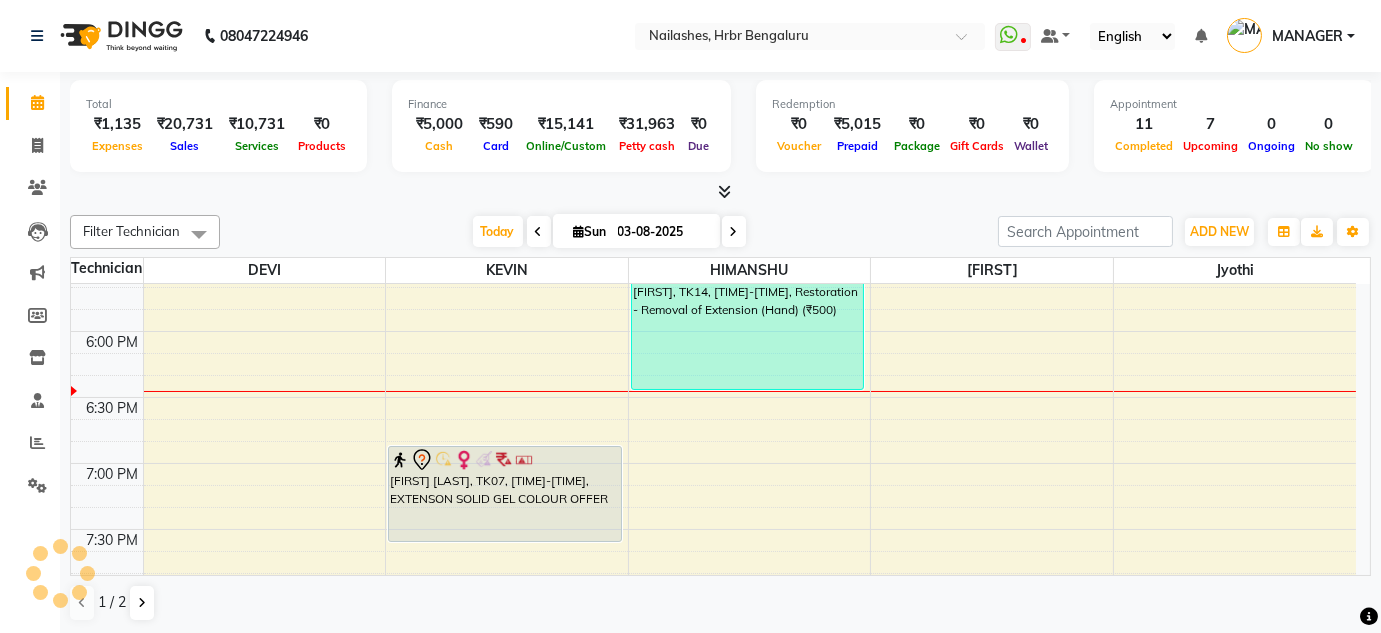 scroll, scrollTop: 0, scrollLeft: 0, axis: both 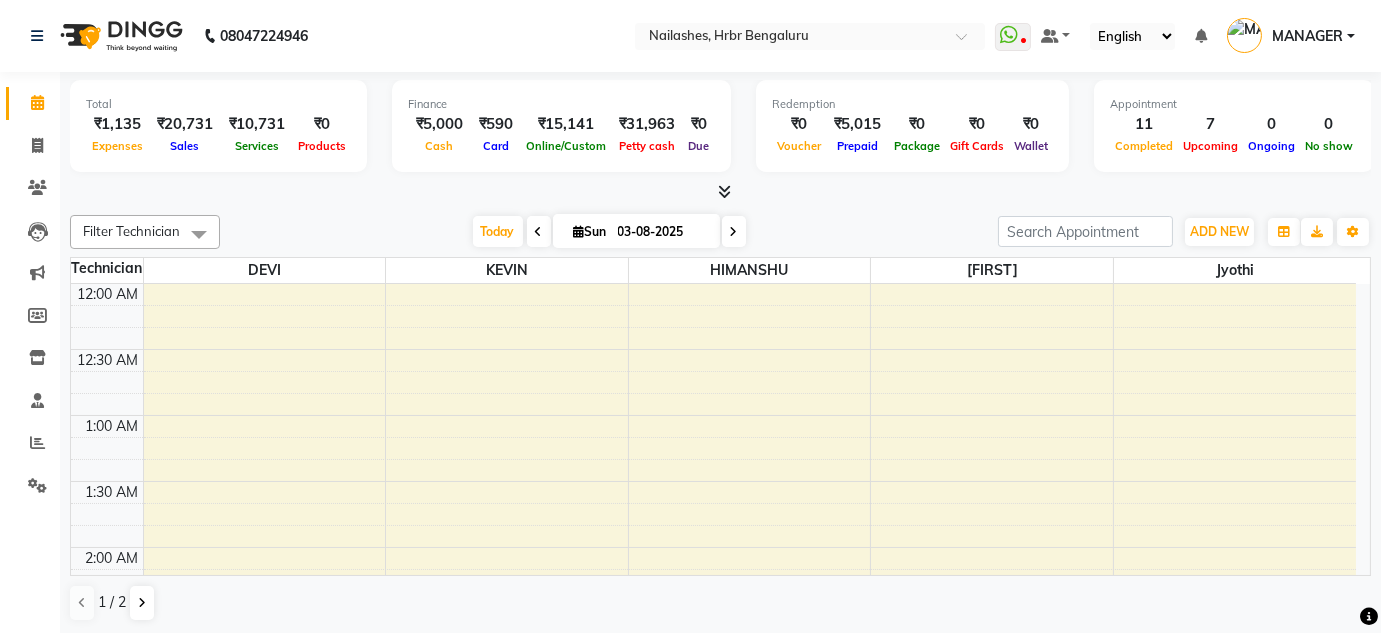 click at bounding box center (724, 191) 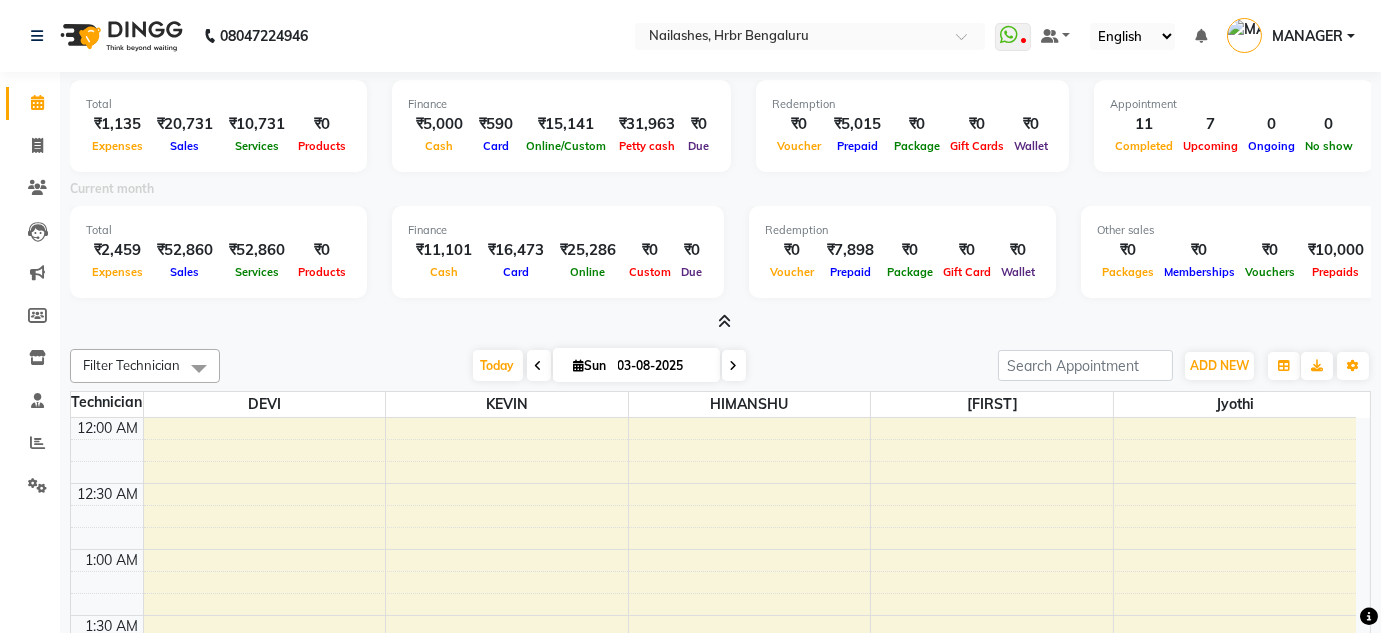 click at bounding box center (724, 321) 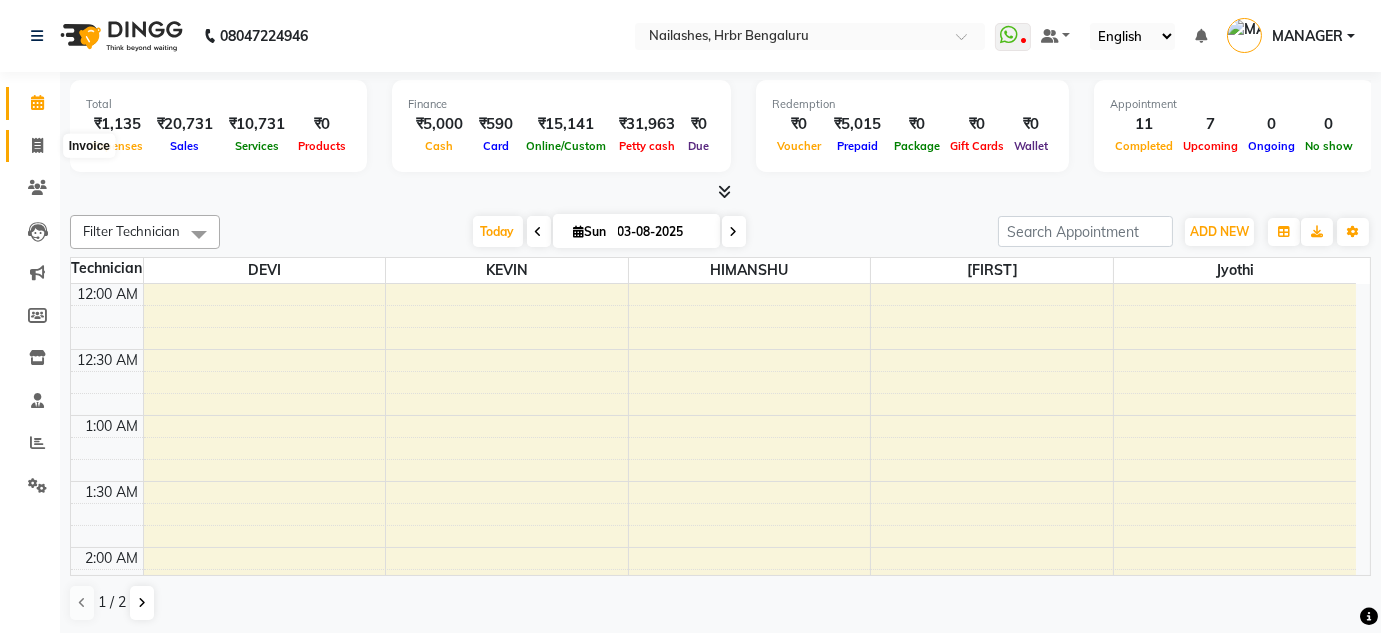 click 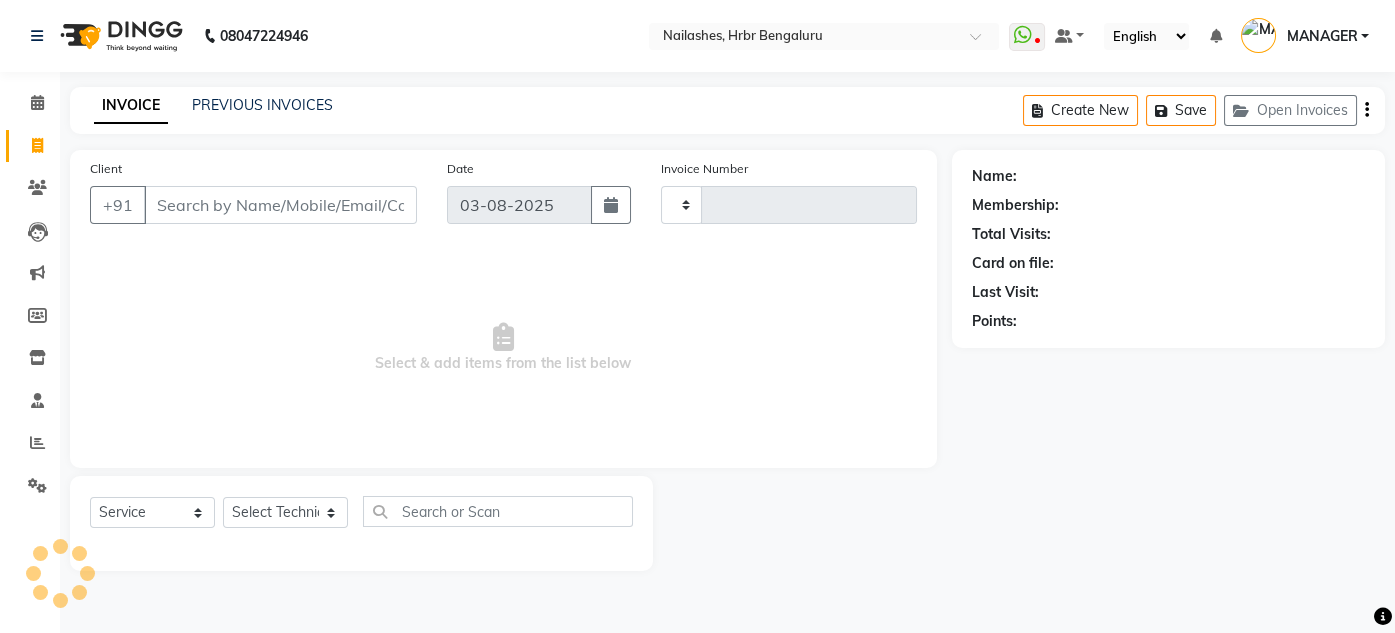 type on "0835" 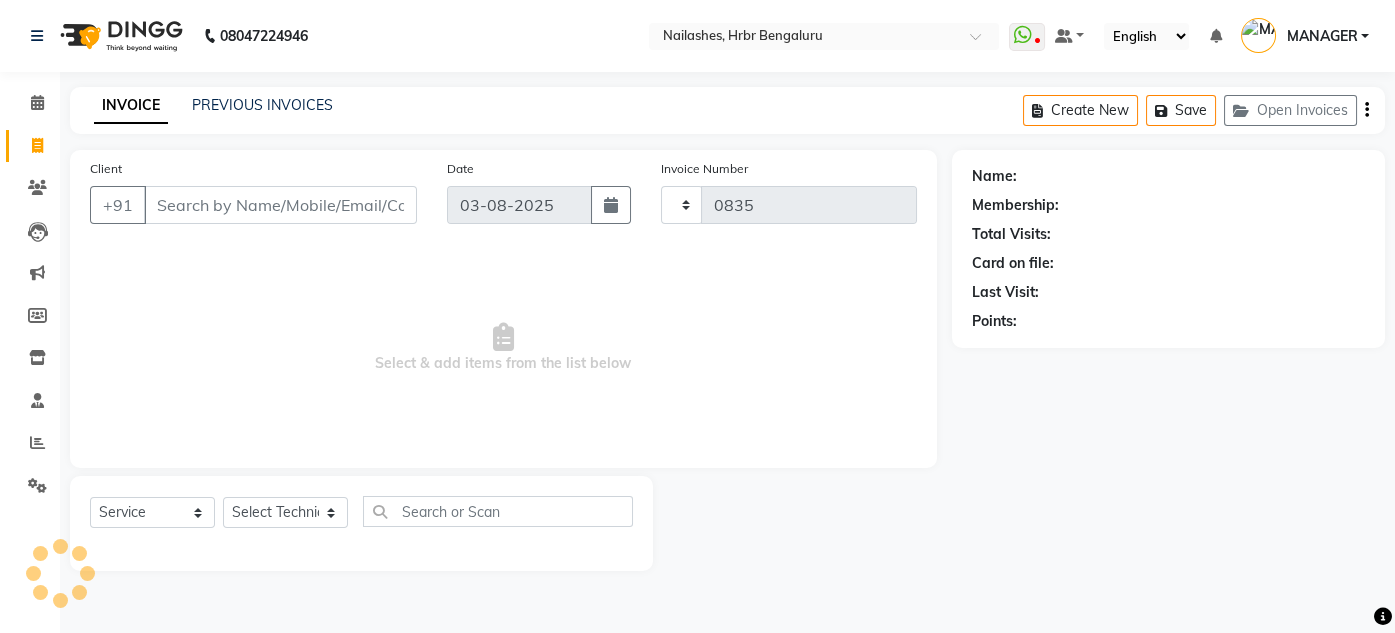 select on "3771" 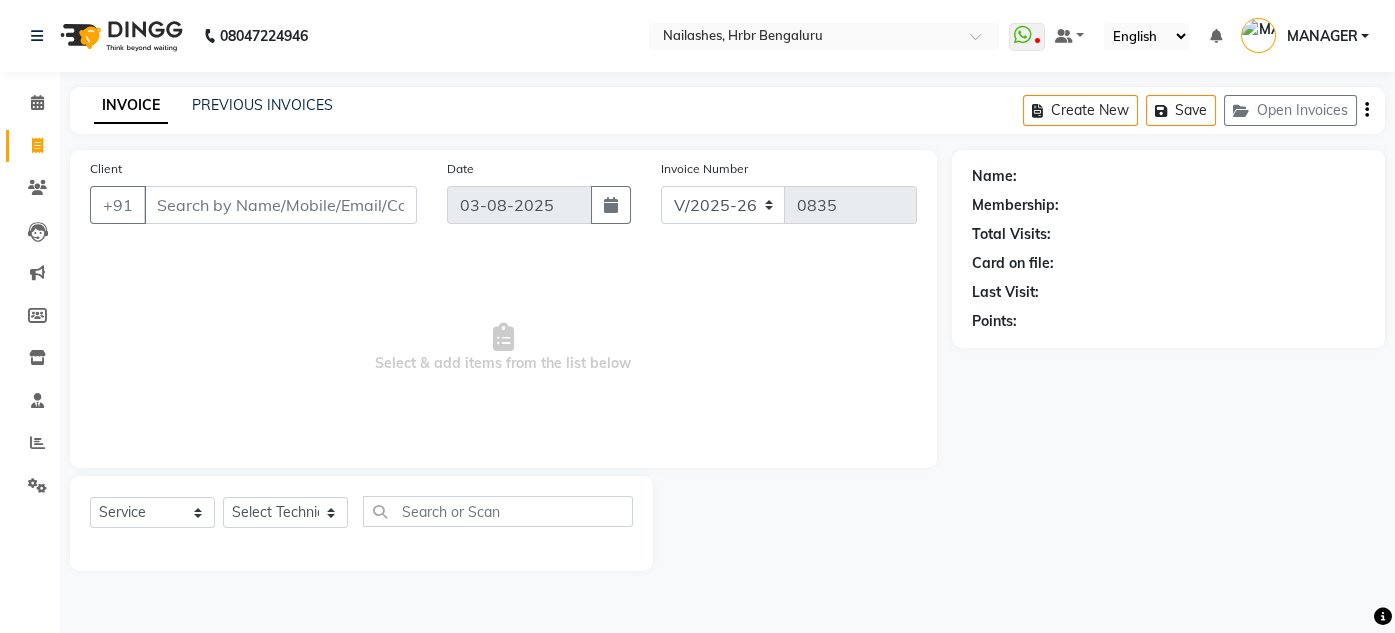 click on "Client" at bounding box center (280, 205) 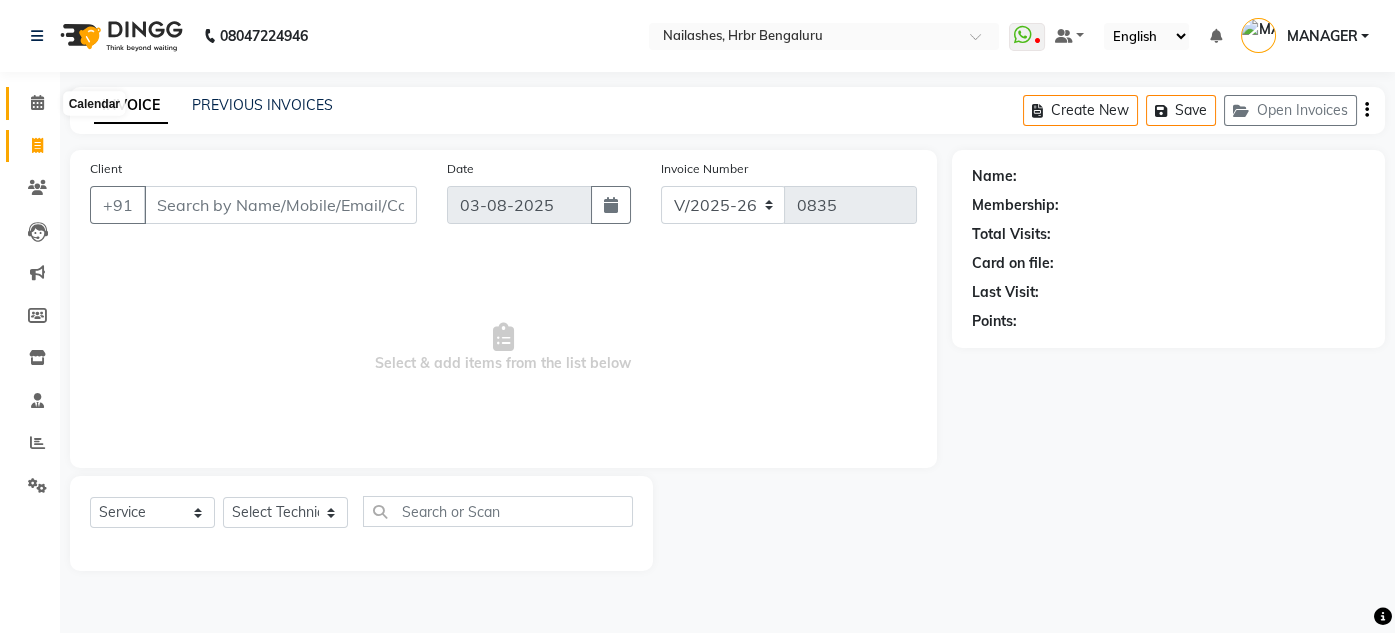 click 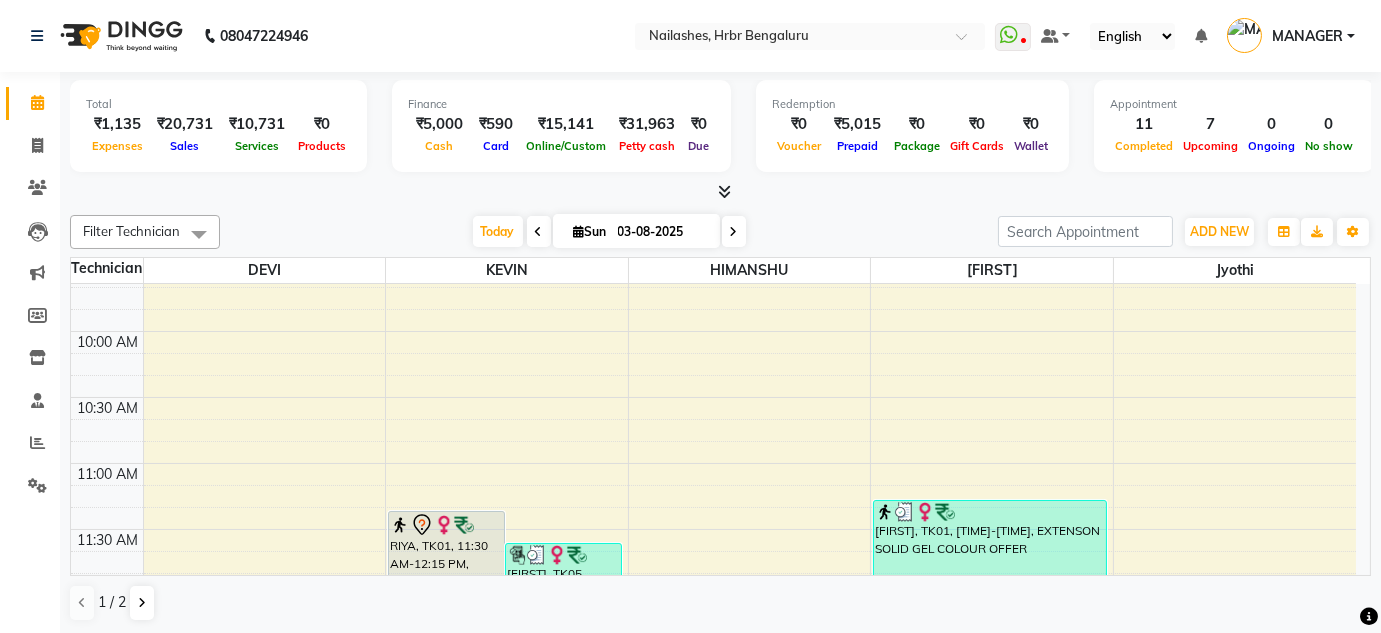 scroll, scrollTop: 0, scrollLeft: 0, axis: both 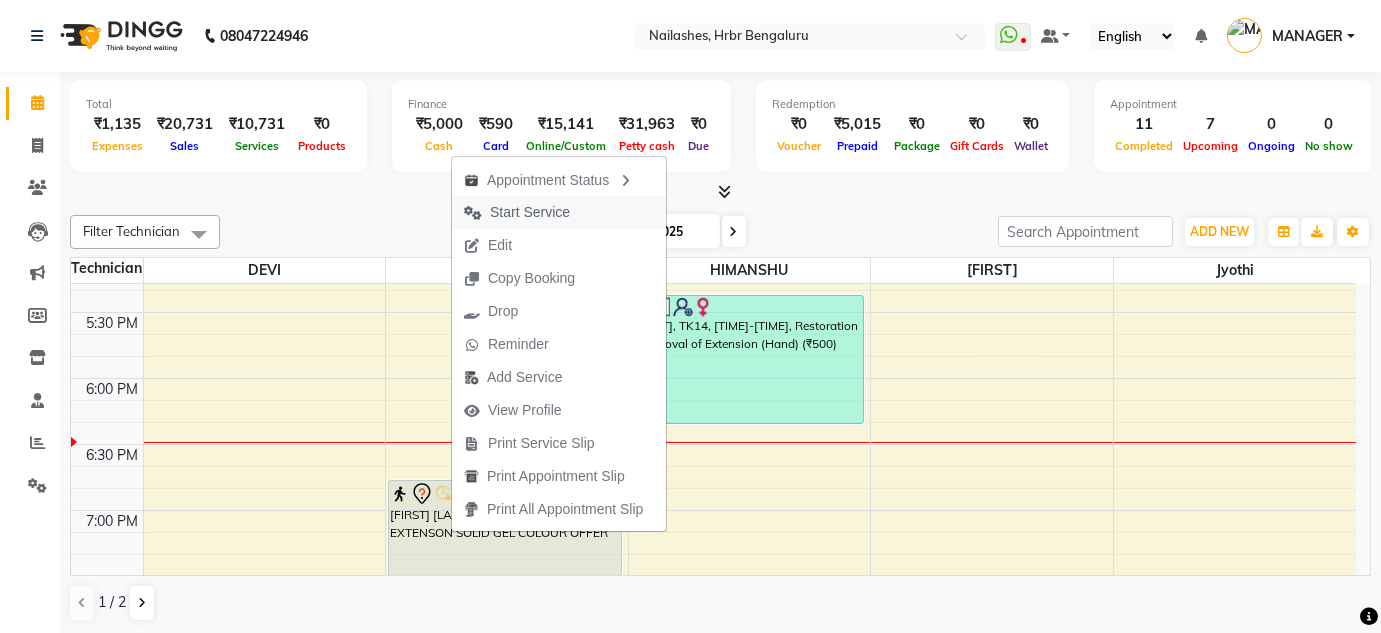 click on "Start Service" at bounding box center (530, 212) 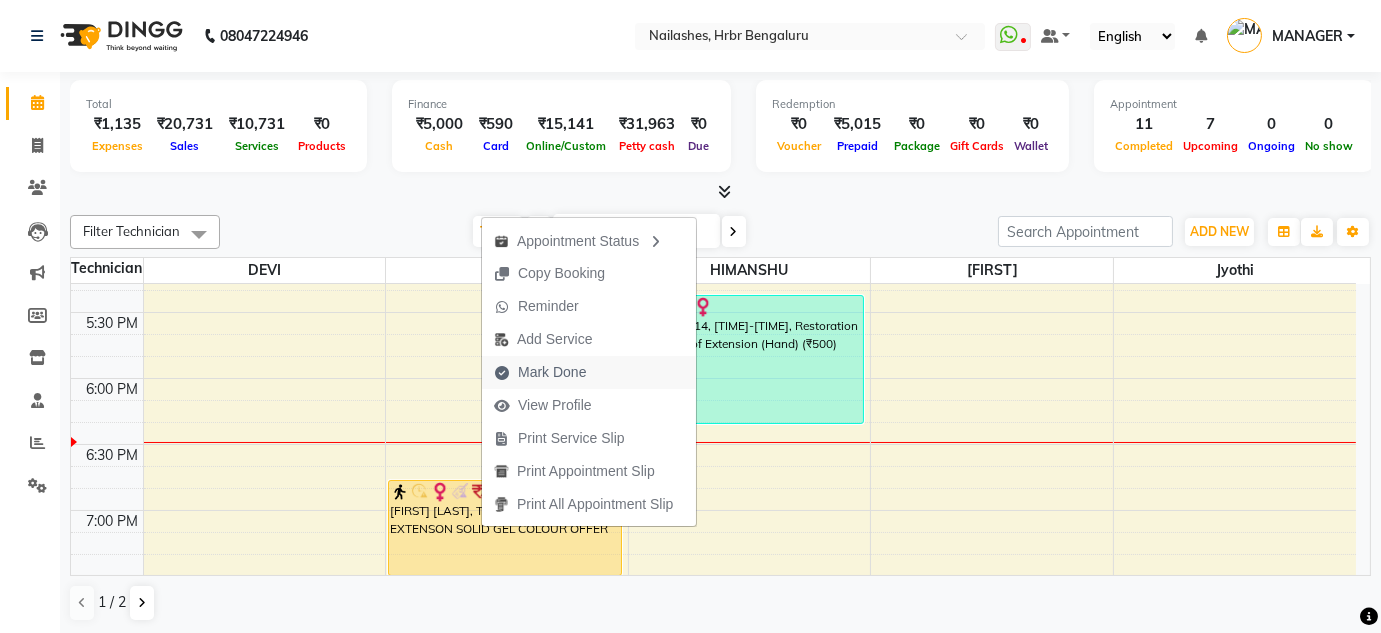 click on "Mark Done" at bounding box center (552, 372) 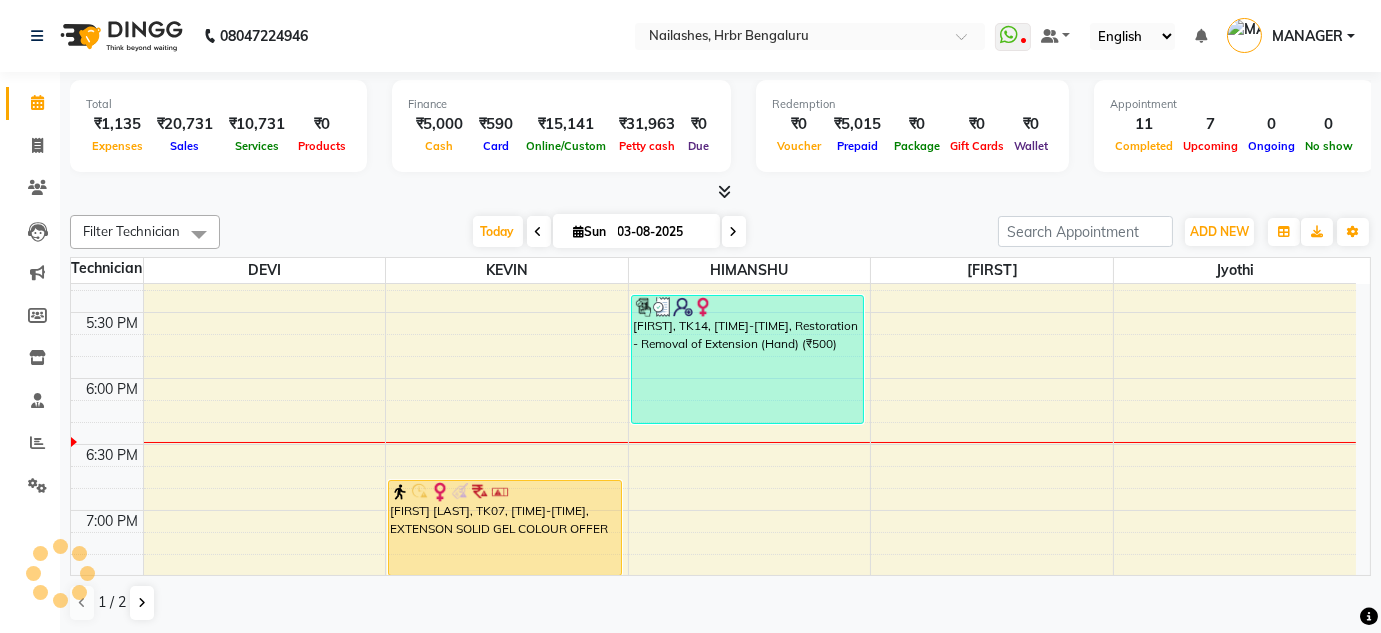 select on "service" 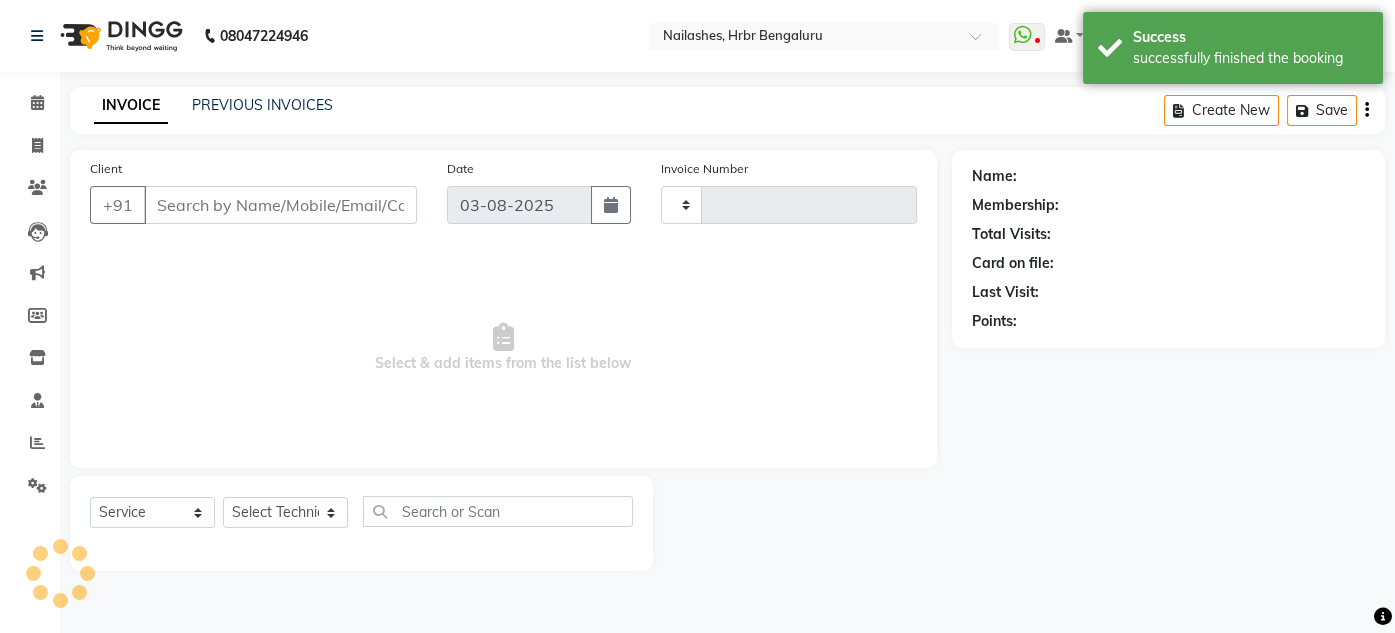 type on "0835" 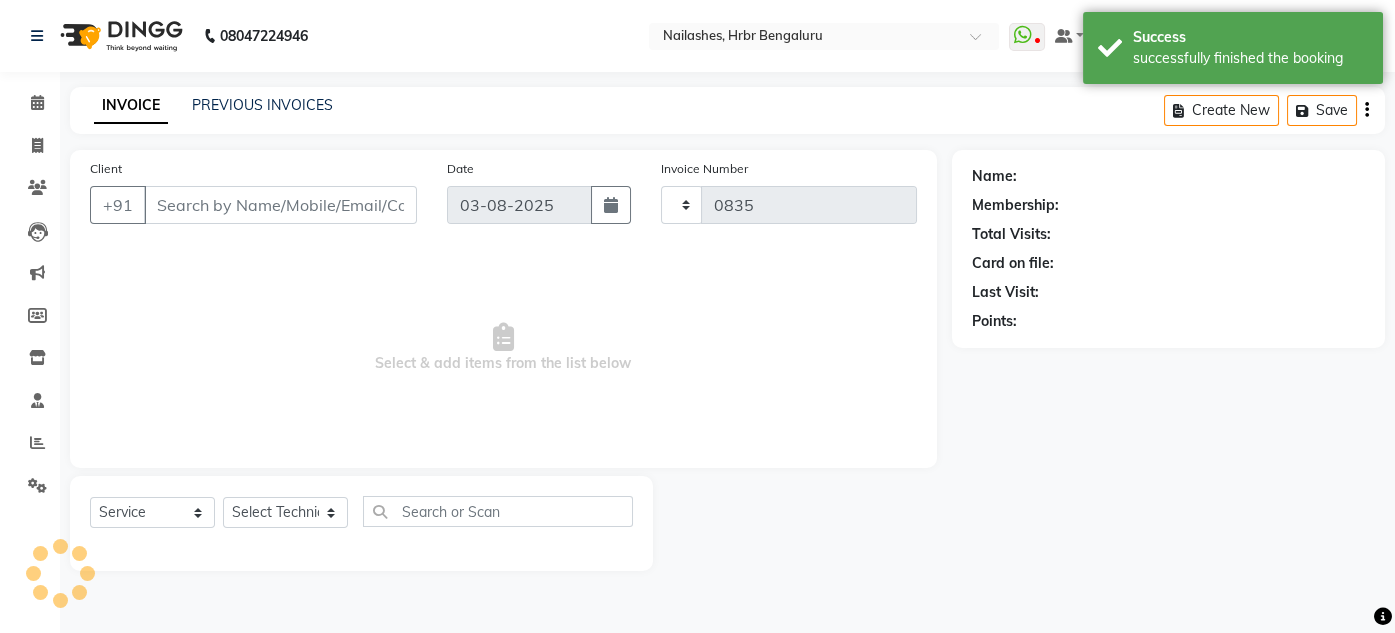 select on "3771" 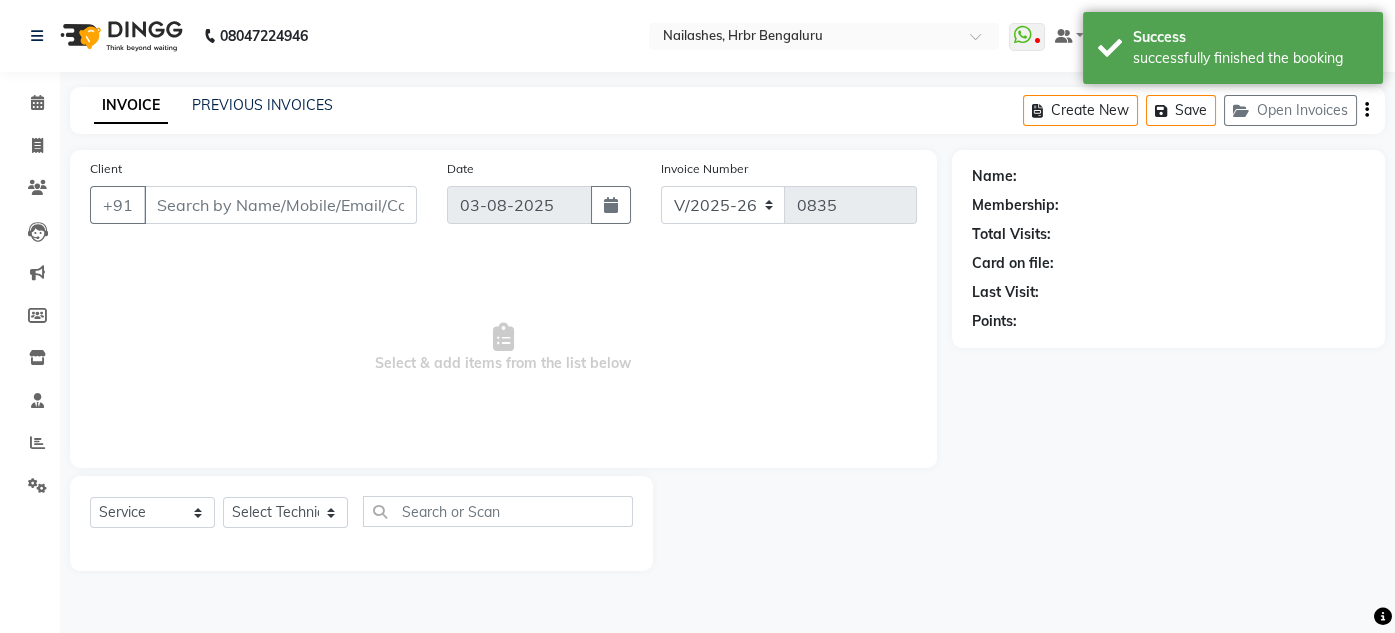 type on "93******58" 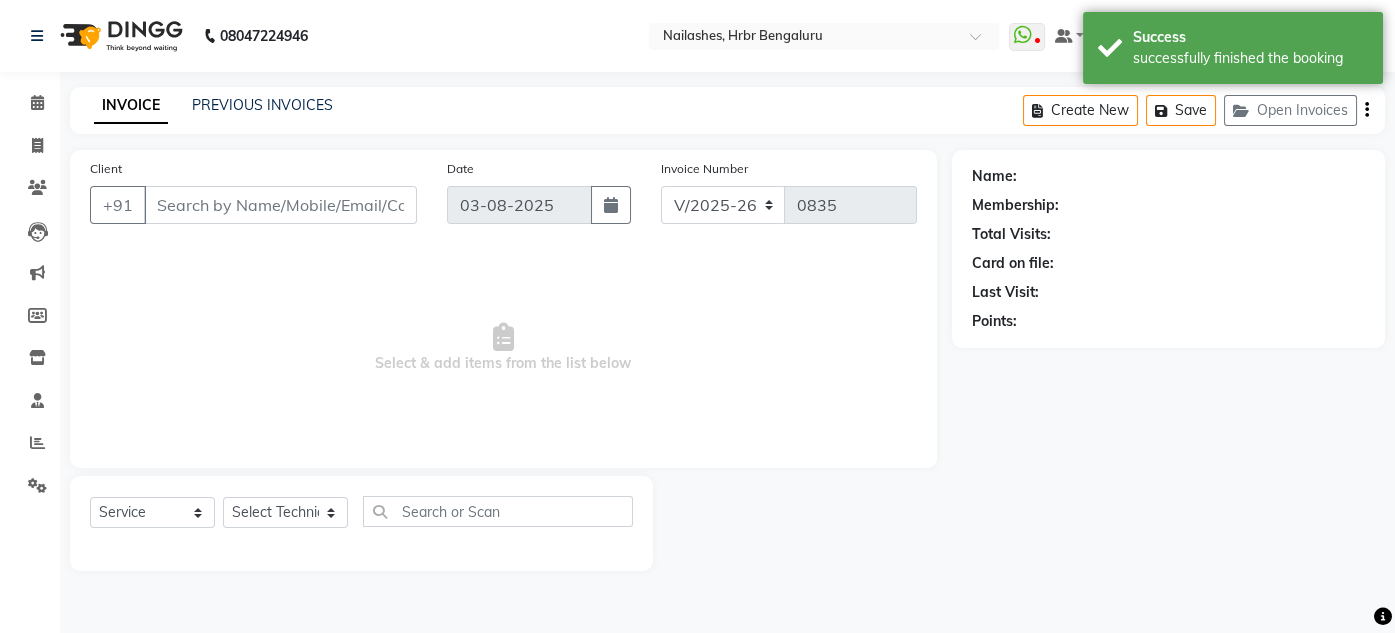select on "77431" 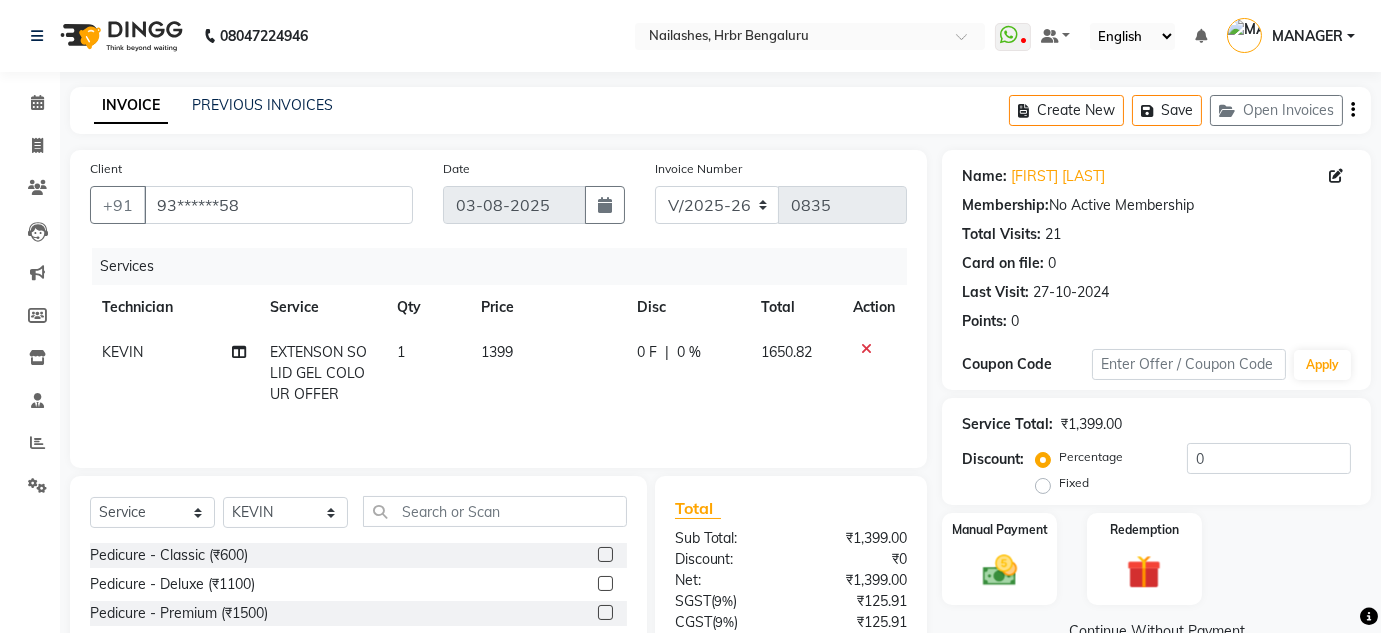 click on "KEVIN" 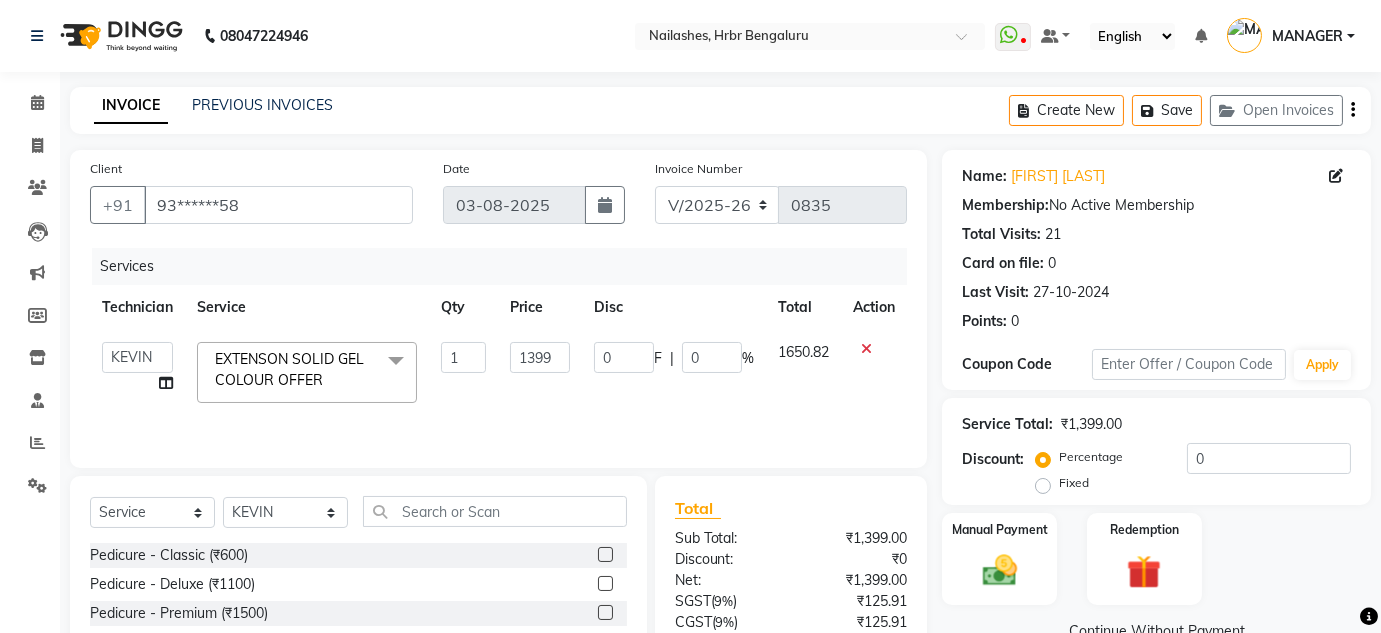 click on "EXTENSON SOLID GEL COLOUR OFFER  x" 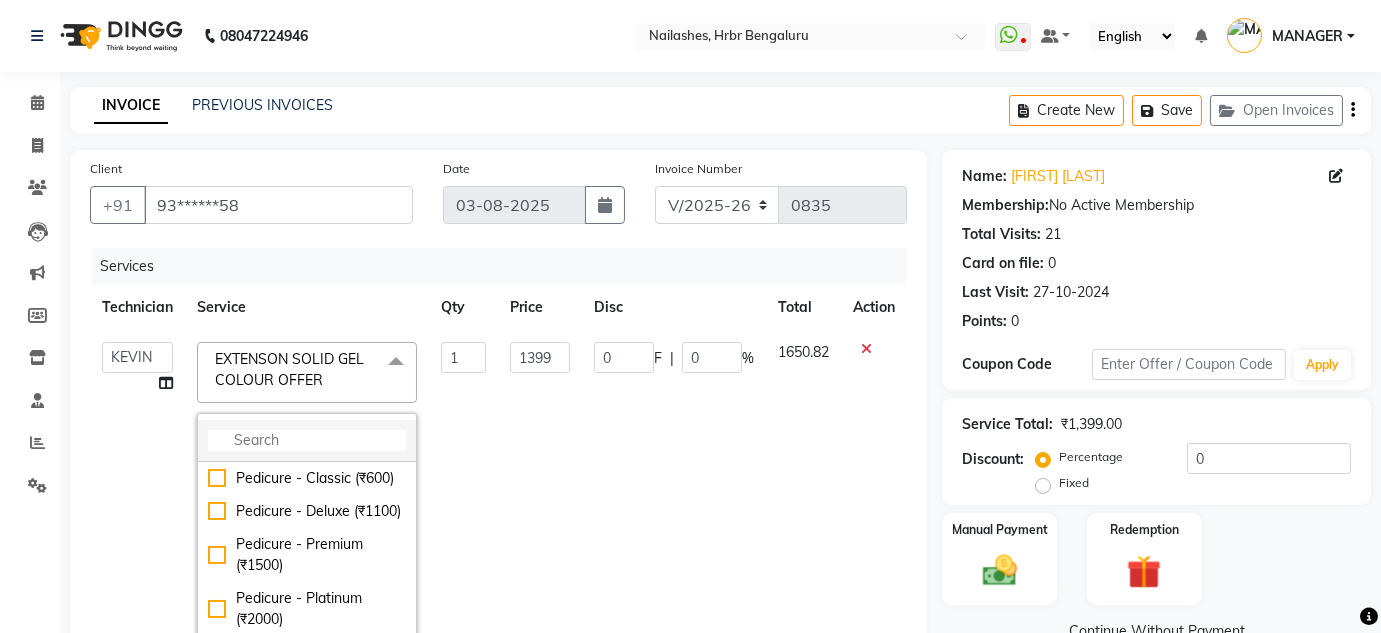 click 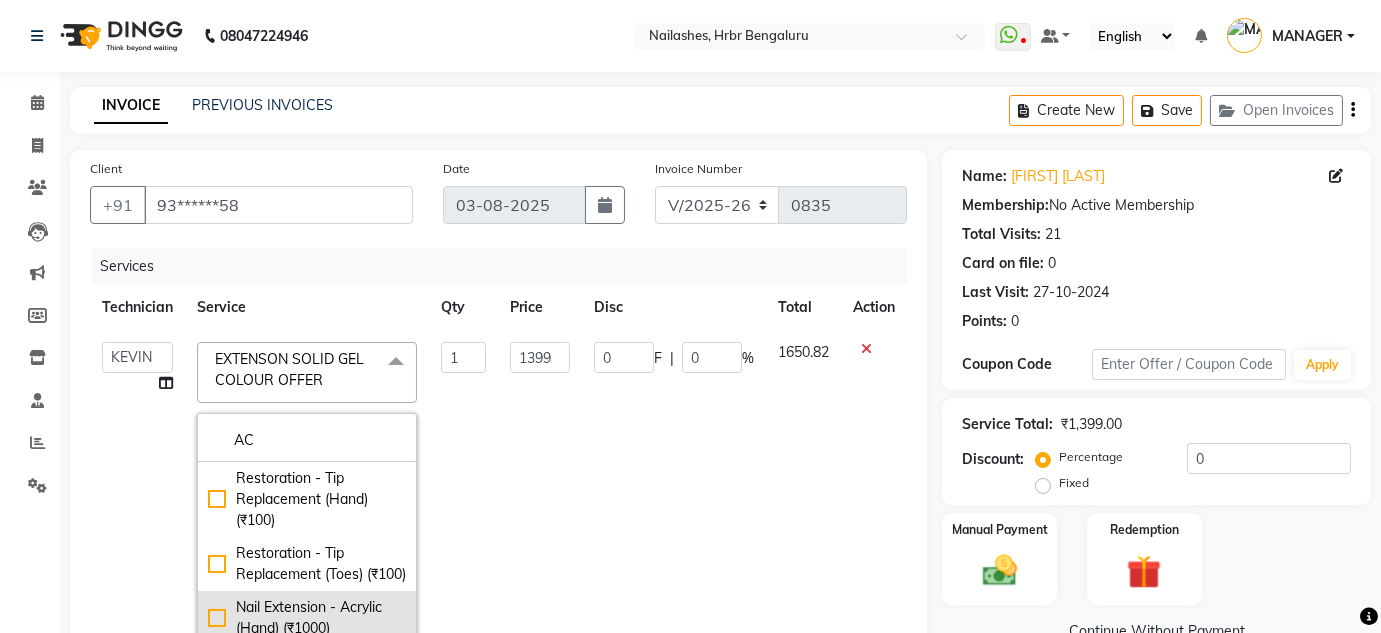type on "AC" 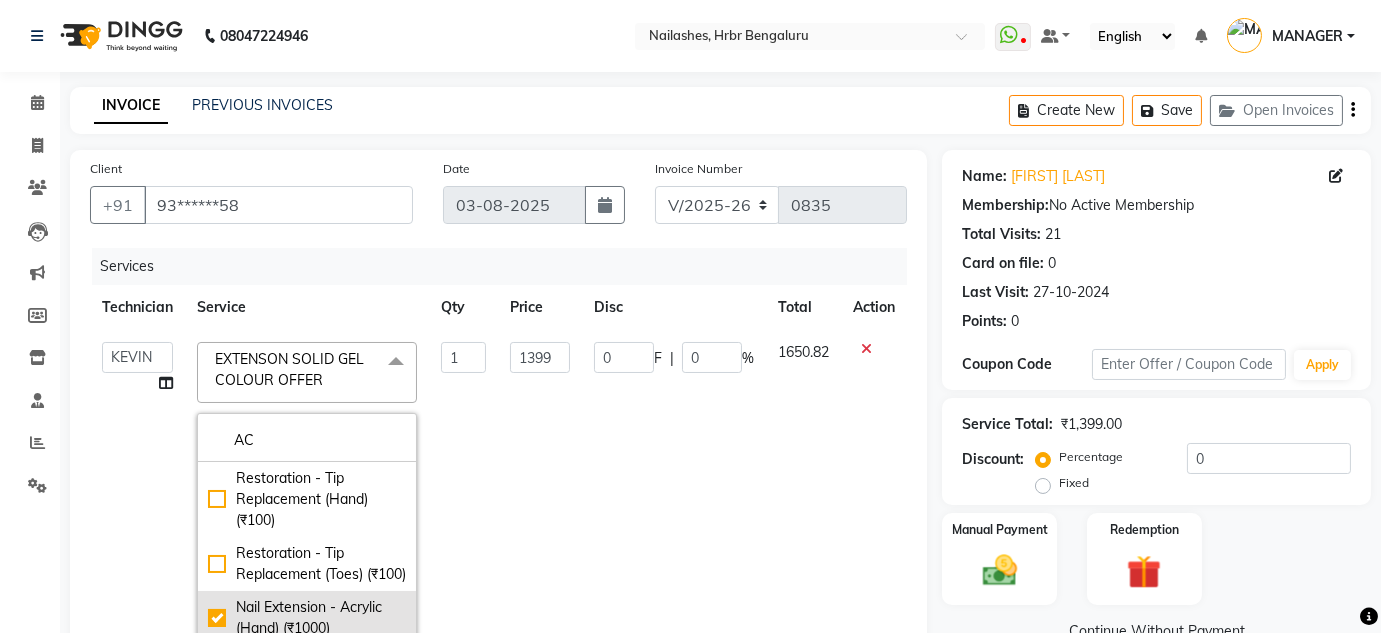 checkbox on "true" 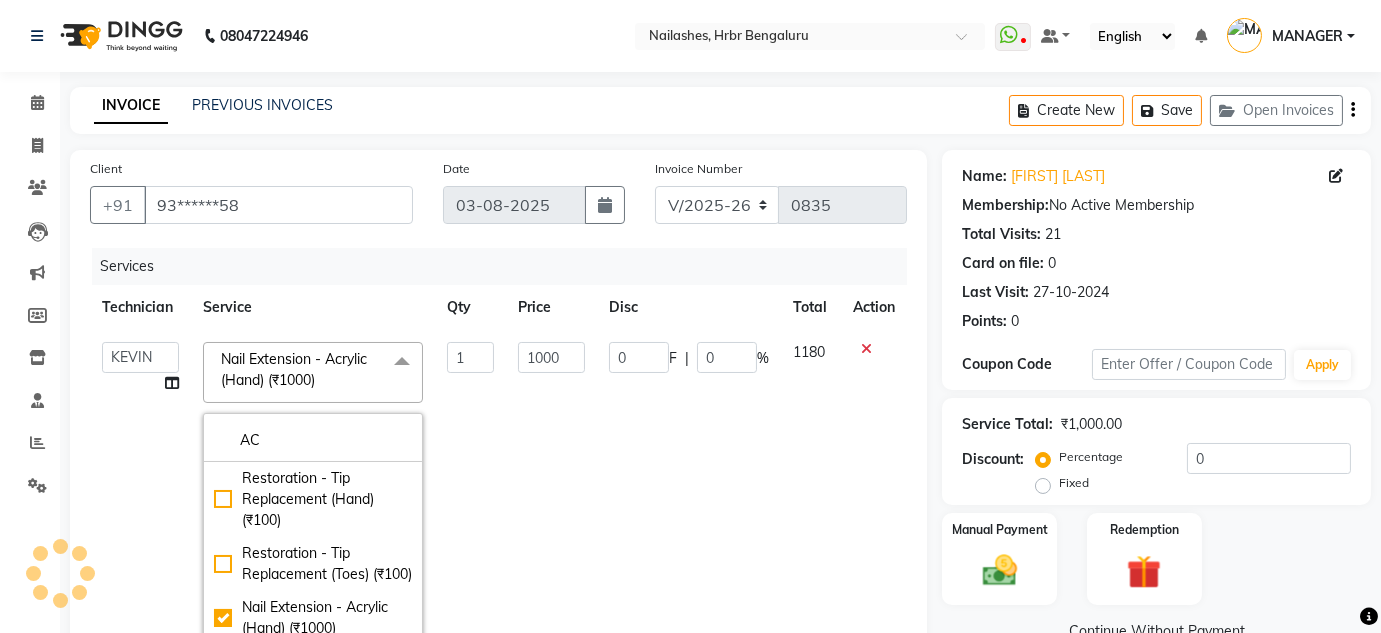 click on "1000" 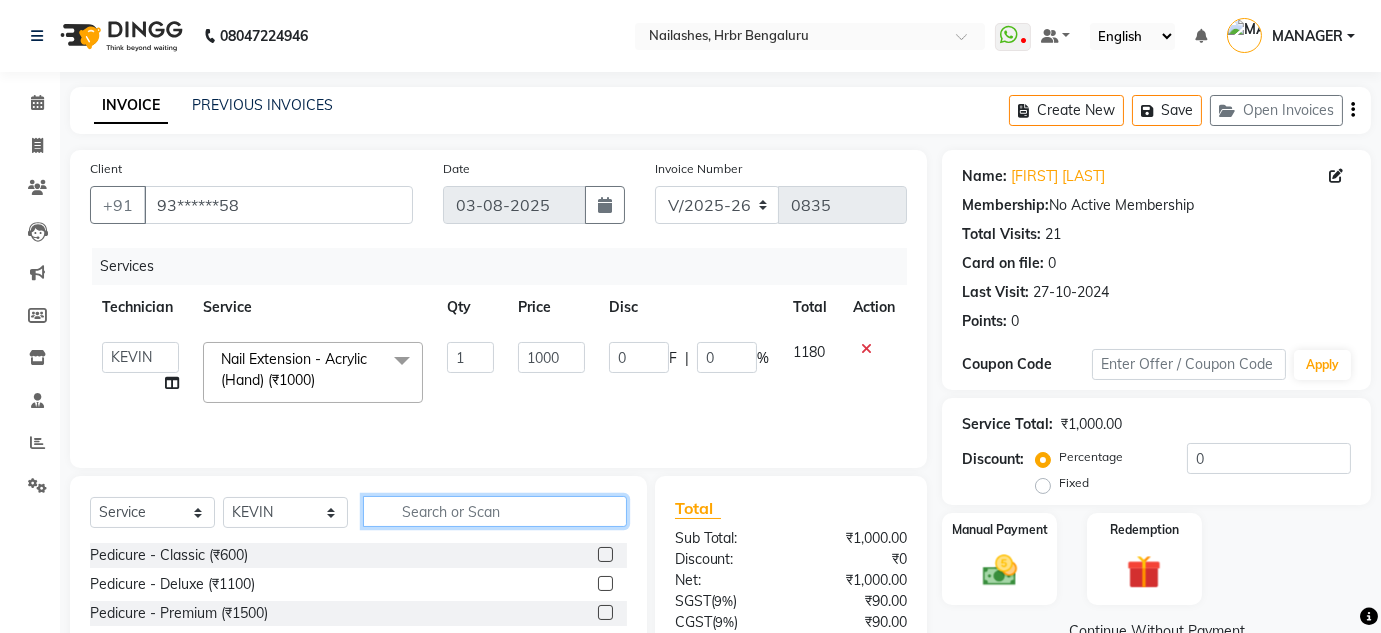 click 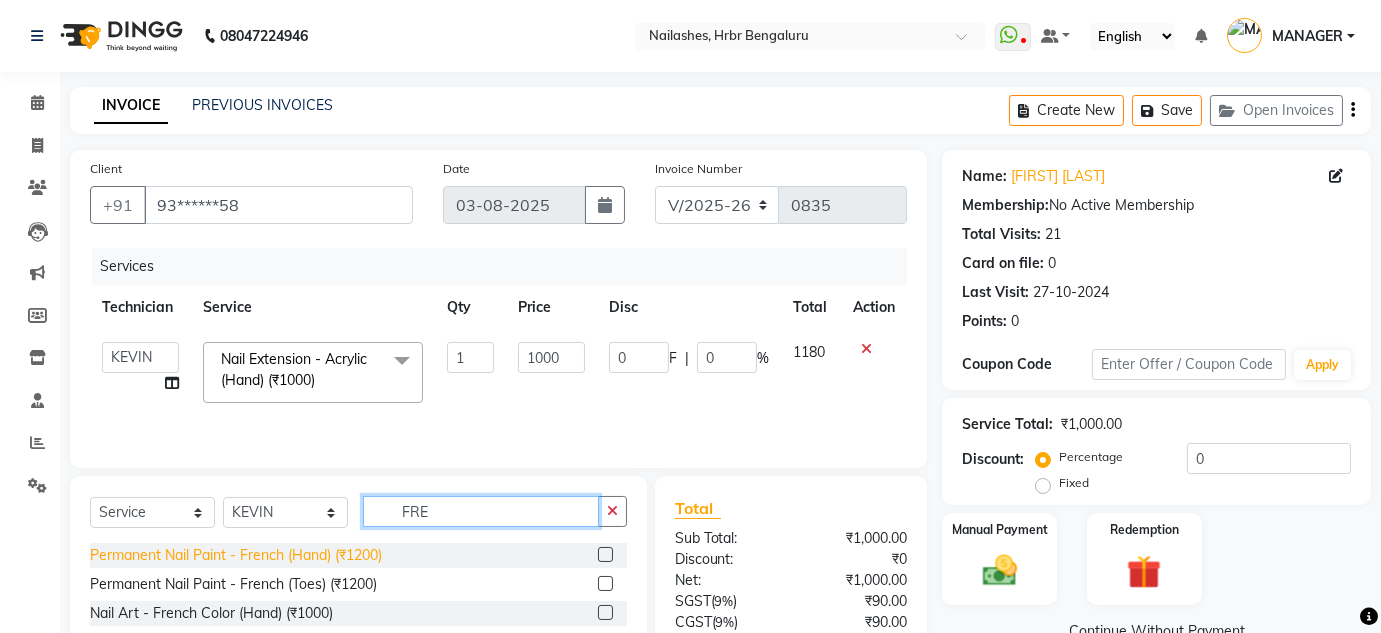 type on "FRE" 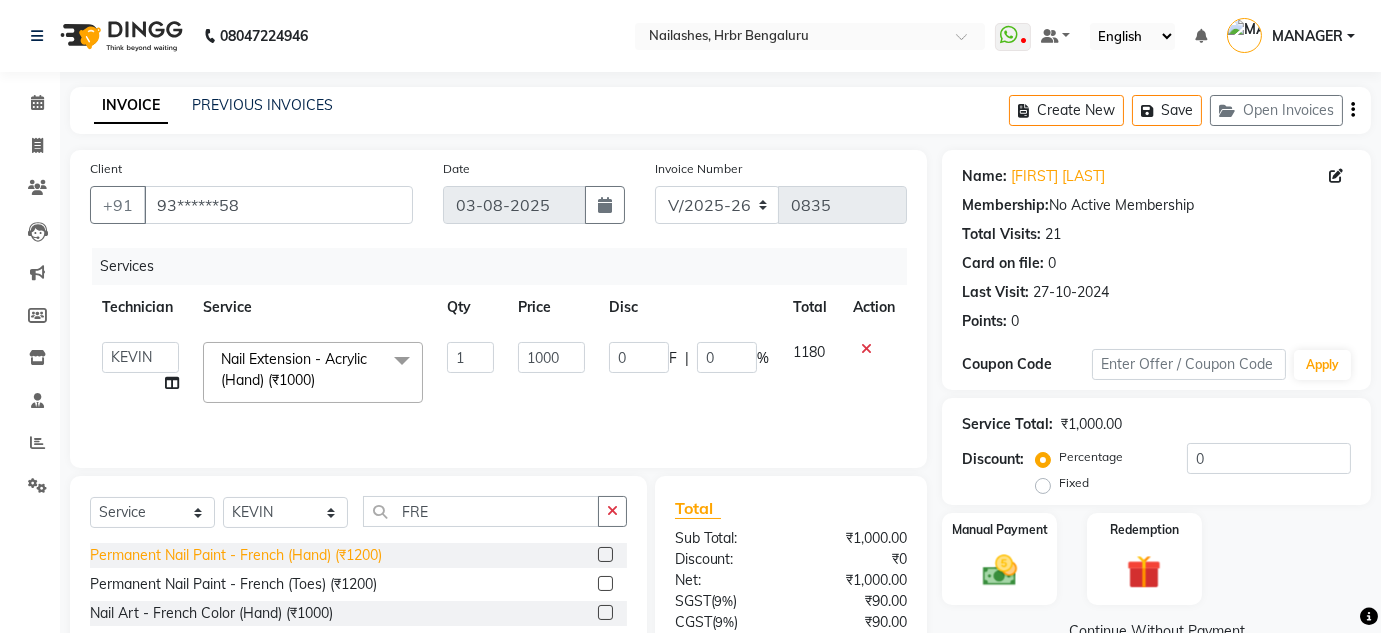 click on "Permanent Nail Paint - French (Hand) (₹1200)" 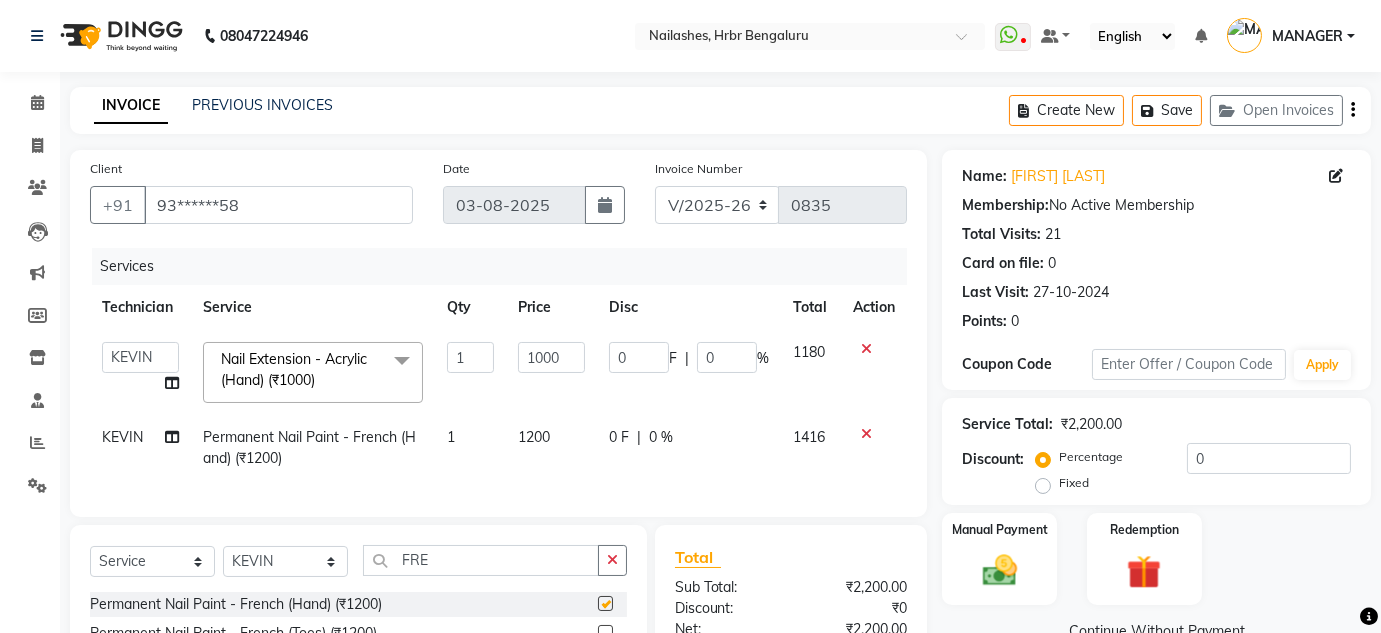 checkbox on "false" 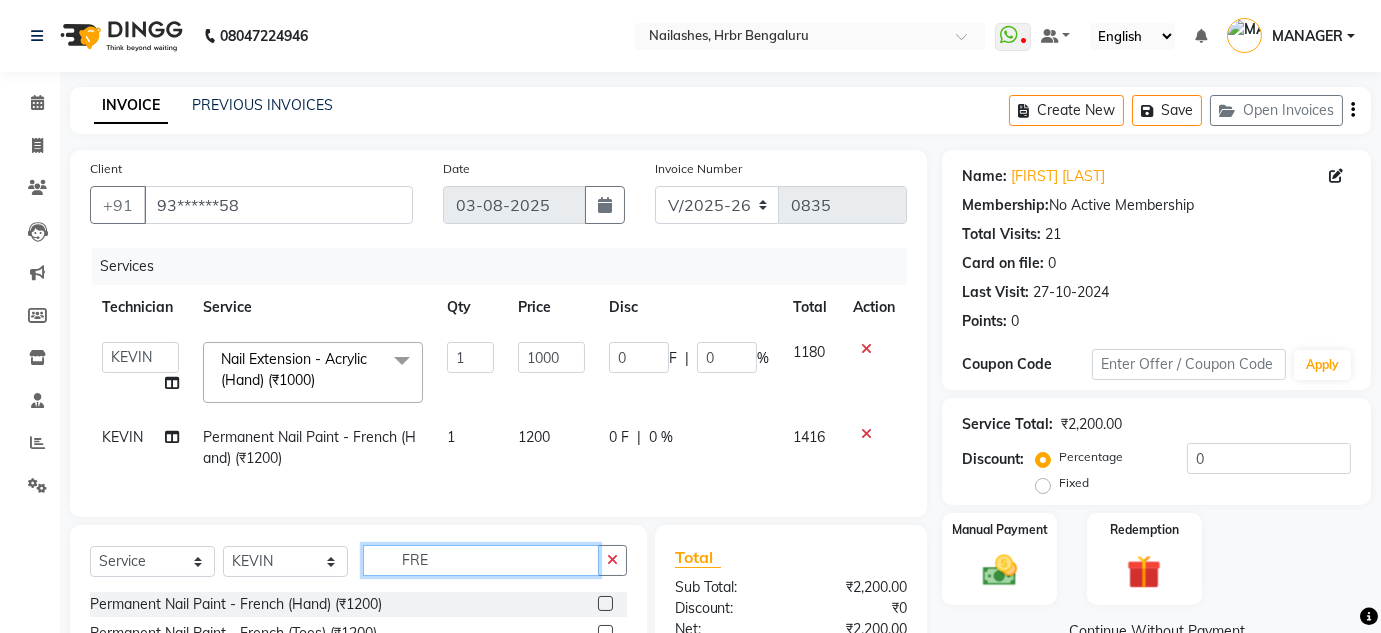 click on "FRE" 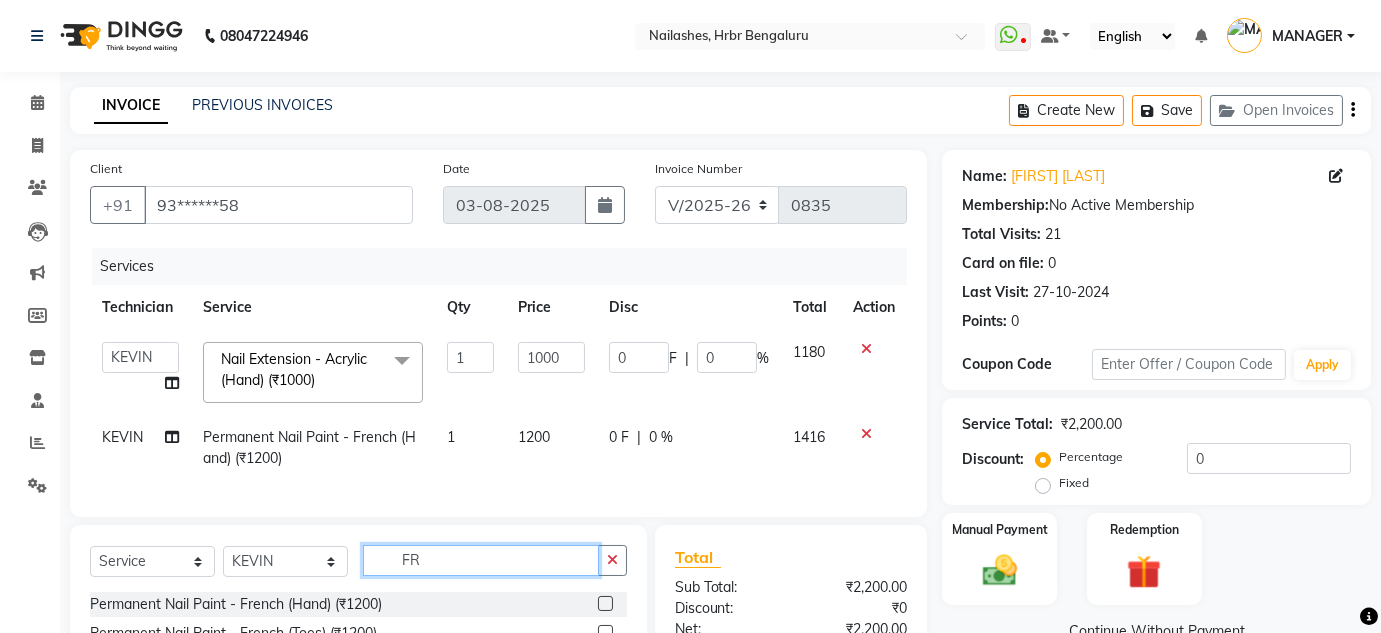 type on "F" 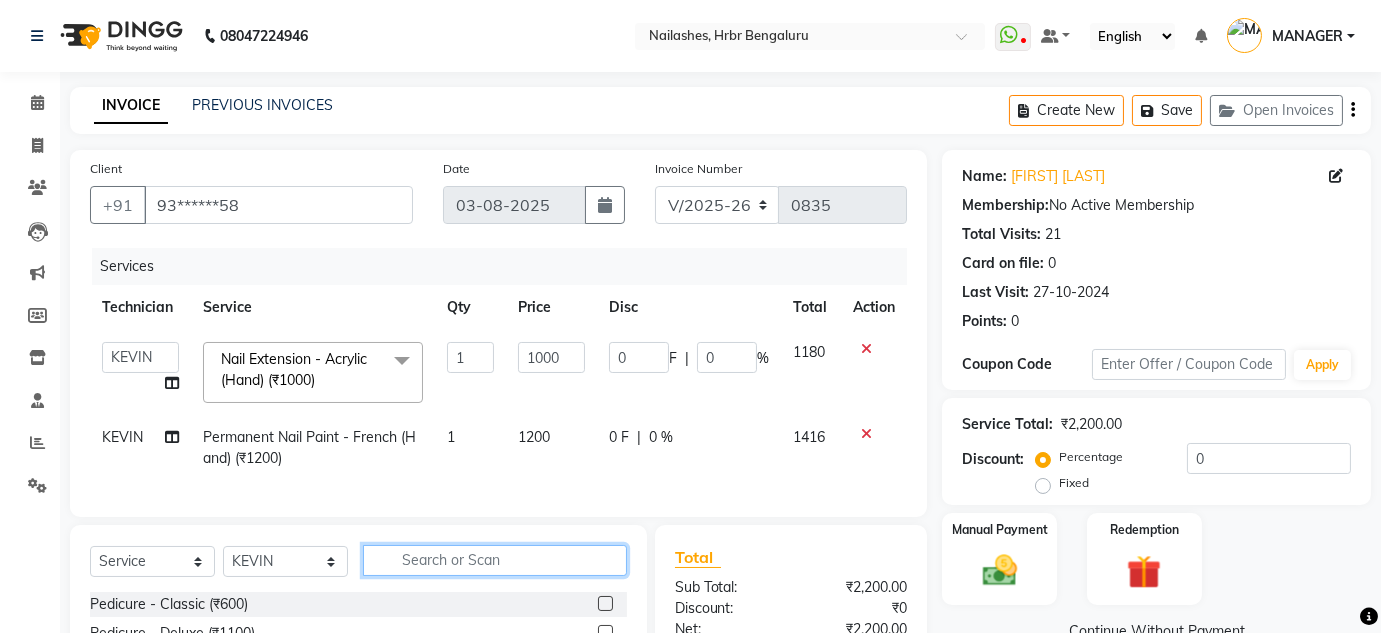 type 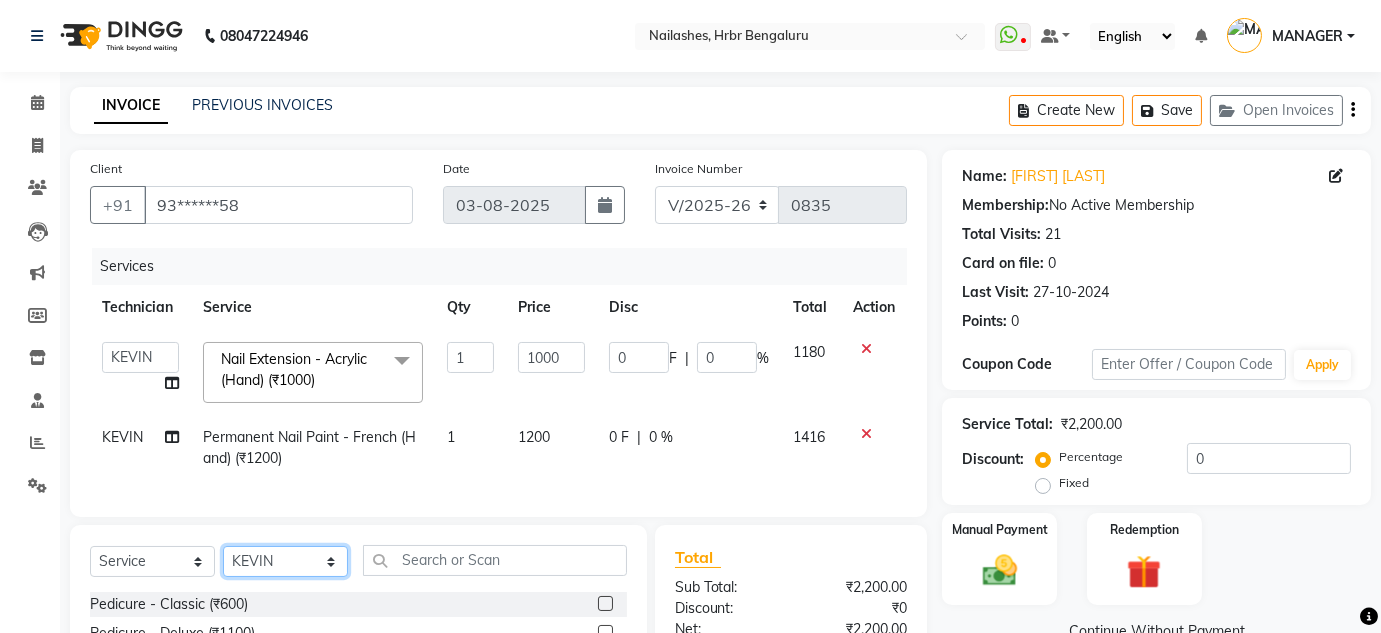 click on "Select Technician [FIRST] [FIRST] [FIRST] [LAST] [FIRST] [FIRST]" 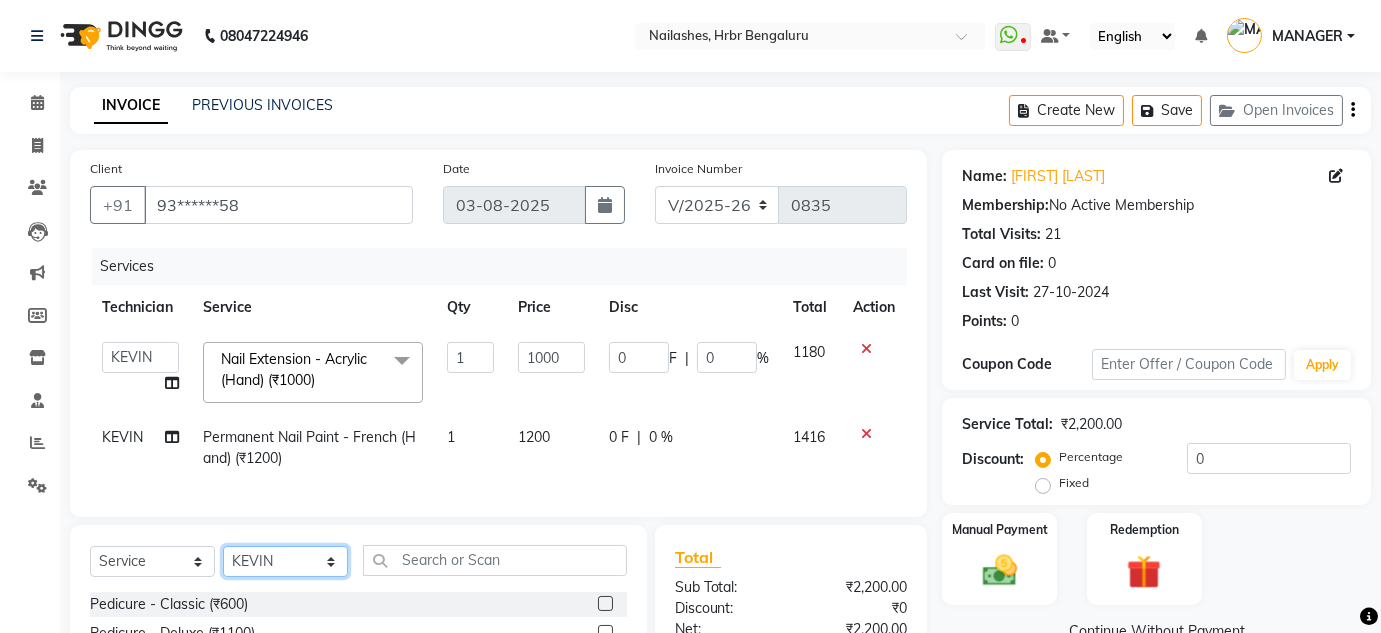 select on "84501" 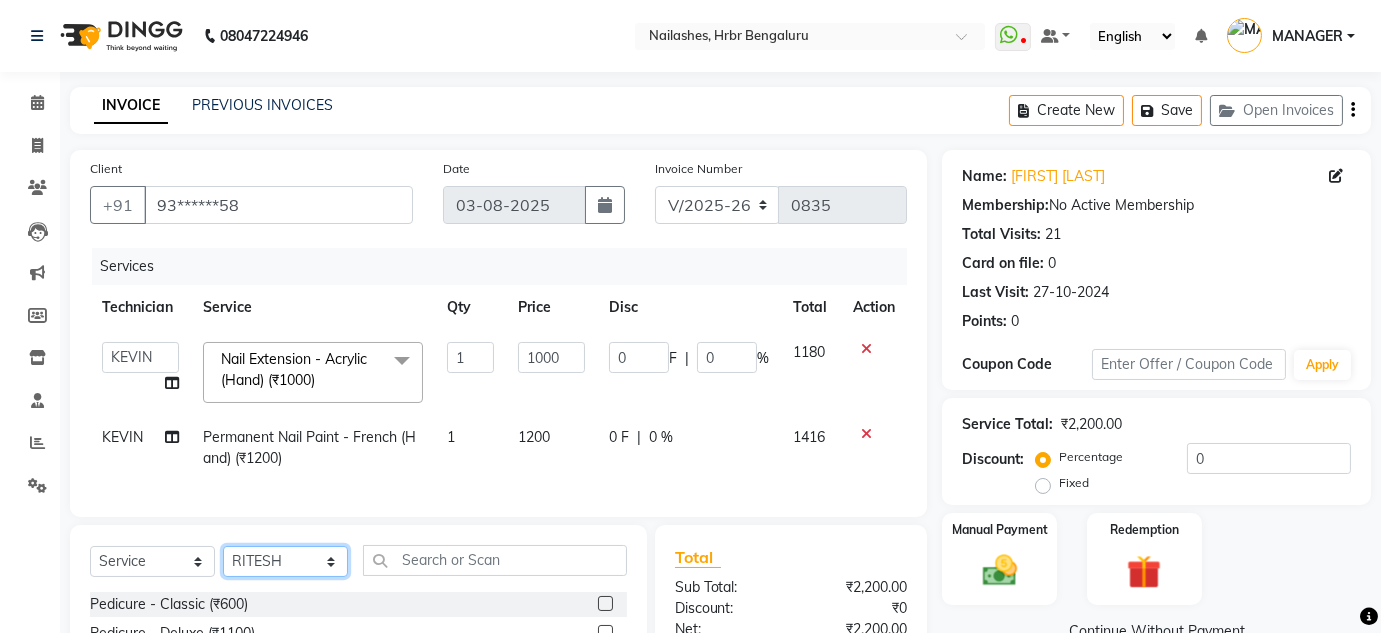 click on "Select Technician [FIRST] [FIRST] [FIRST] [LAST] [FIRST] [FIRST]" 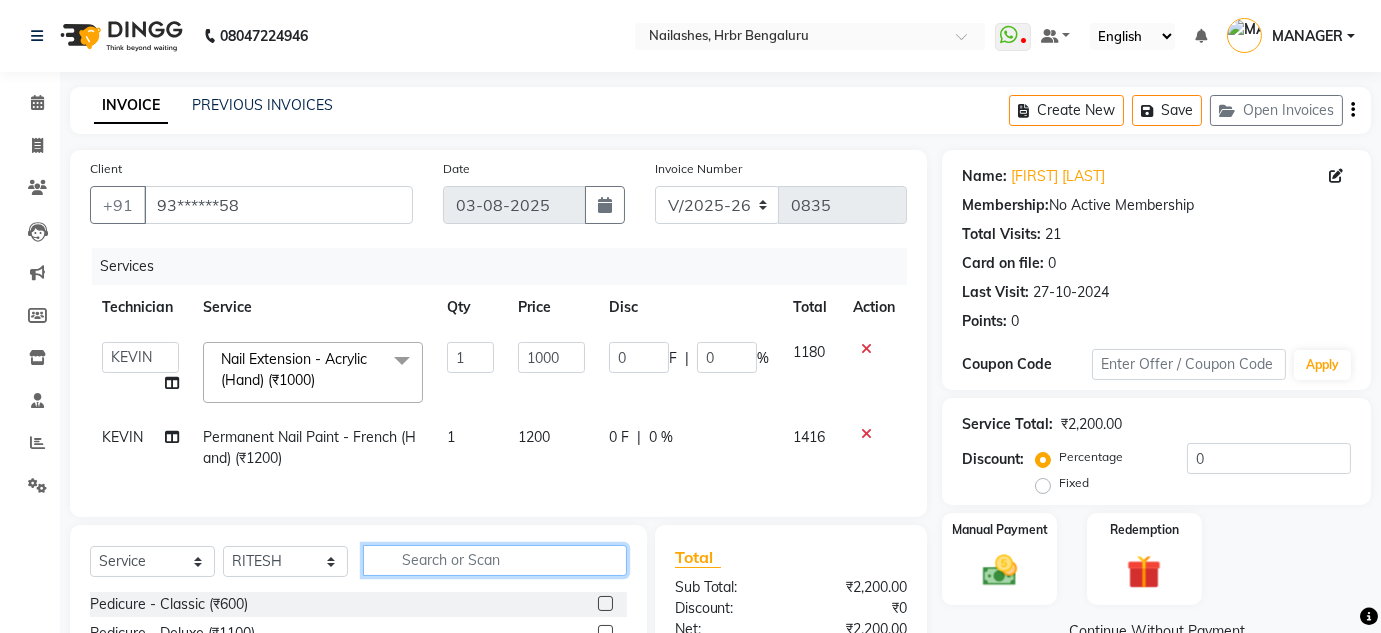click 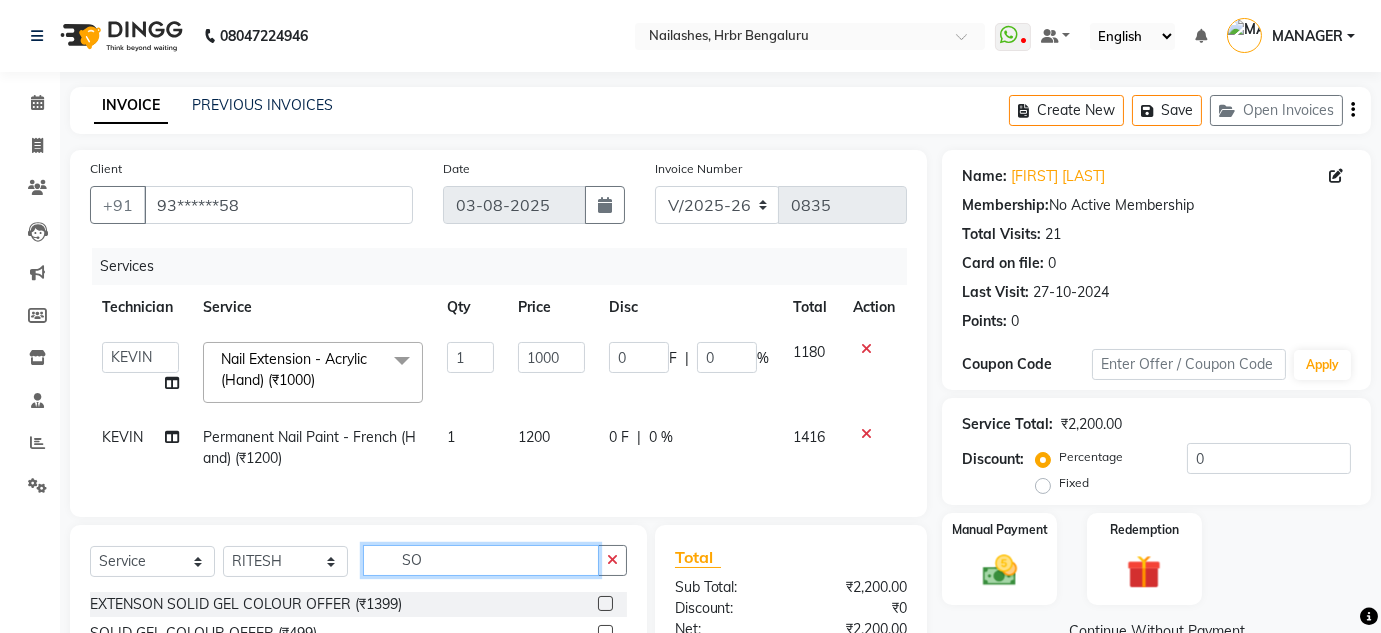 scroll, scrollTop: 114, scrollLeft: 0, axis: vertical 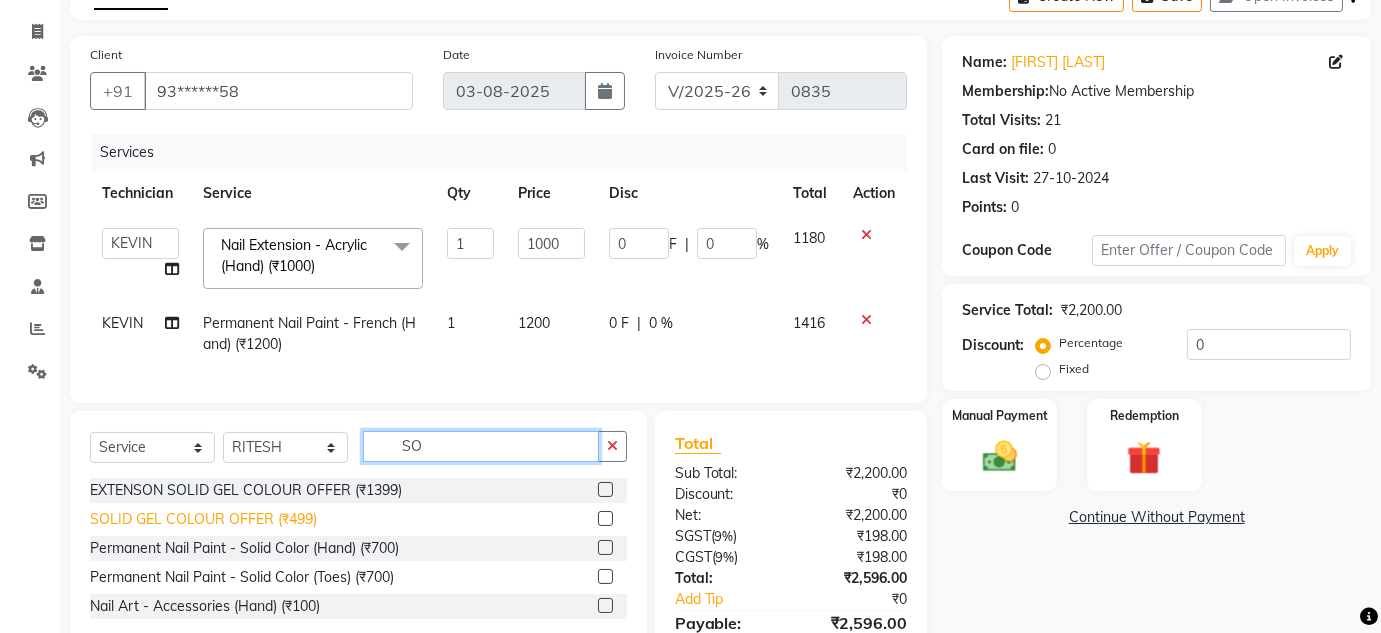 type on "SO" 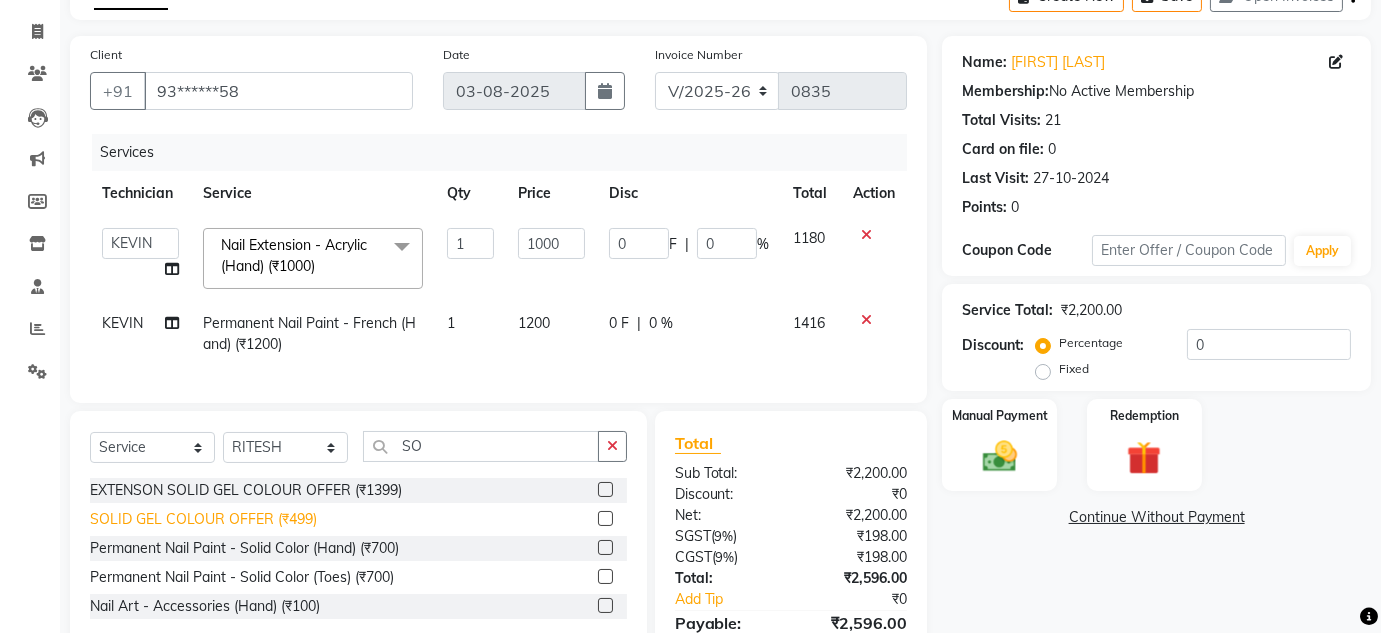 click on "SOLID GEL COLOUR OFFER (₹499)" 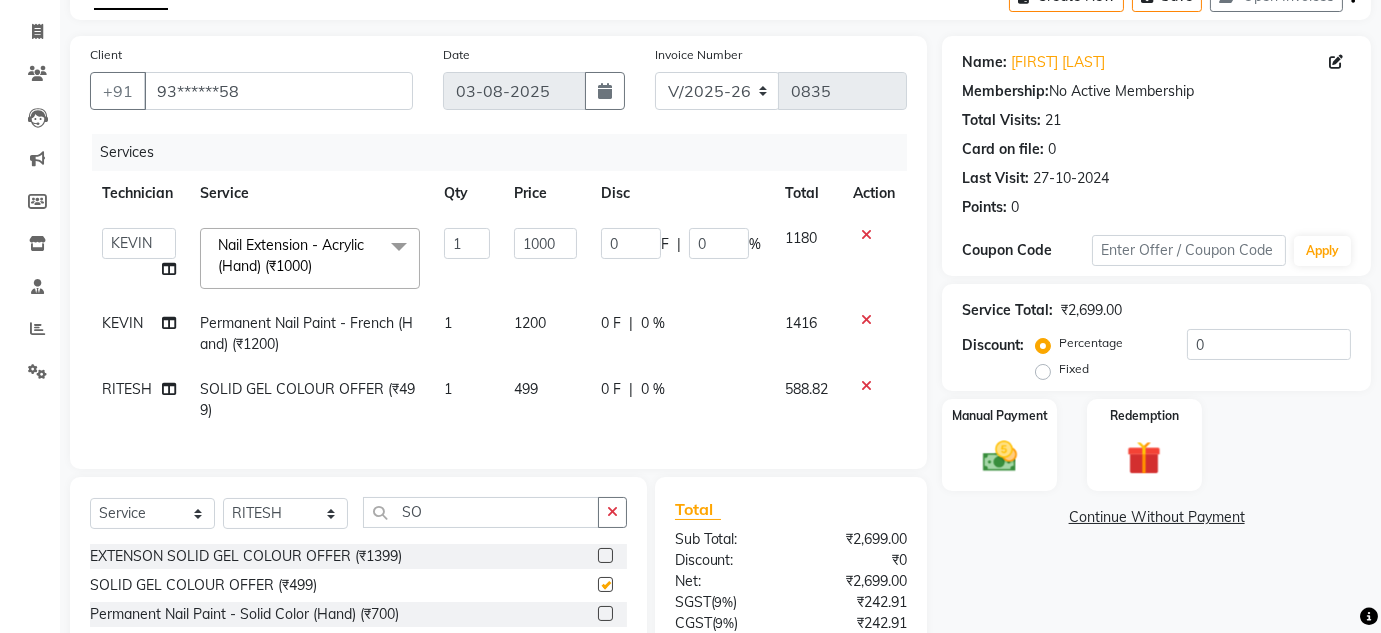 checkbox on "false" 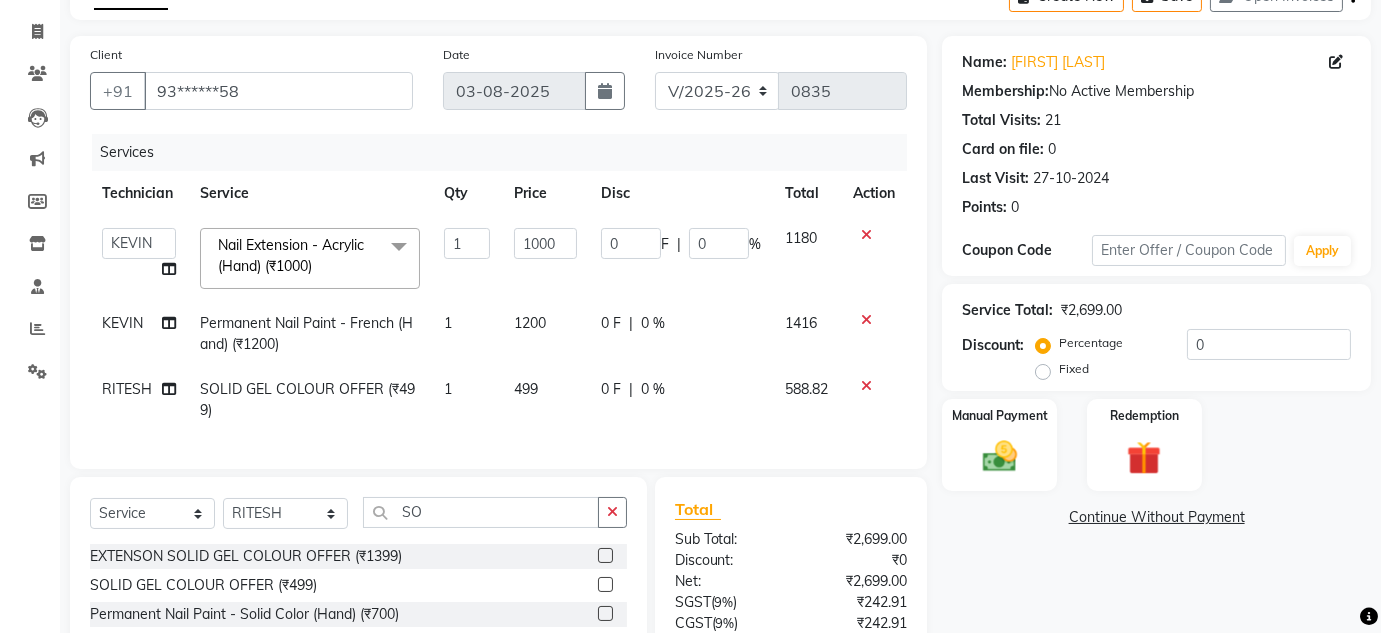 click on "499" 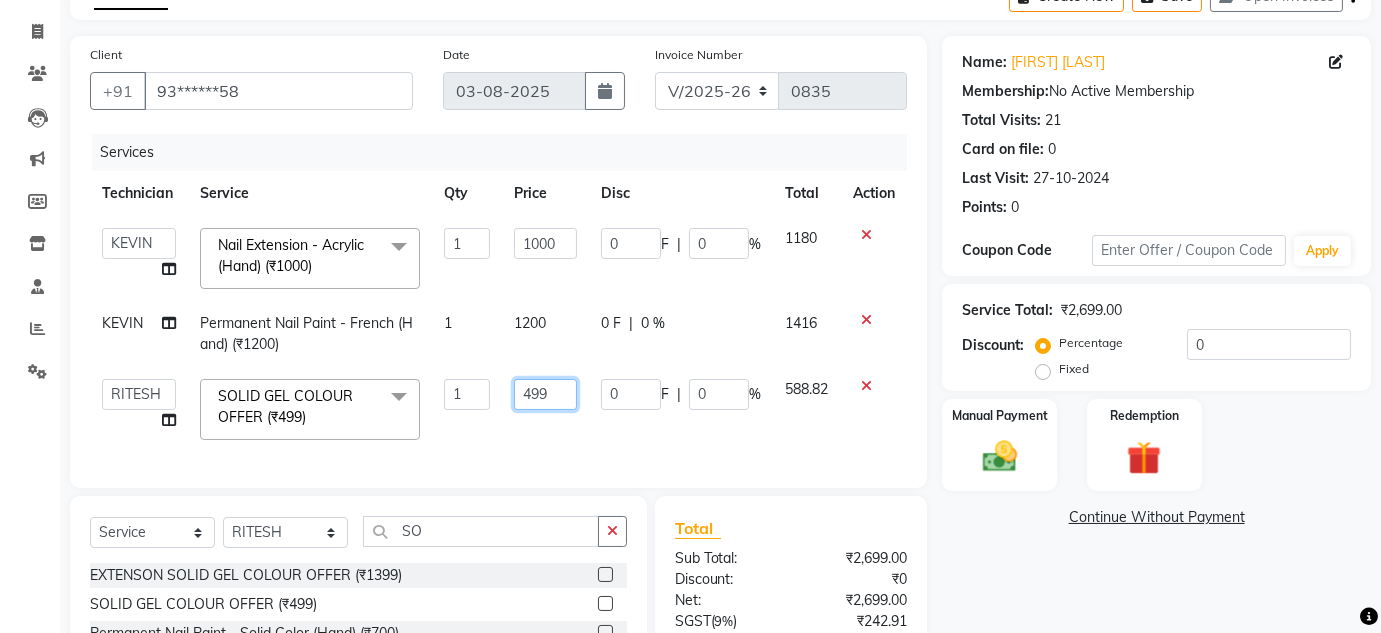 click on "499" 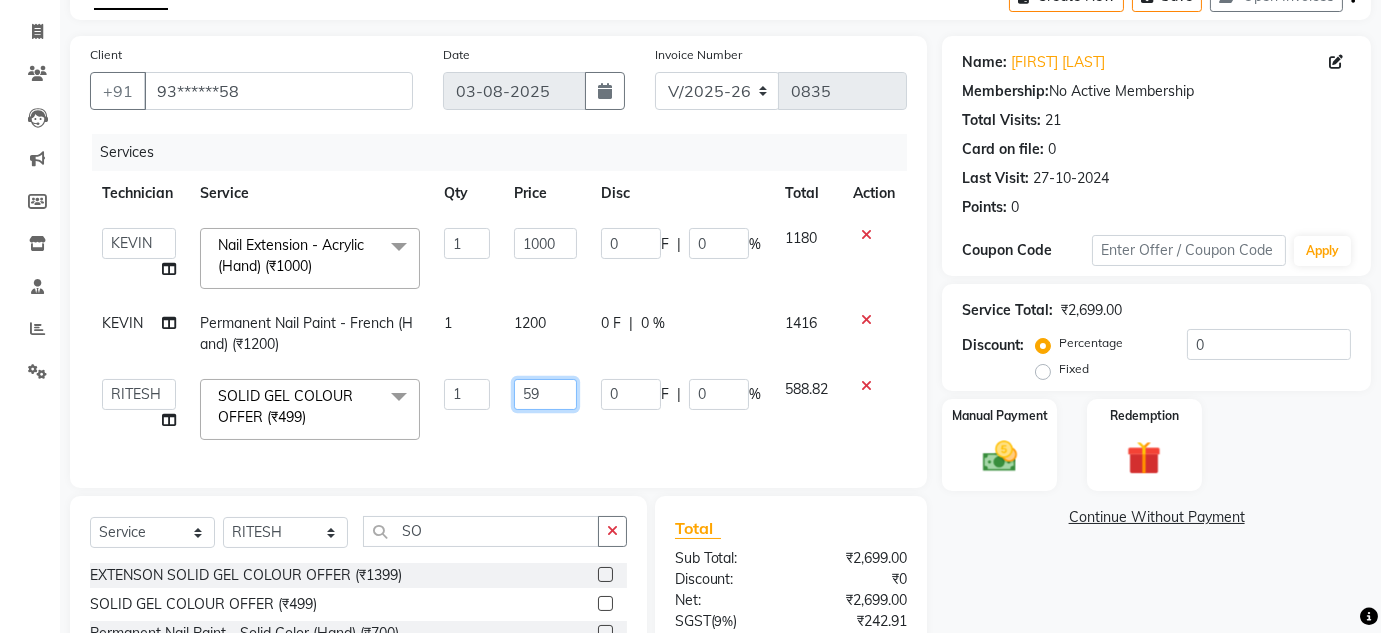 type on "599" 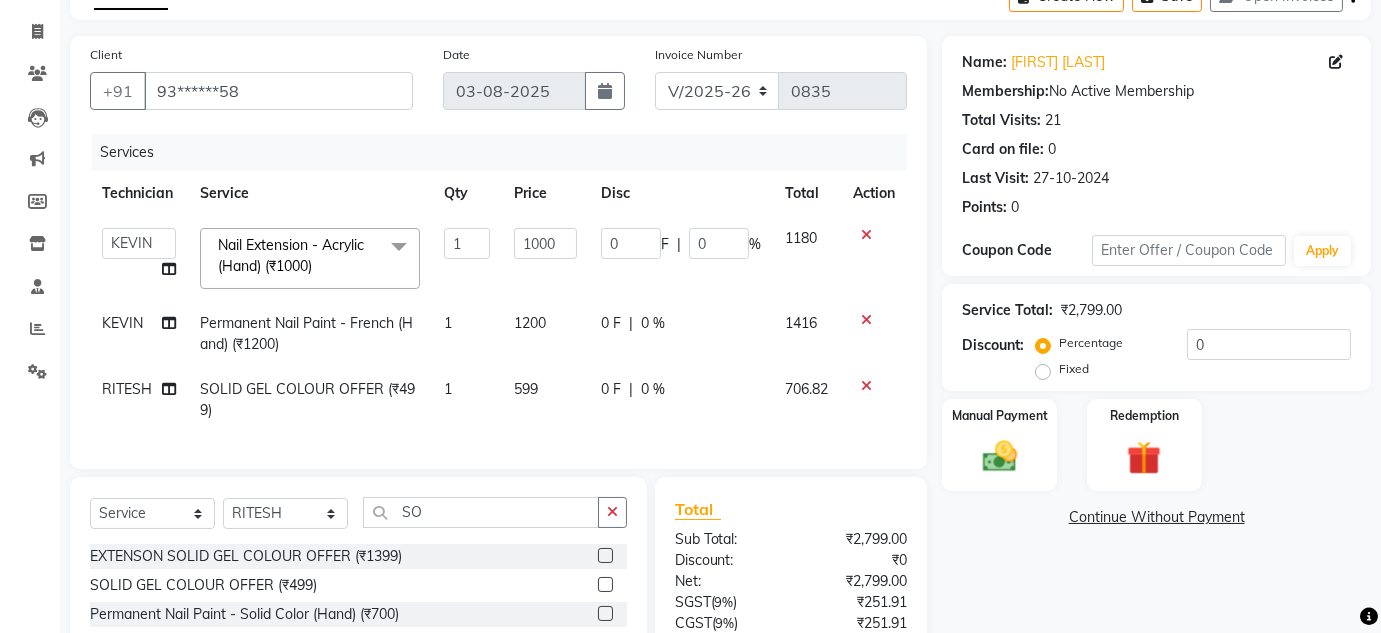 click on "Services Technician Service Qty Price Disc Total Action  DEVI   HIMANSHU   jyothi   KEVIN   MANAGER   RADIKA   RITESH  Nail Extension - Acrylic (Hand) (₹1000)  x Pedicure - Classic (₹600) Pedicure - Deluxe (₹1100) Pedicure - Premium (₹1500) Pedicure - Platinum (₹2000) EYEBROWS (₹100) UPPERLIP (₹50) FULL HAND  (₹400) FULL LEG  (₹550) UNDERARMS (₹350) HALF LEG (₹275) HALF HAND (₹200) EXTENSON SOLID GEL COLOUR OFFER (₹1399) SOLID GEL COLOUR OFFER (₹499) upperlip wax (₹80) upperlip & chin wax (₹100) O3+ (₹1500) Café H&F Pedicure (₹600) AVL Express Pedicure (₹1000) Bombini Pedicure (₹1600) AVL Luxury Pedicure (₹1800) Pedipure Luxury Pedicure (₹2000) Foot Massage Pedicure (₹400) Nail Paint Pedicure (₹150) Nail Cut & File Pedicure (₹100) Eyelash Extension - Classic (₹2500) Eyelash Extension - Hybrid (₹3500) Eyelash Extension - Volume (₹4500) Eyelash Extension - Mega Volume (₹5500) Eyelash Extension - Eyelash Lifeting (₹2500) Matte Coat (₹200) 1 1000 0 F" 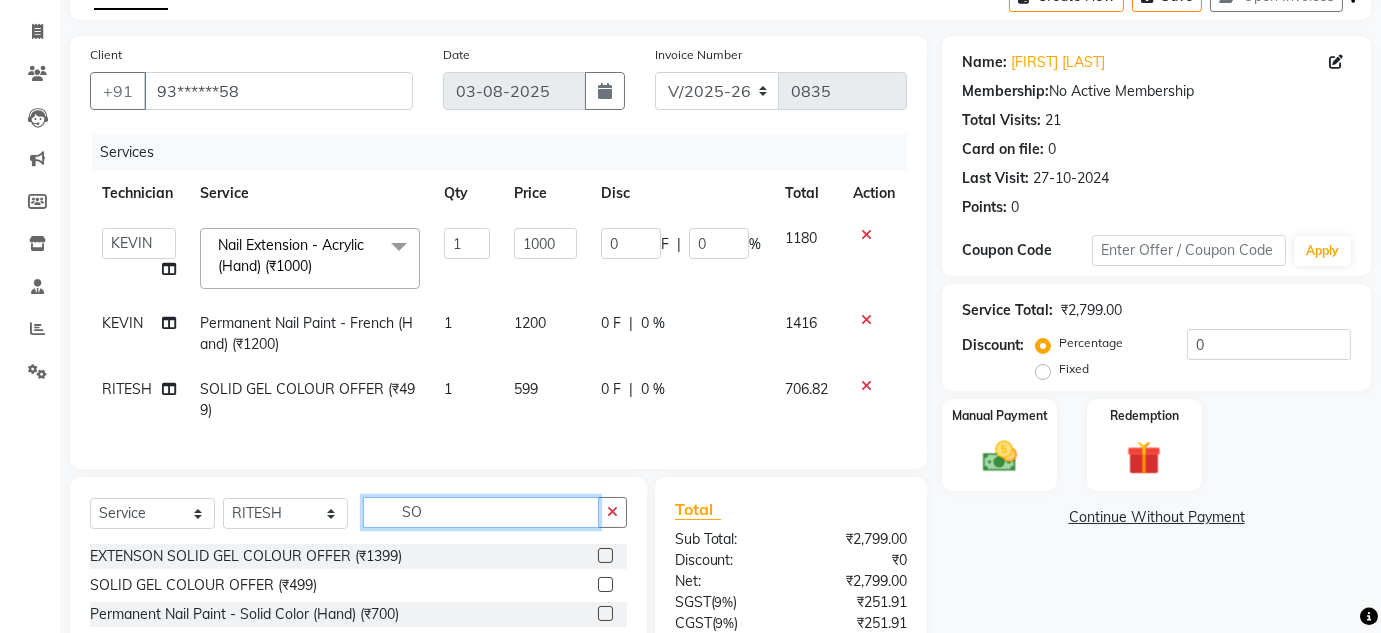 click on "SO" 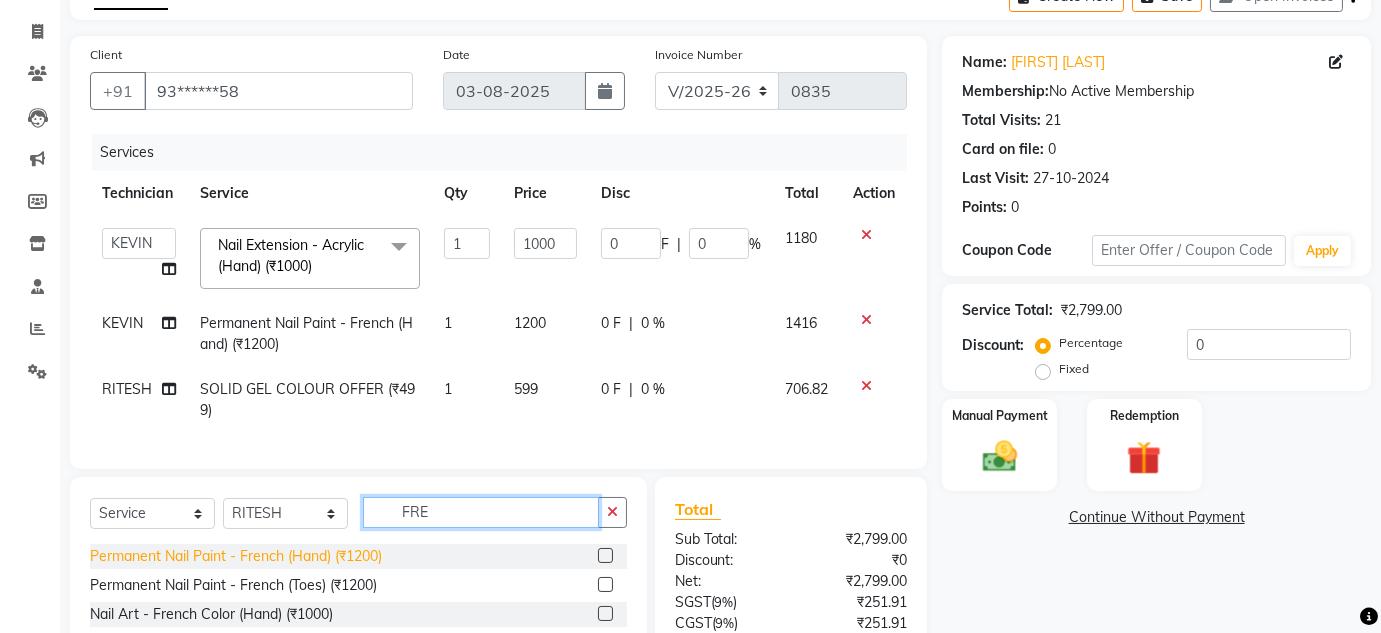 type on "FRE" 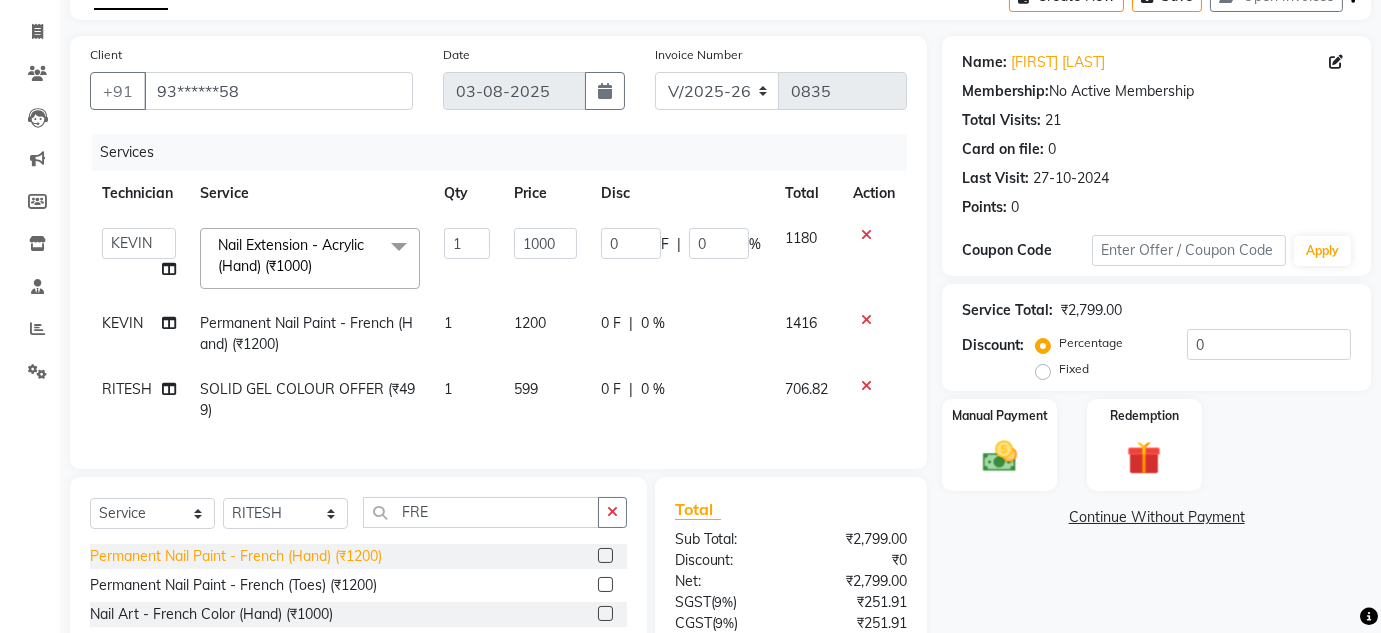 click on "Permanent Nail Paint - French (Hand) (₹1200)" 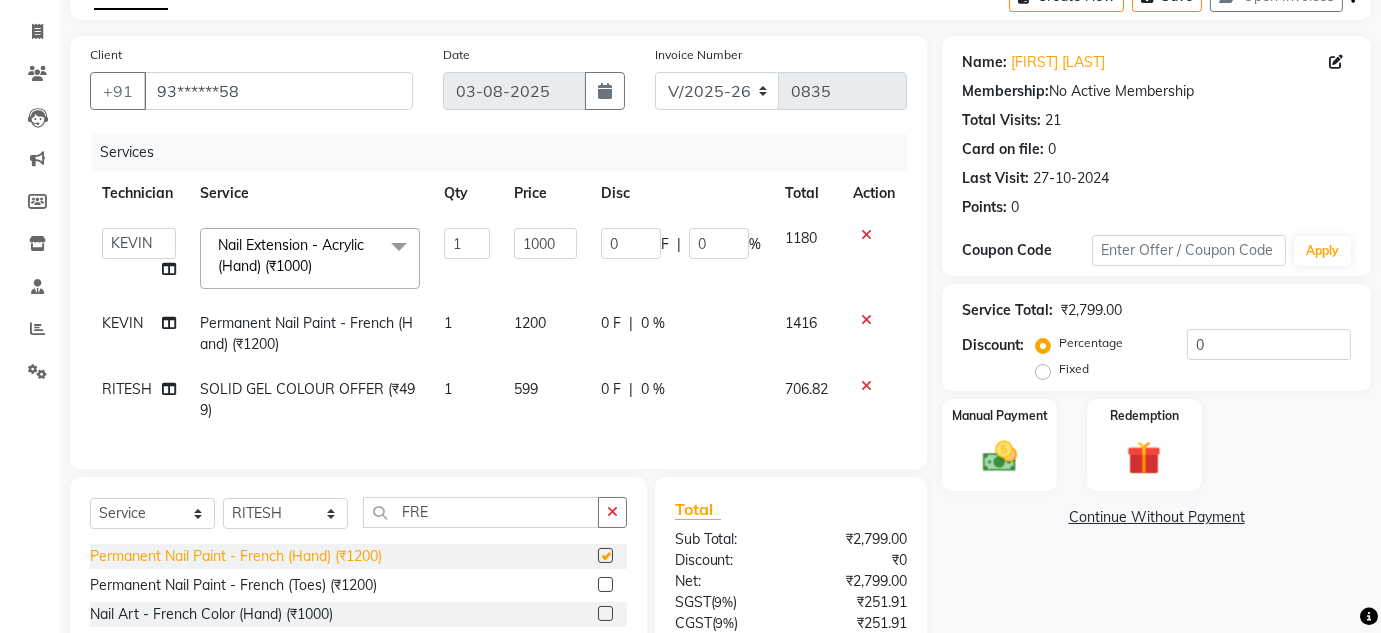 checkbox on "false" 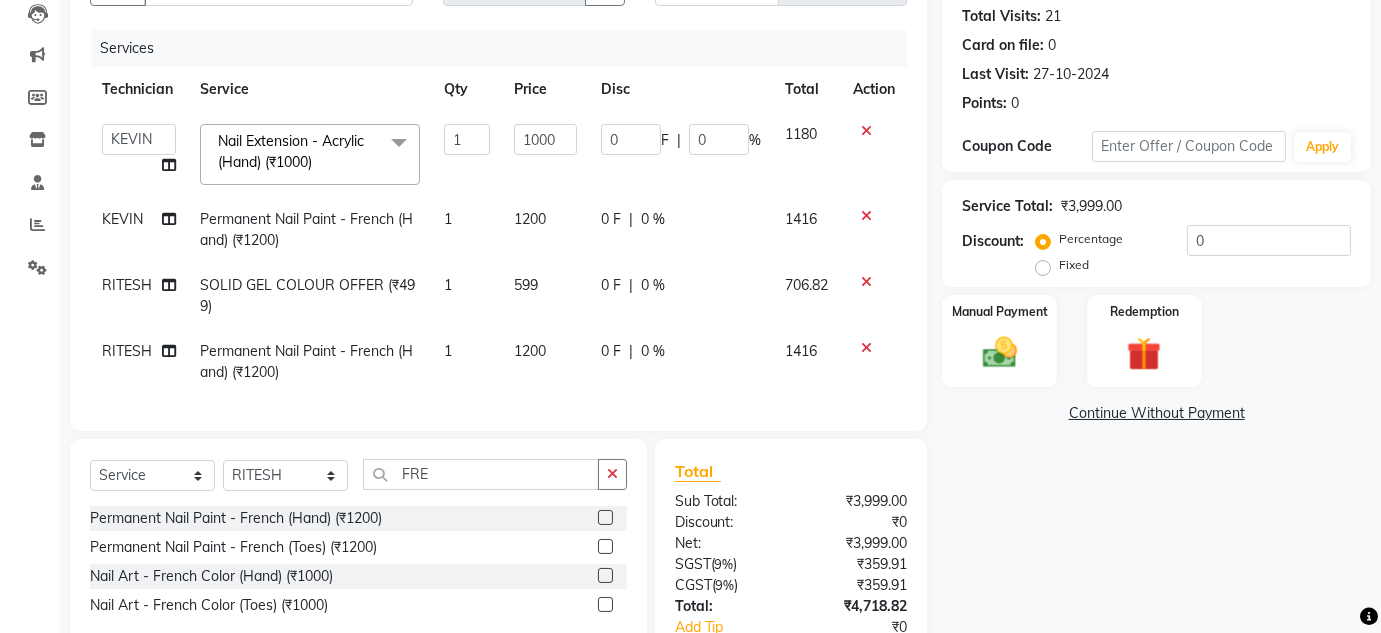 scroll, scrollTop: 360, scrollLeft: 0, axis: vertical 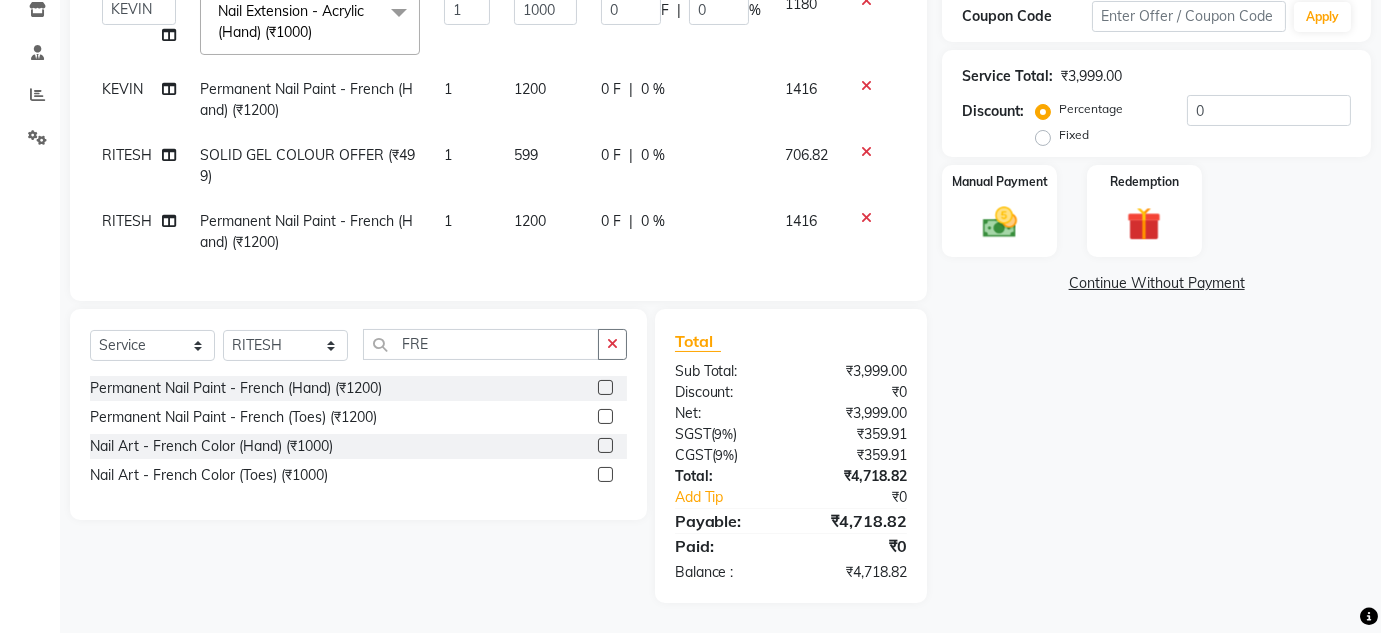 click on "1" 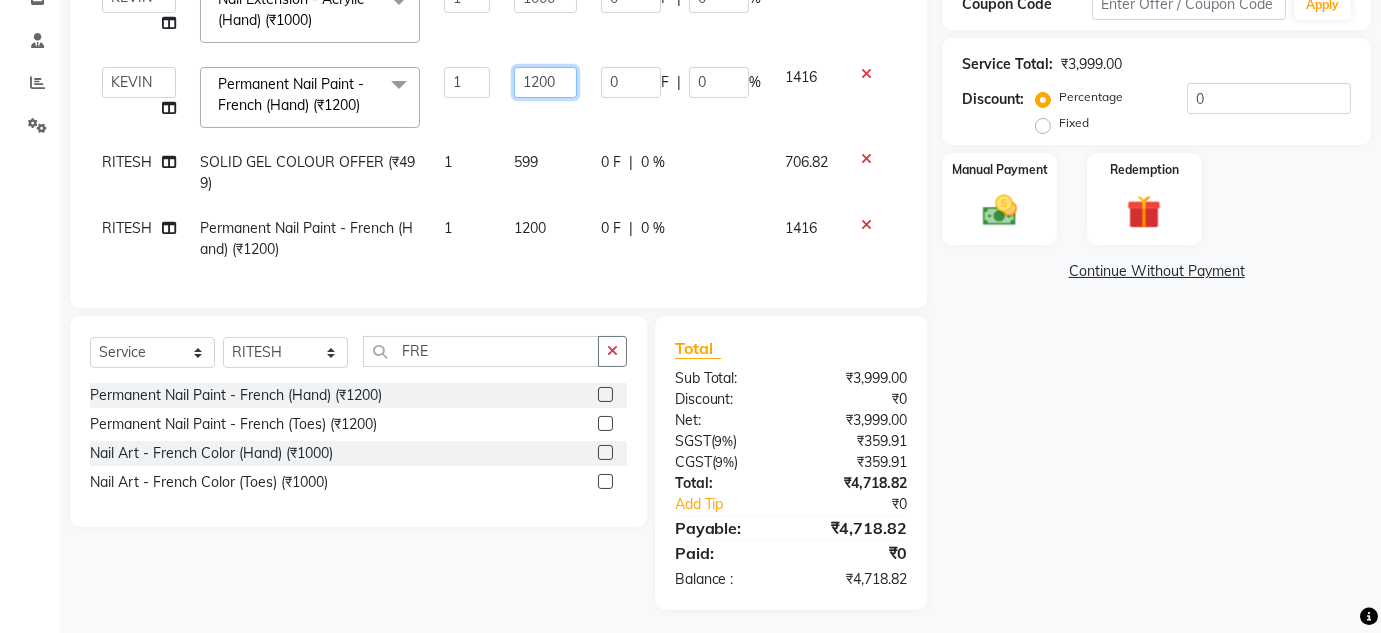 click on "1200" 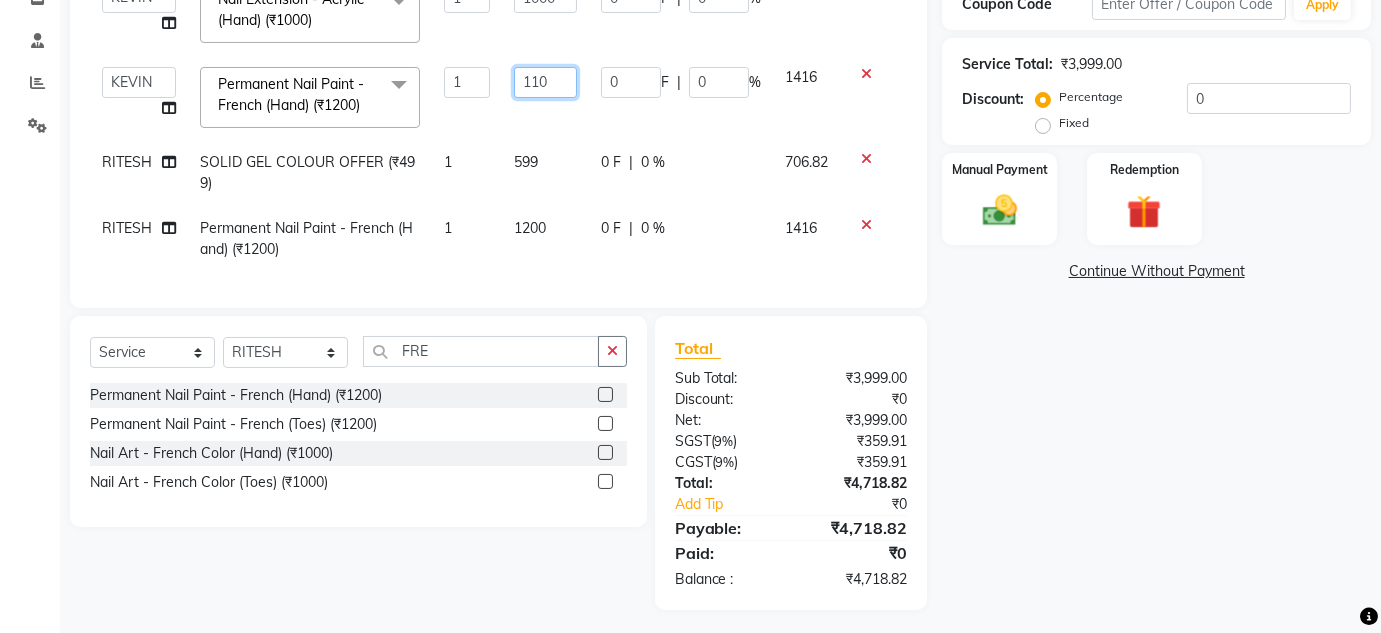 type on "1100" 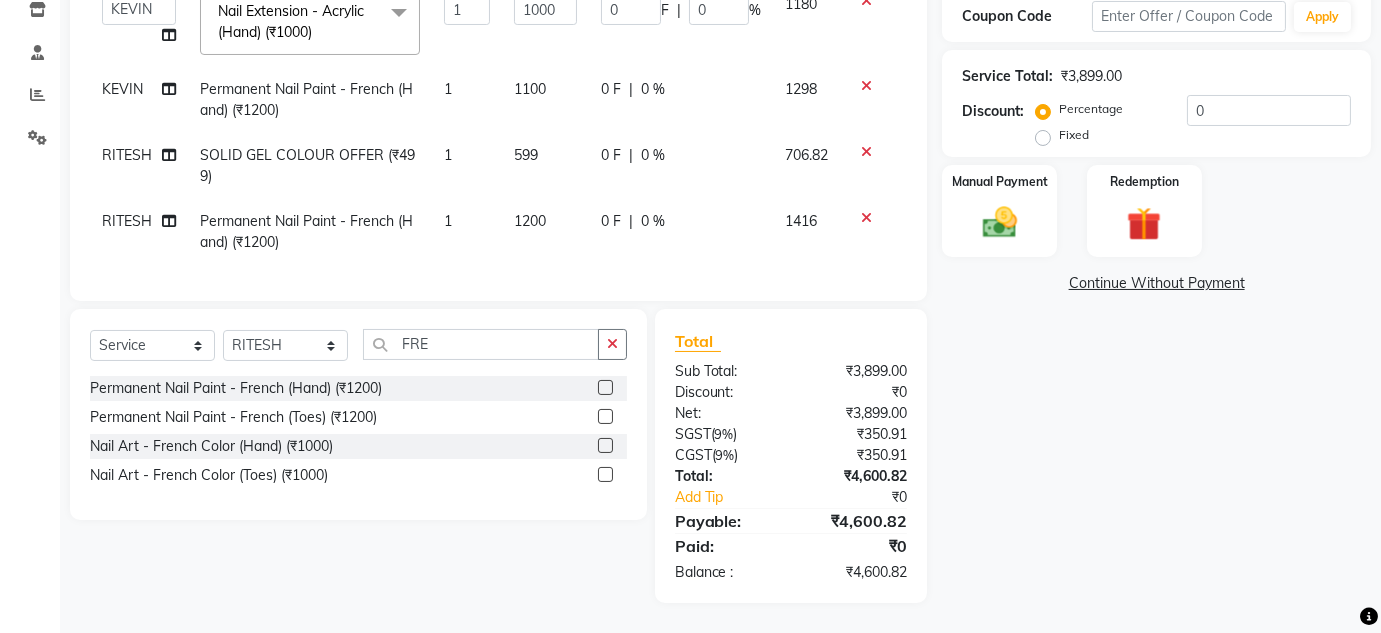 click on "1100" 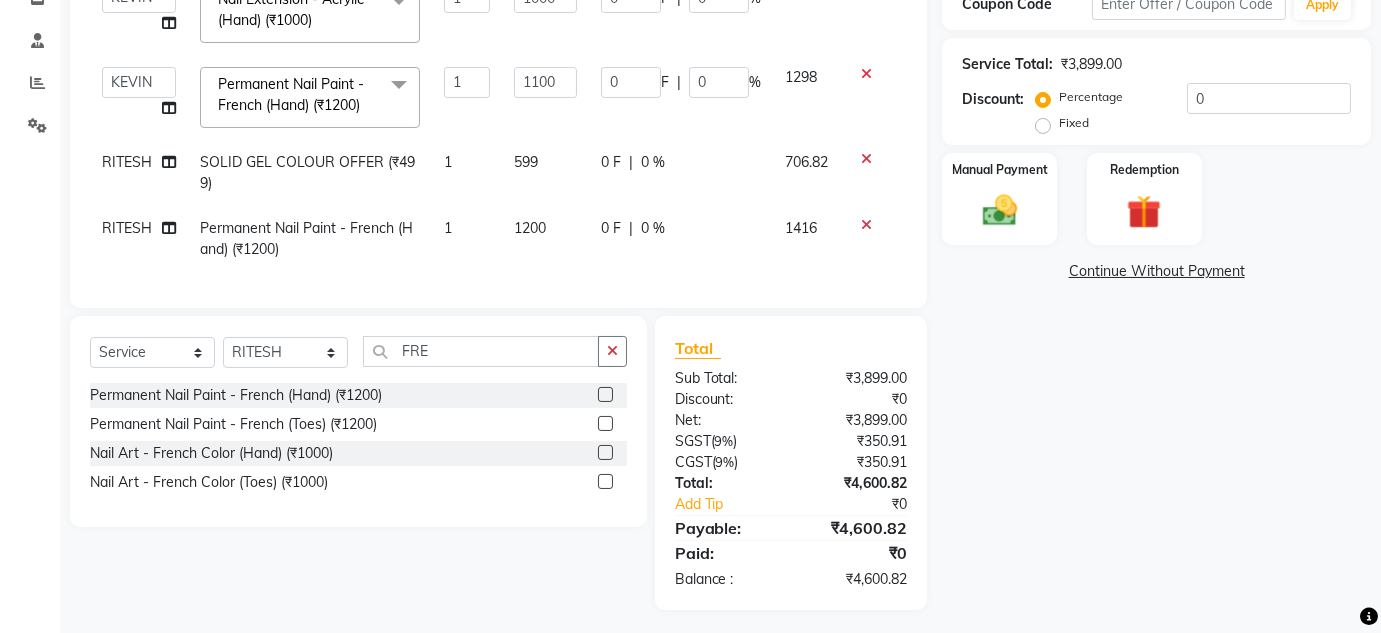 scroll, scrollTop: 378, scrollLeft: 0, axis: vertical 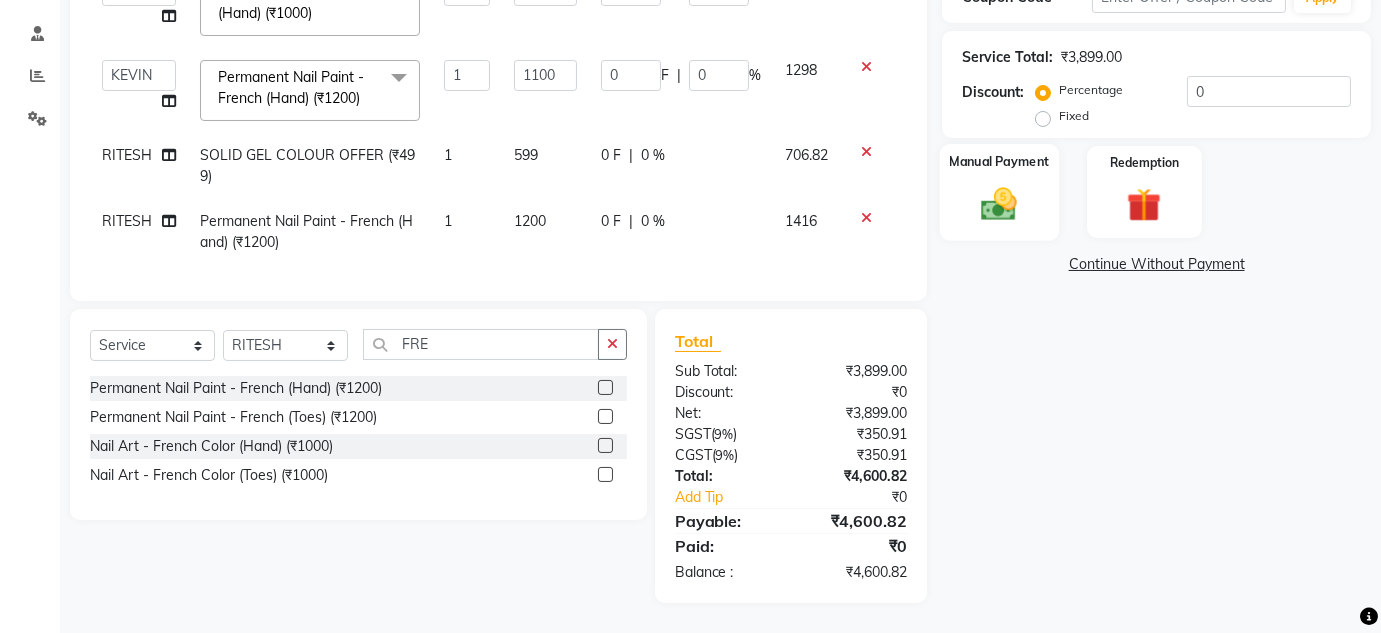 click 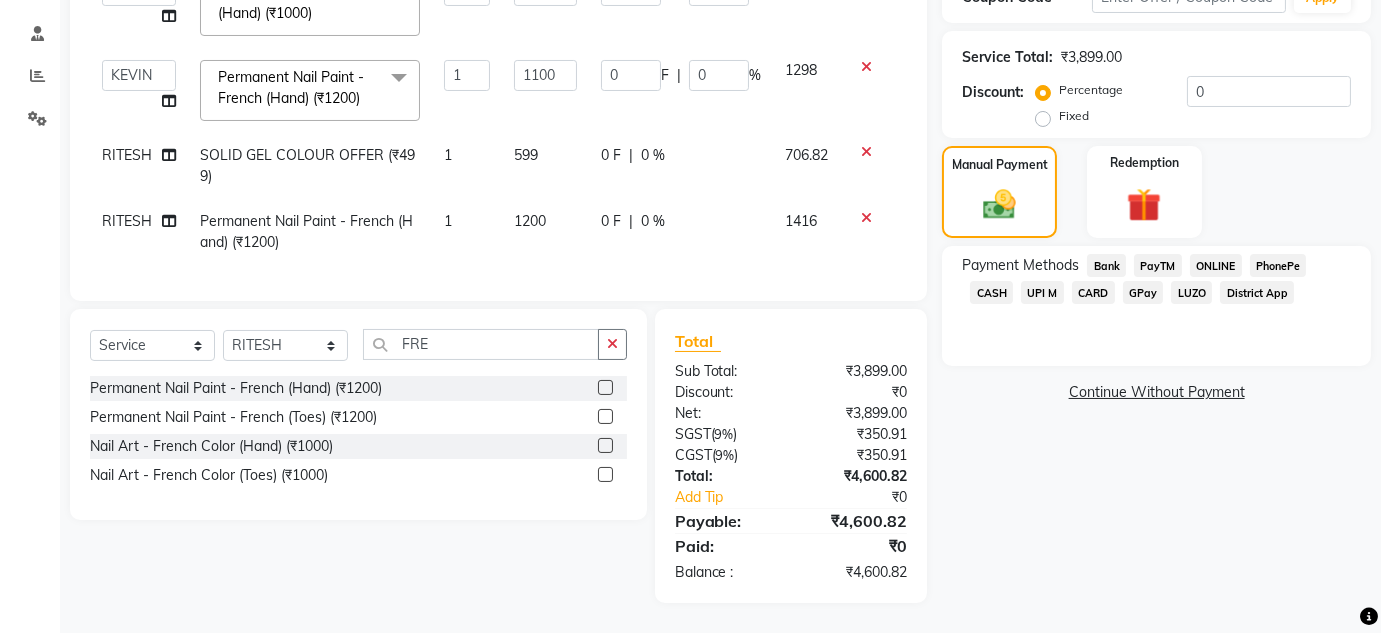 click on "CASH" 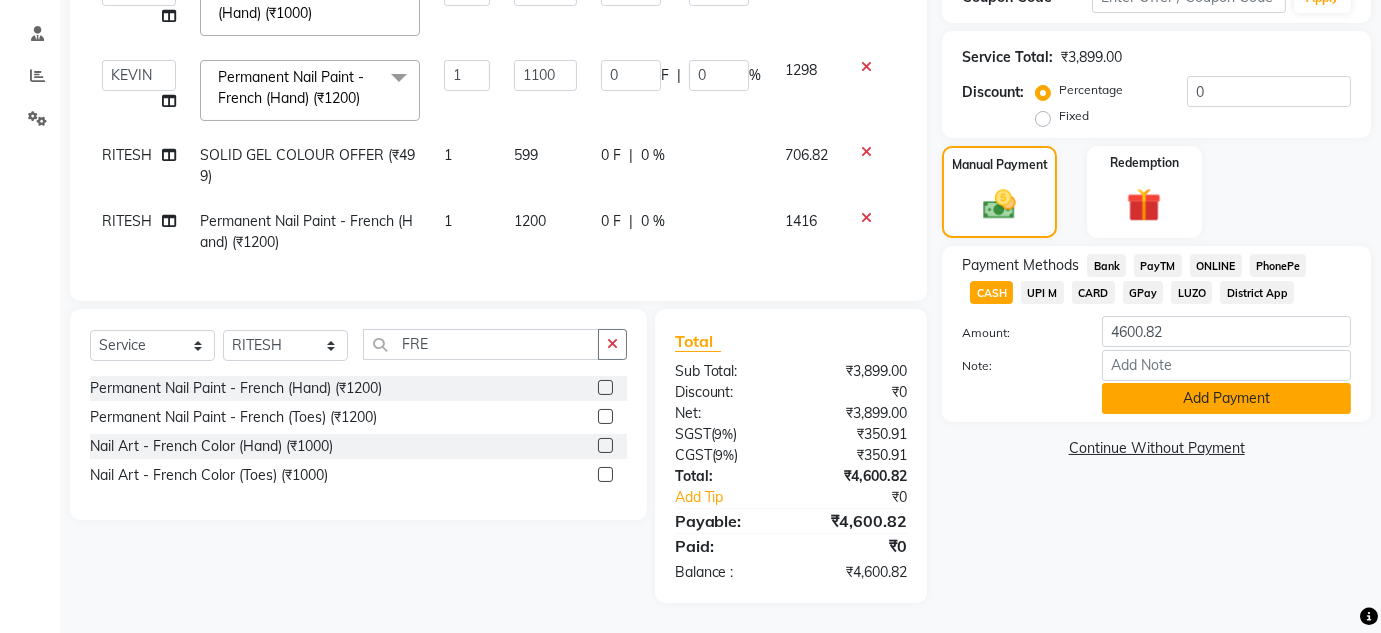 click on "Add Payment" 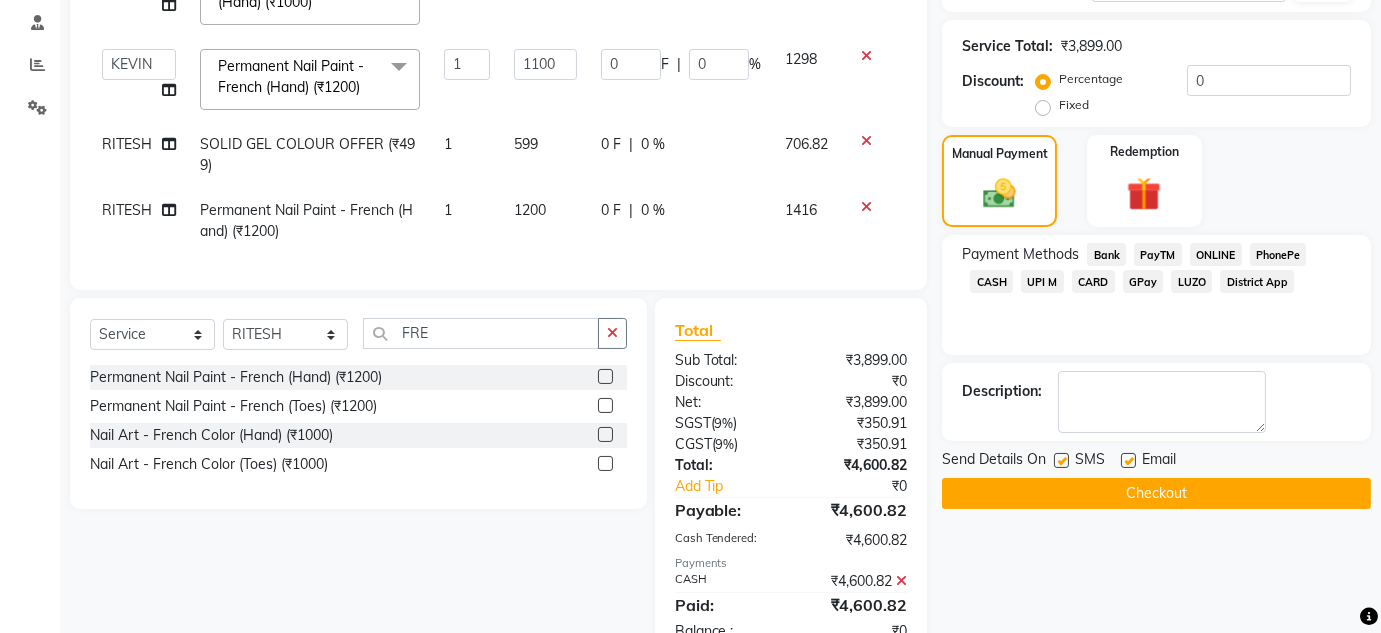scroll, scrollTop: 449, scrollLeft: 0, axis: vertical 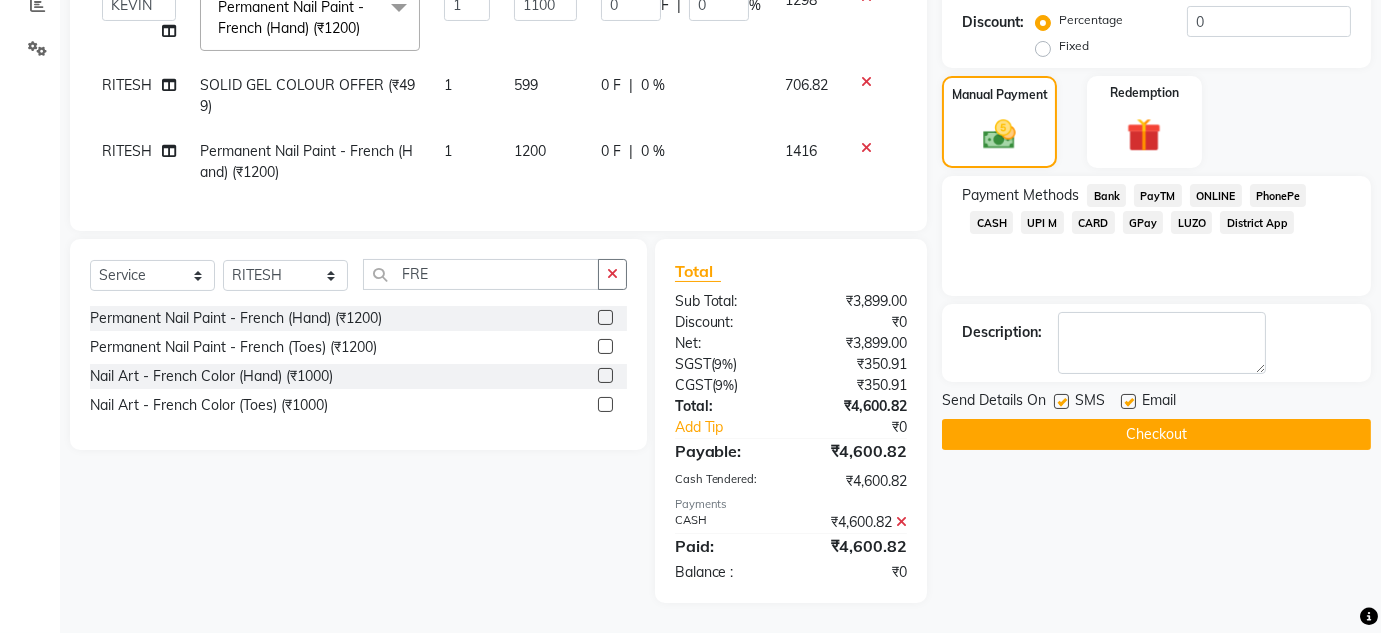 click on "Checkout" 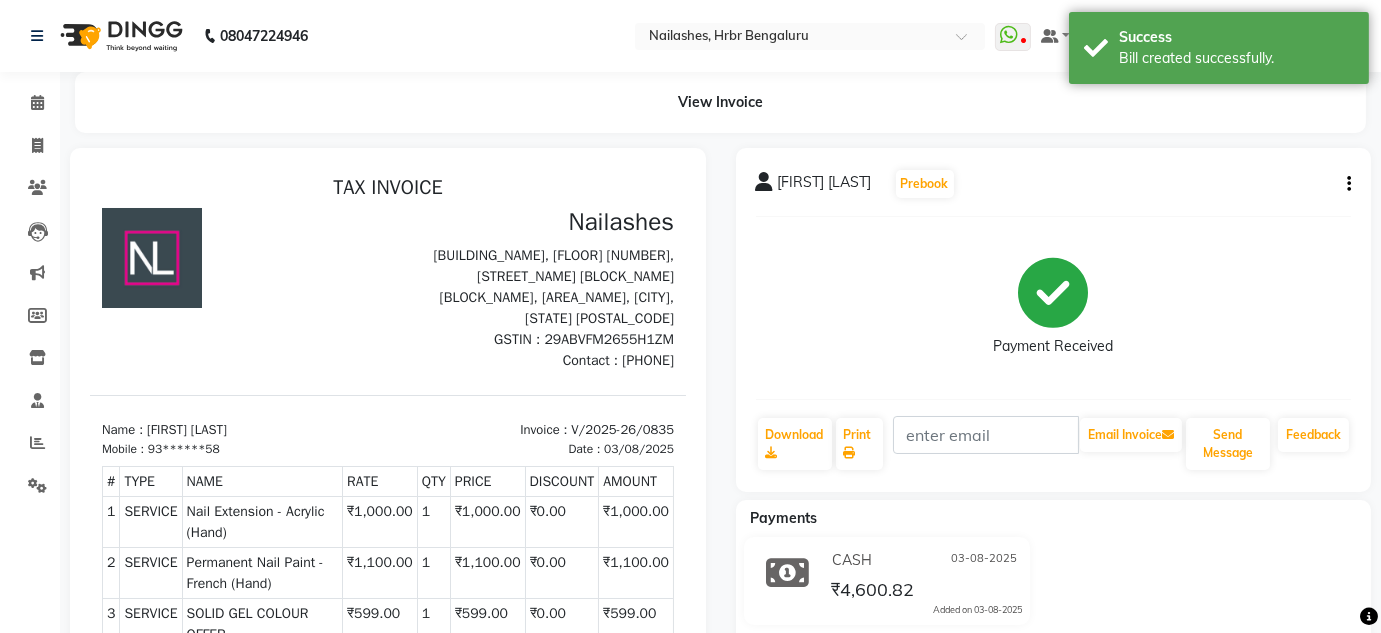 scroll, scrollTop: 0, scrollLeft: 0, axis: both 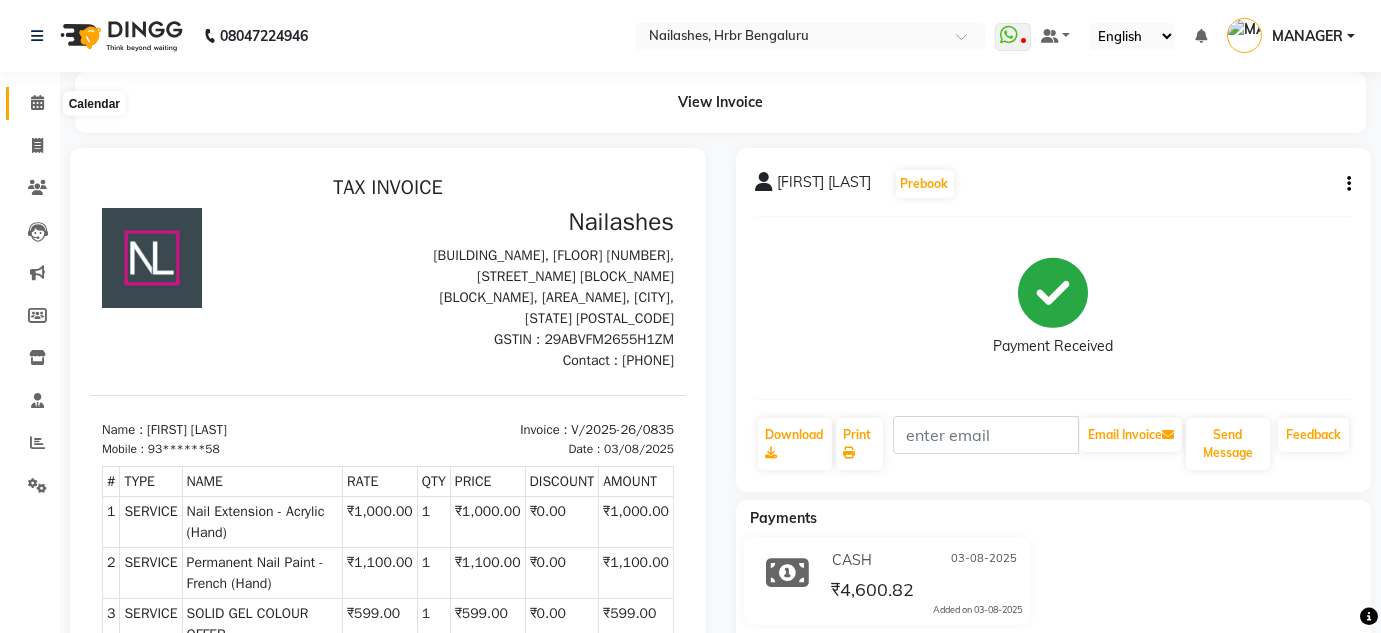 click 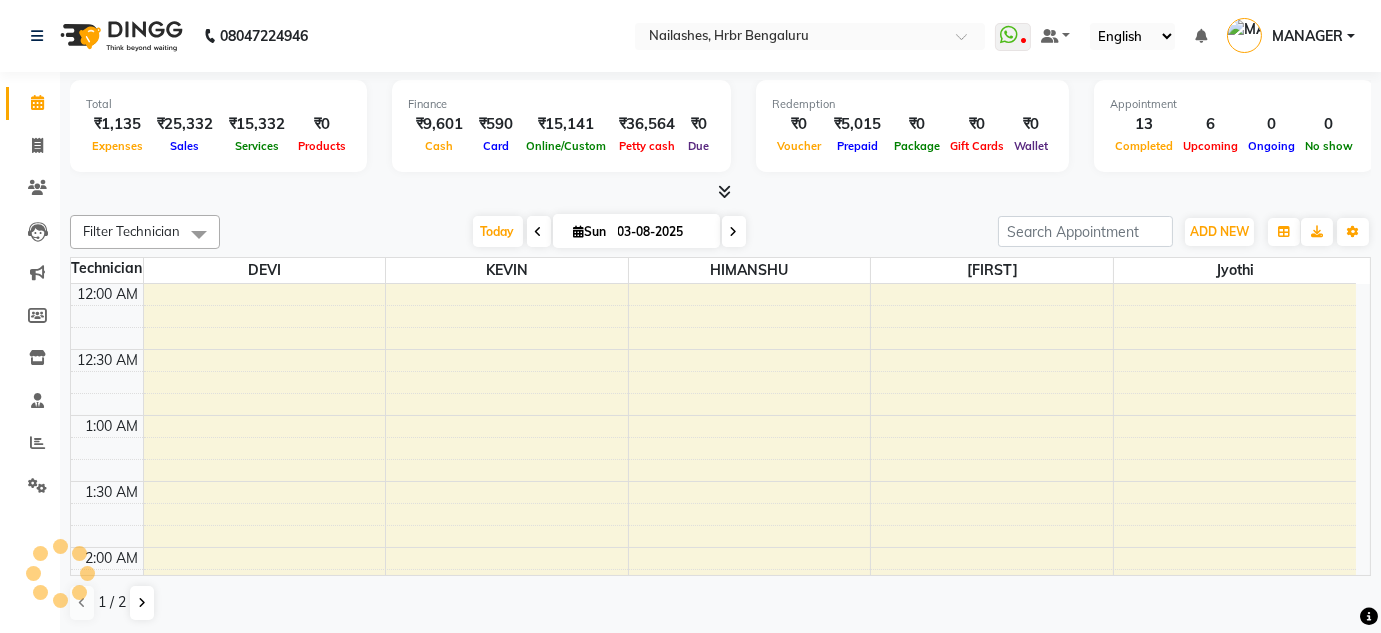 scroll, scrollTop: 783, scrollLeft: 0, axis: vertical 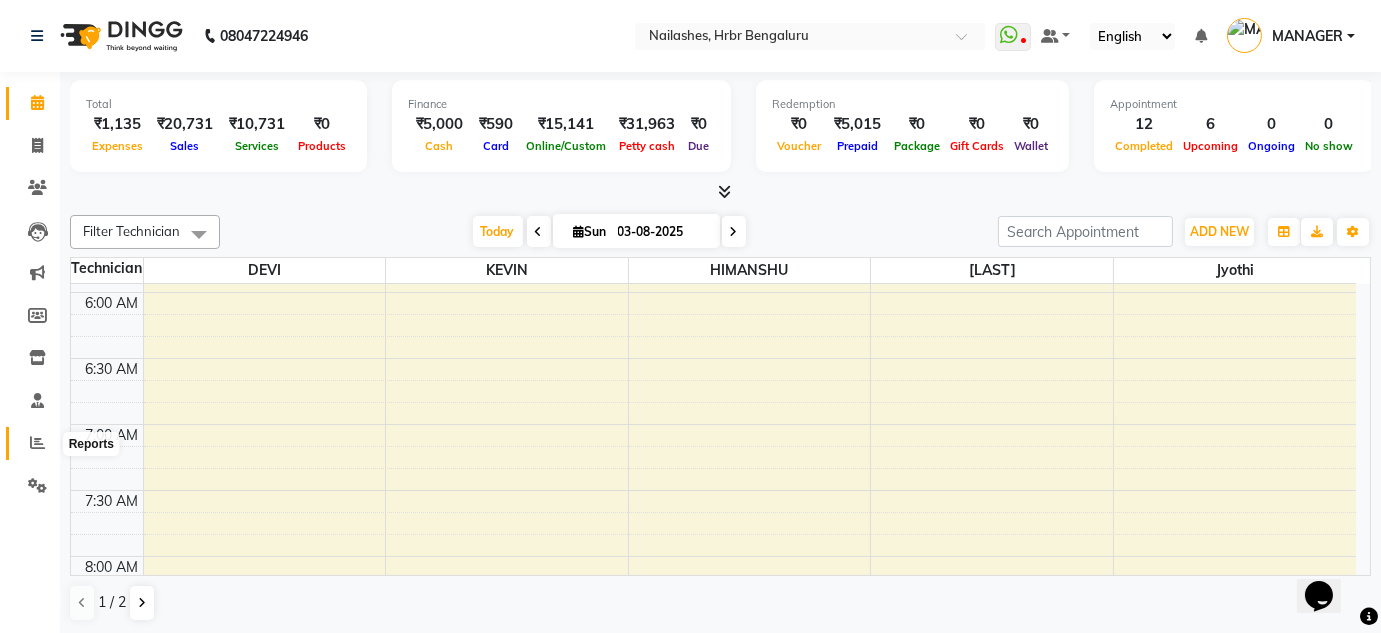 click 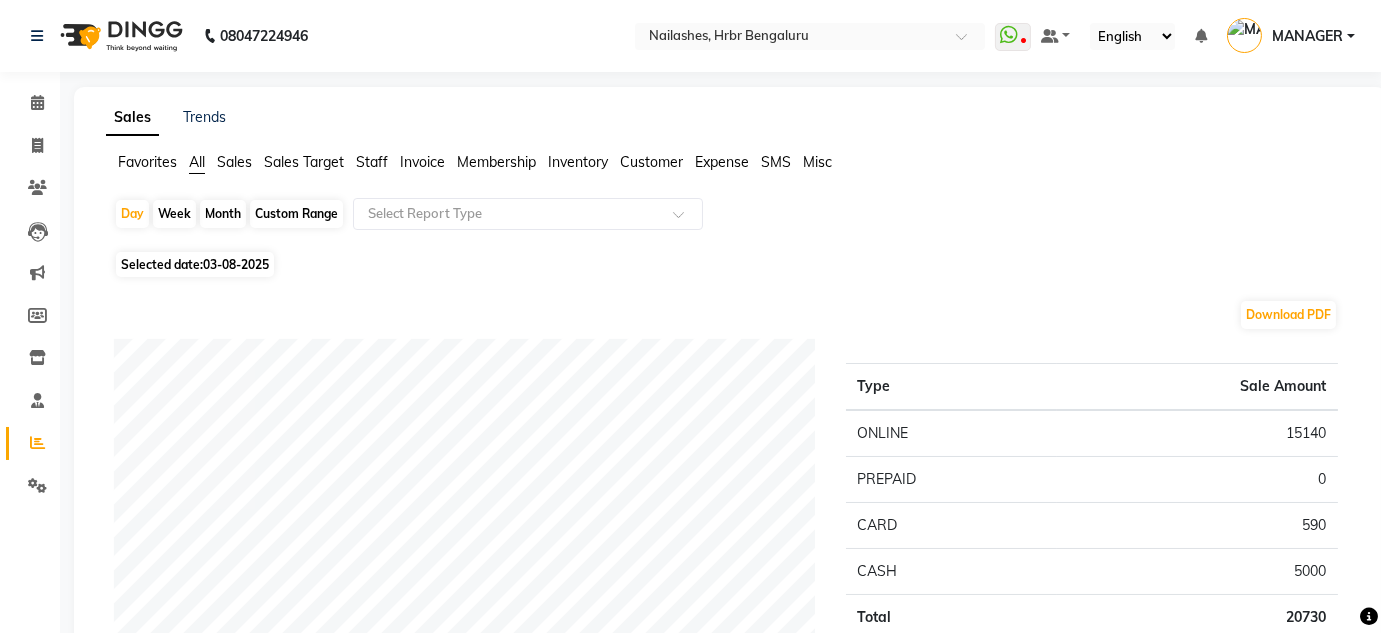click on "Staff" 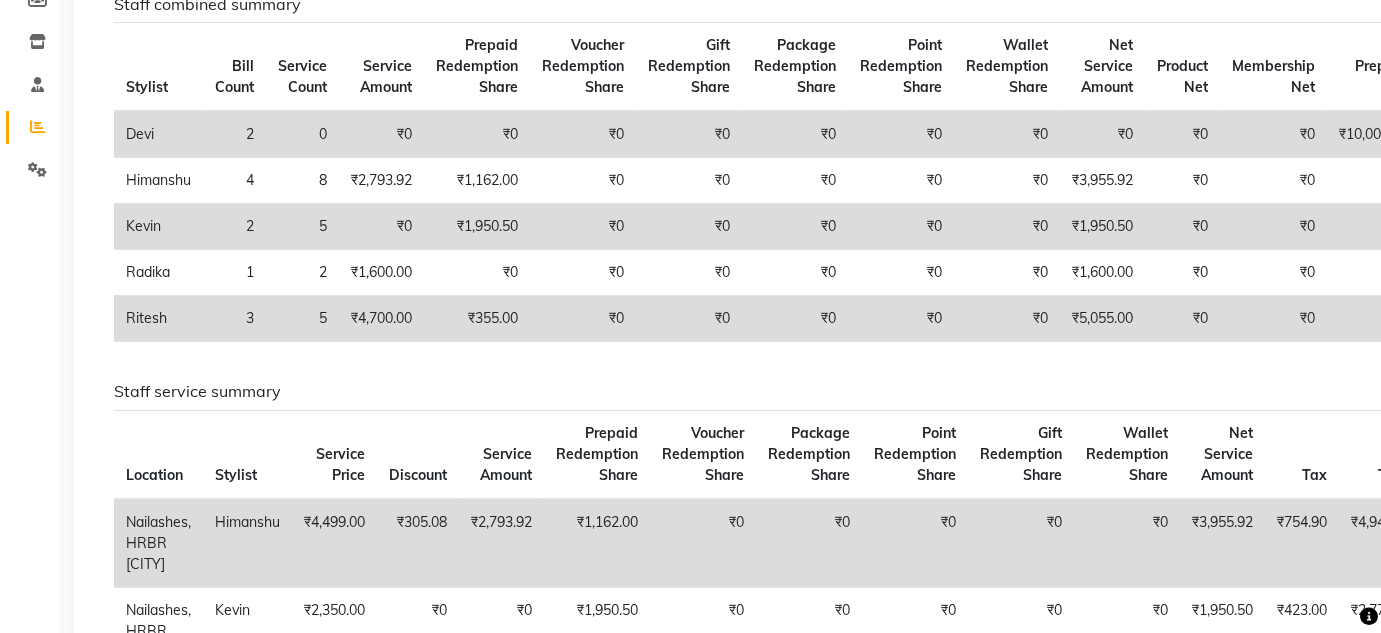scroll, scrollTop: 320, scrollLeft: 0, axis: vertical 